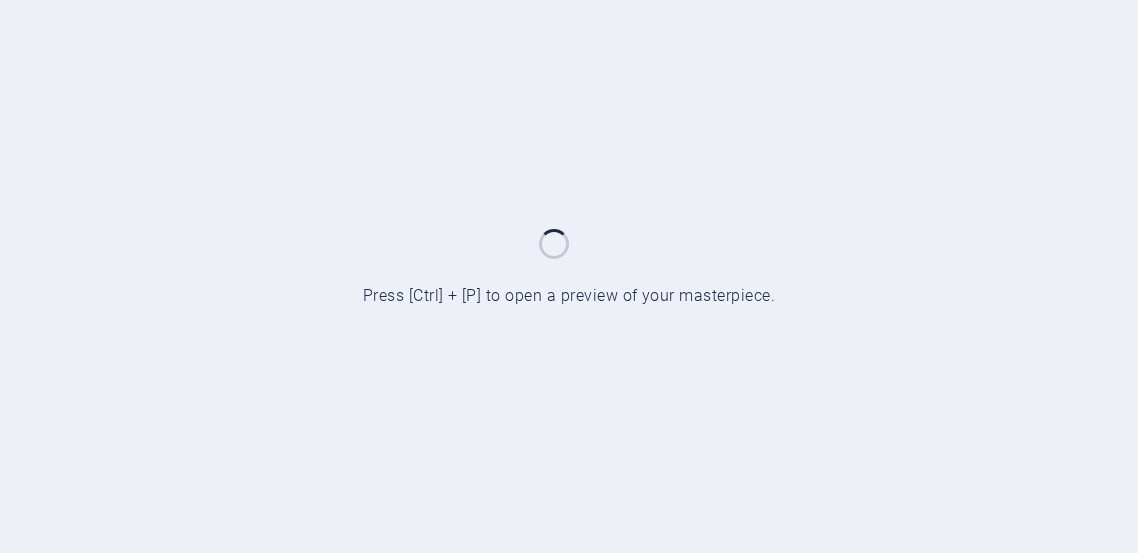 scroll, scrollTop: 0, scrollLeft: 0, axis: both 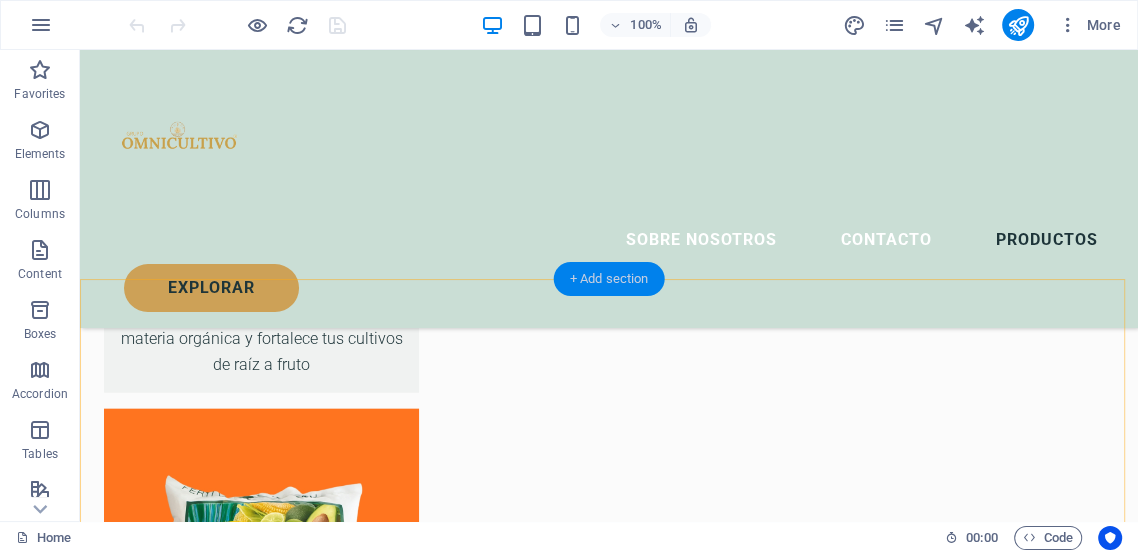 click on "+ Add section" at bounding box center [609, 279] 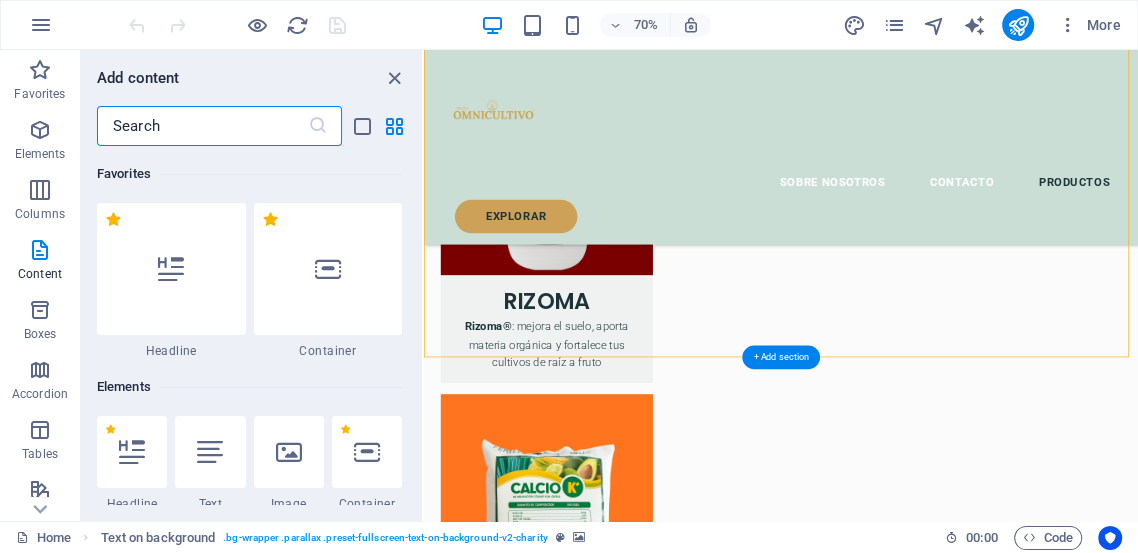 scroll, scrollTop: 3084, scrollLeft: 0, axis: vertical 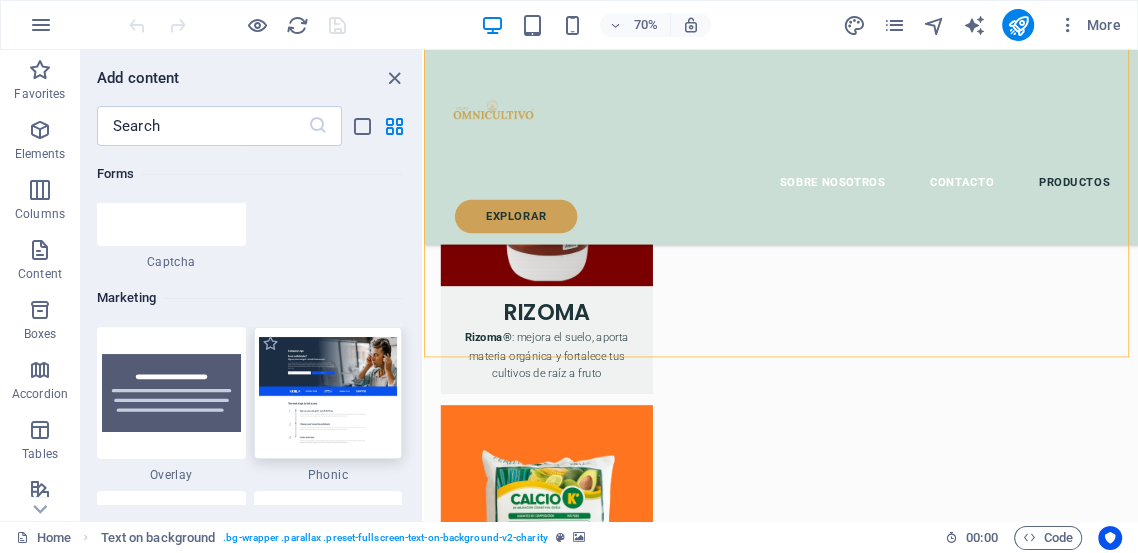 click at bounding box center (328, 392) 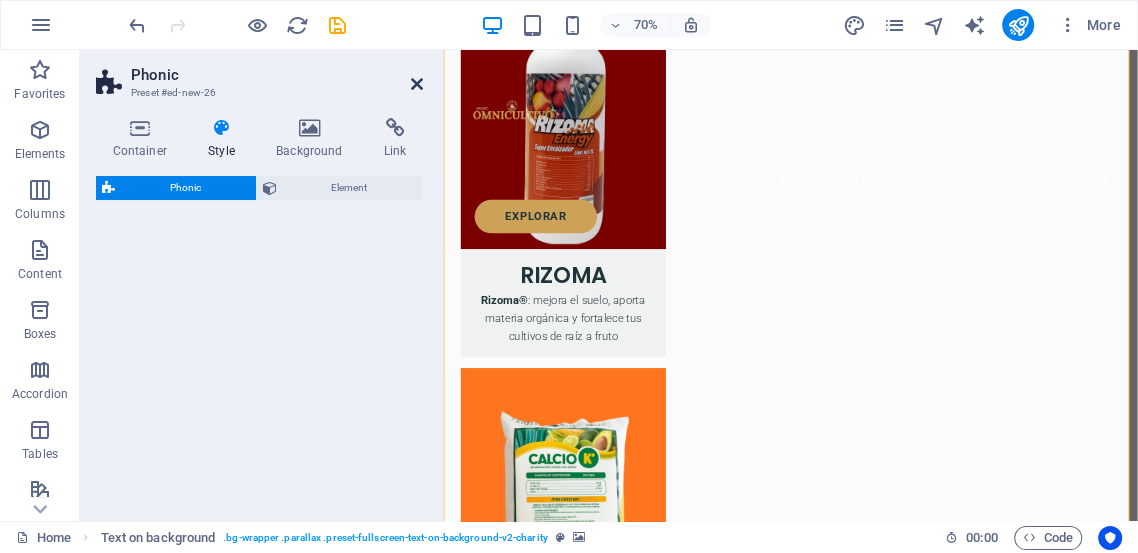 select on "%" 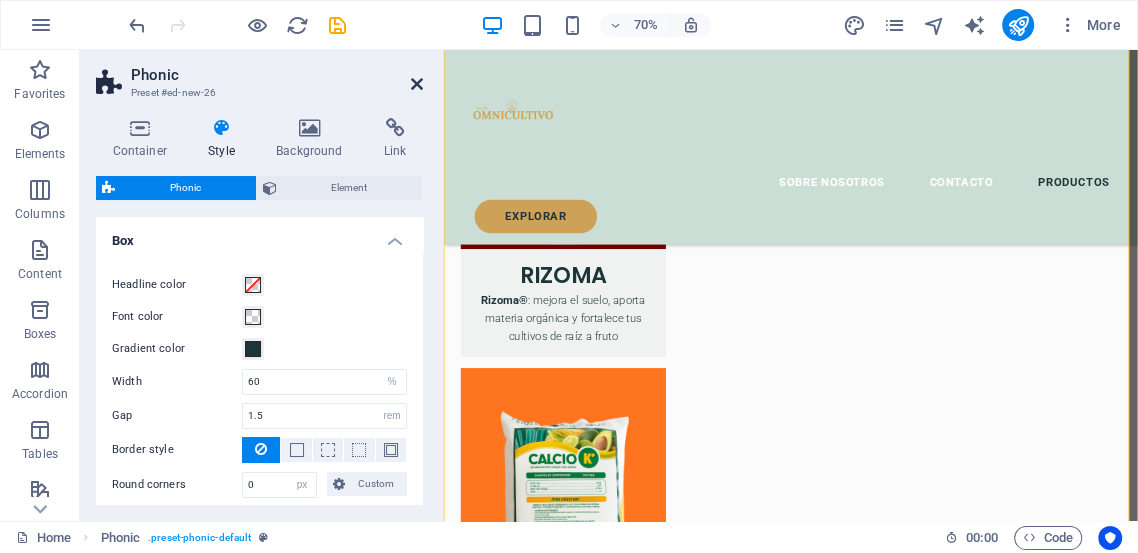 scroll, scrollTop: 3950, scrollLeft: 0, axis: vertical 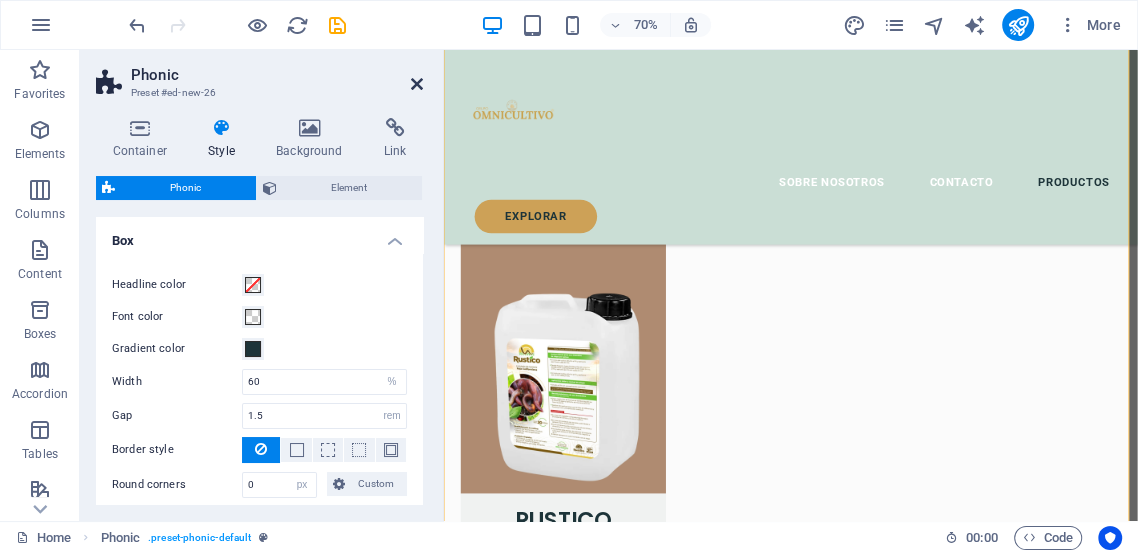 click at bounding box center [417, 84] 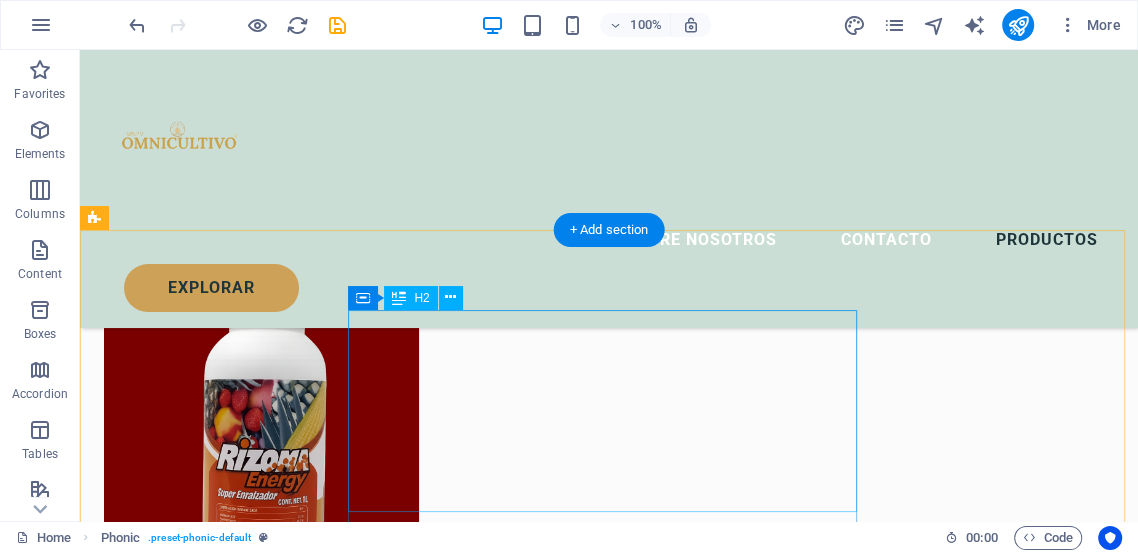 scroll, scrollTop: 2661, scrollLeft: 0, axis: vertical 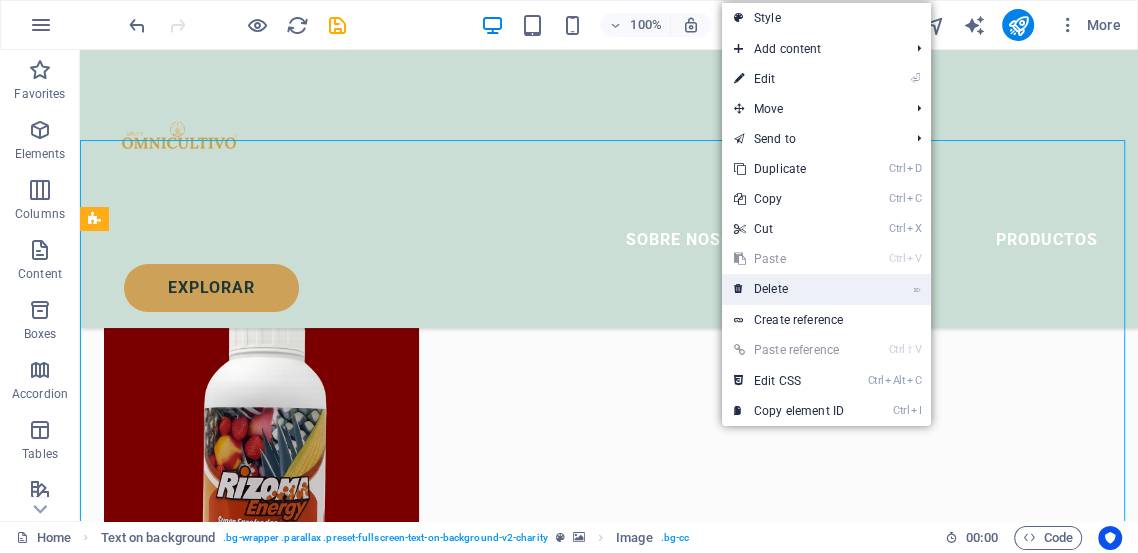 click on "⌦  Delete" at bounding box center [789, 289] 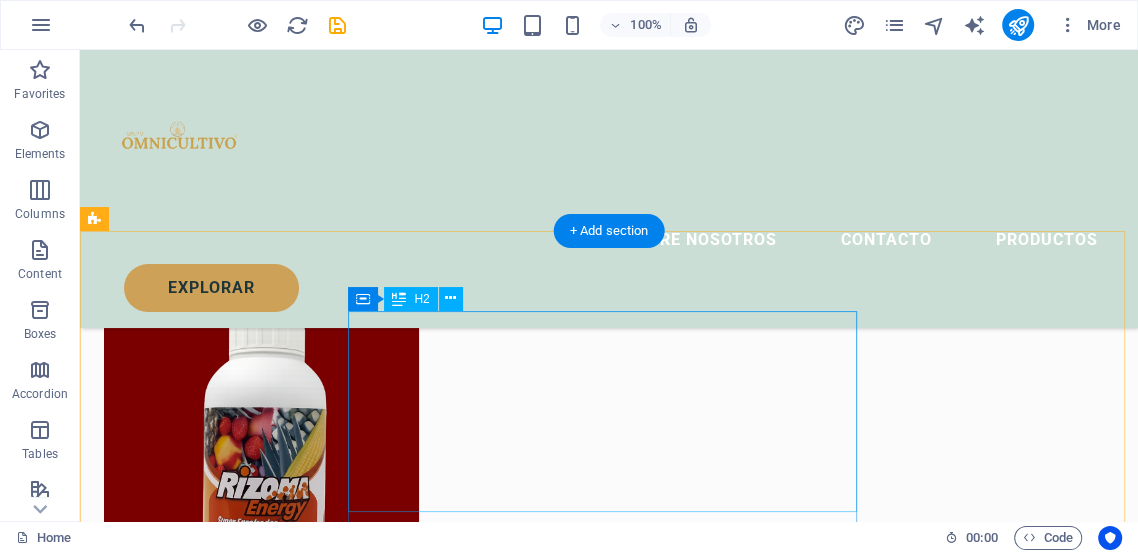 click on "Let’s make a positive impact together" at bounding box center (609, 3570) 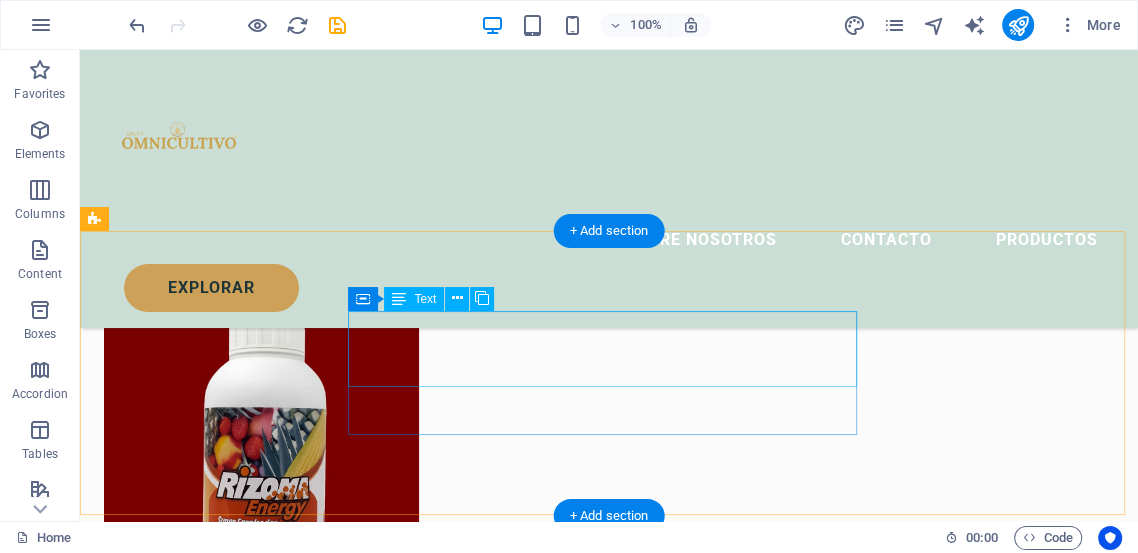 click on "Lorem ipsum dolor sit amet consectetur. Bibendum adipiscing morbi orci nibh eget posuere arcu volutpat nulla. Tortor cras suscipit augue sodales risus auctor. Fusce nunc vitae non dui ornare tellus nibh purus lectus." at bounding box center [609, 3562] 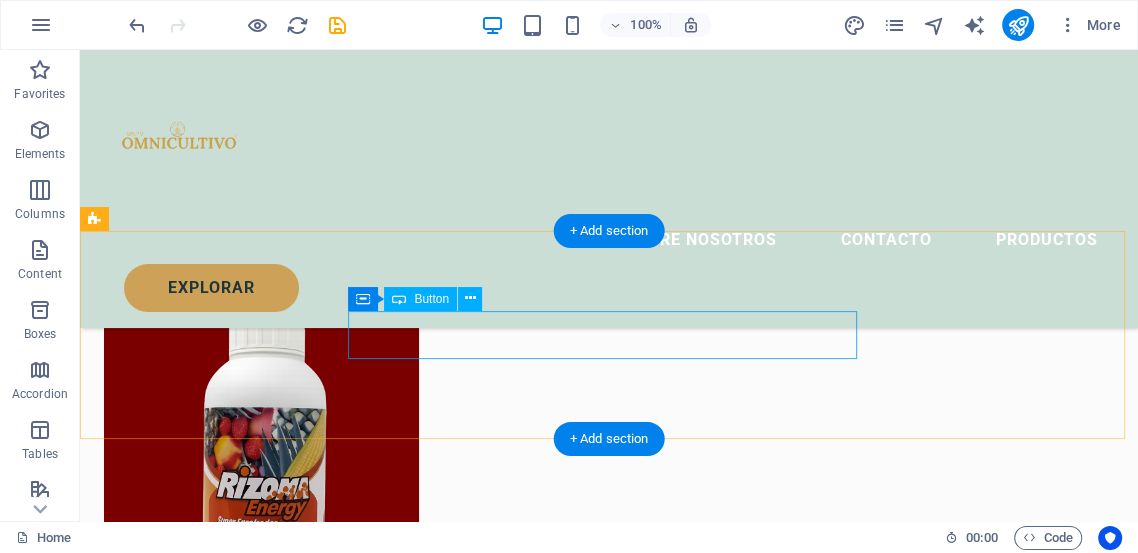 click on "donate now" at bounding box center (609, 3561) 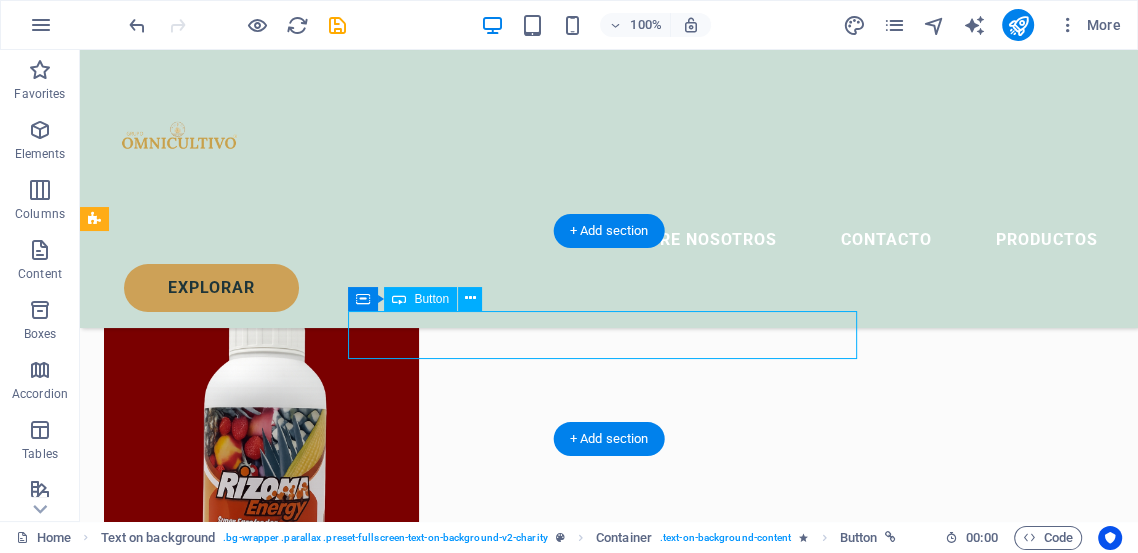 click on "donate now" at bounding box center [609, 3561] 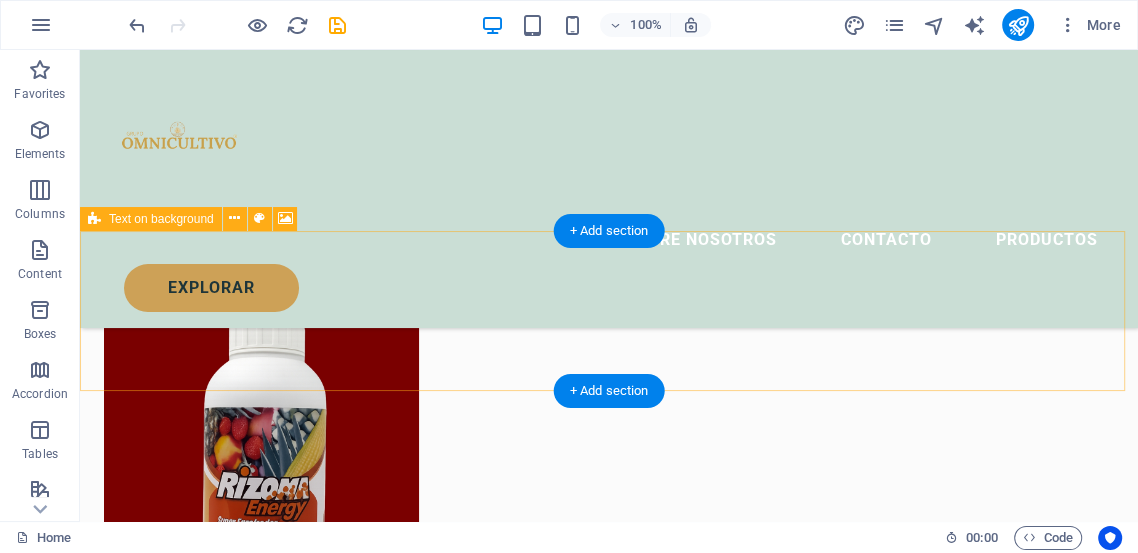 click at bounding box center (609, 3297) 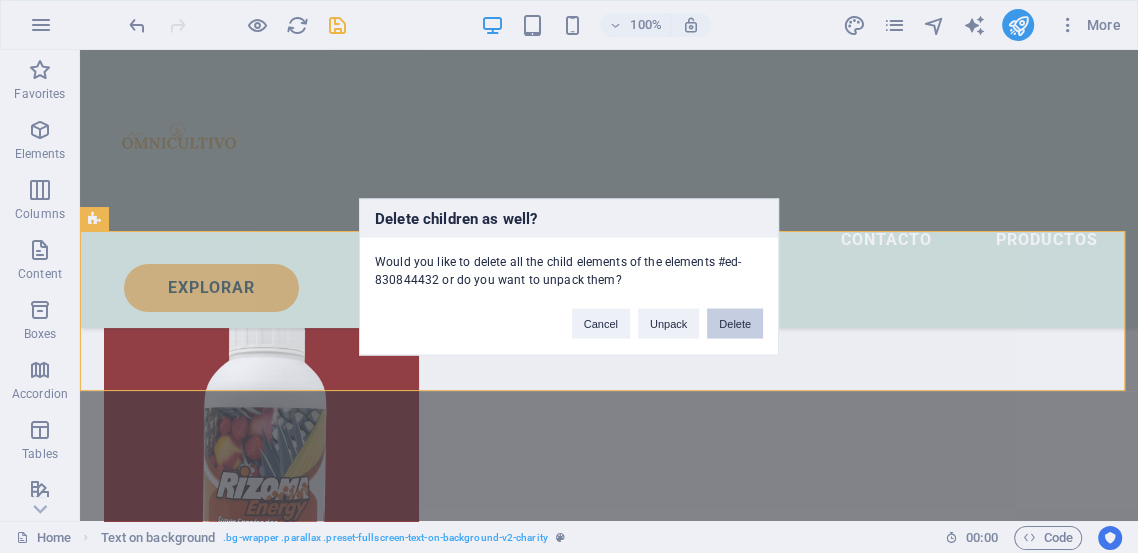 click on "Delete" at bounding box center [735, 323] 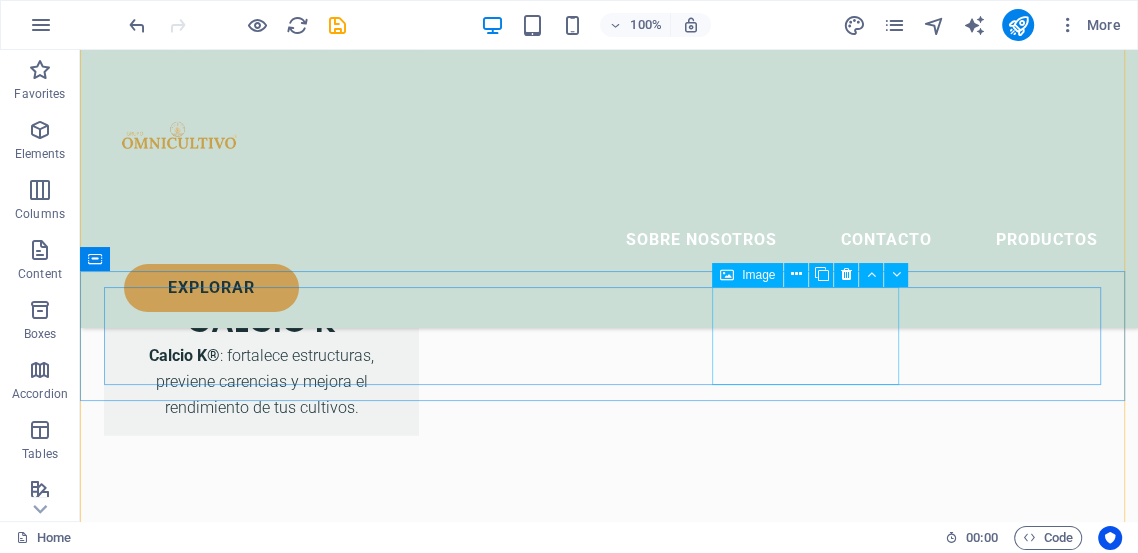 scroll, scrollTop: 3520, scrollLeft: 0, axis: vertical 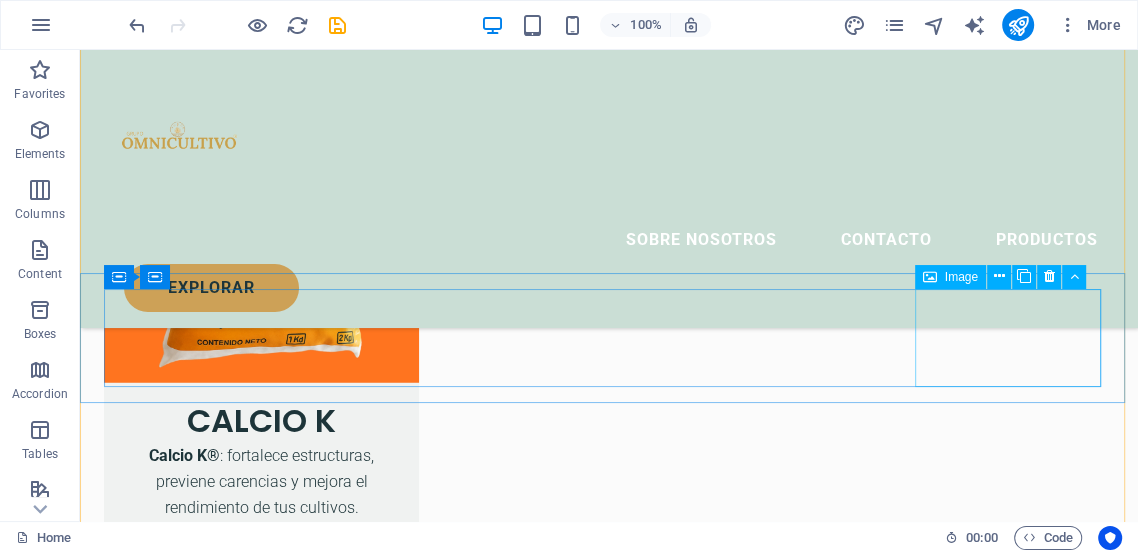 click at bounding box center [198, 4365] 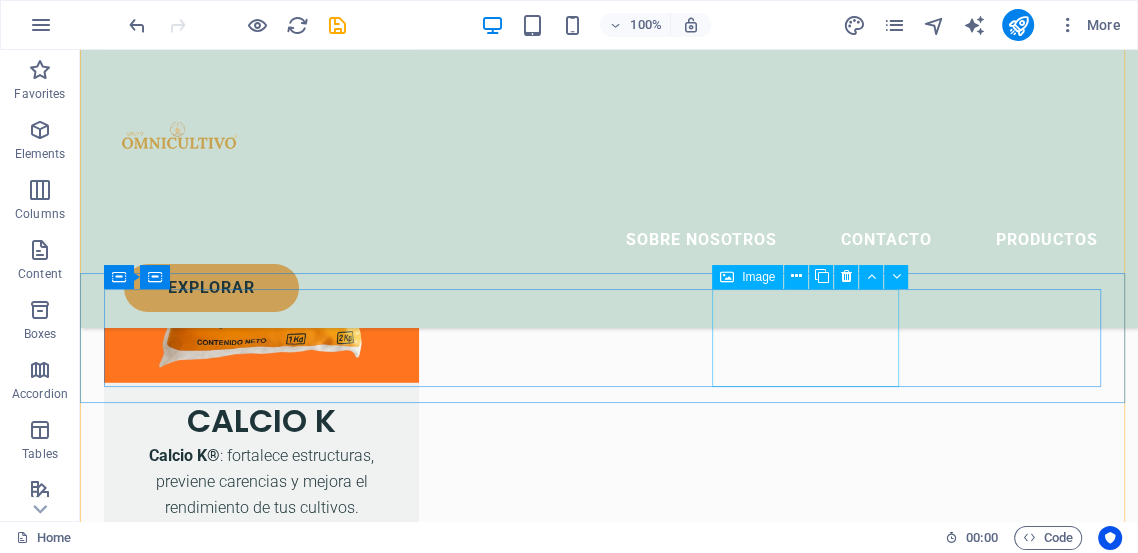 click at bounding box center [198, 4257] 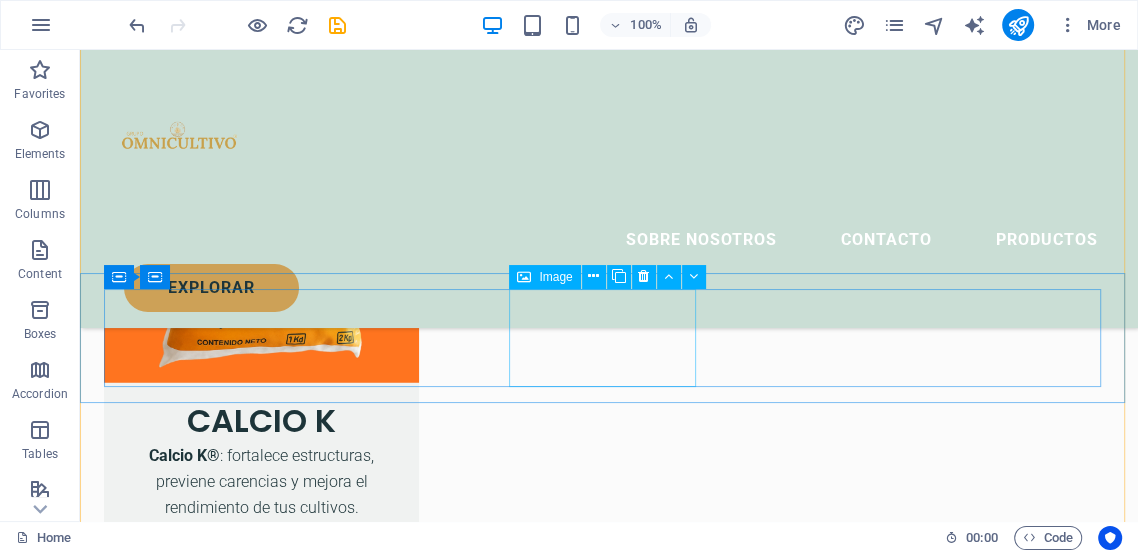 click at bounding box center [198, 4150] 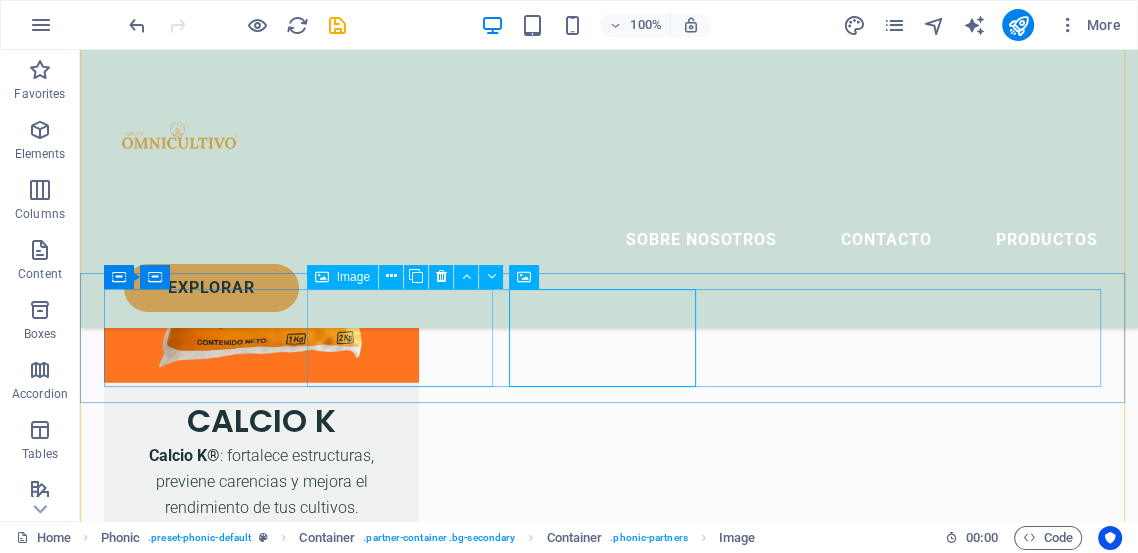 click at bounding box center (198, 4042) 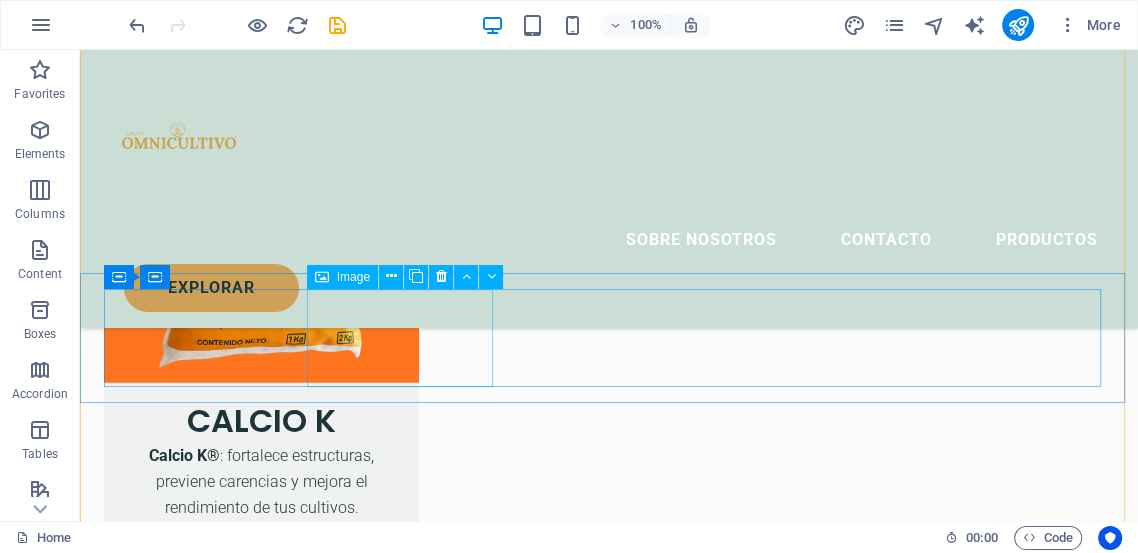 click at bounding box center [198, 4042] 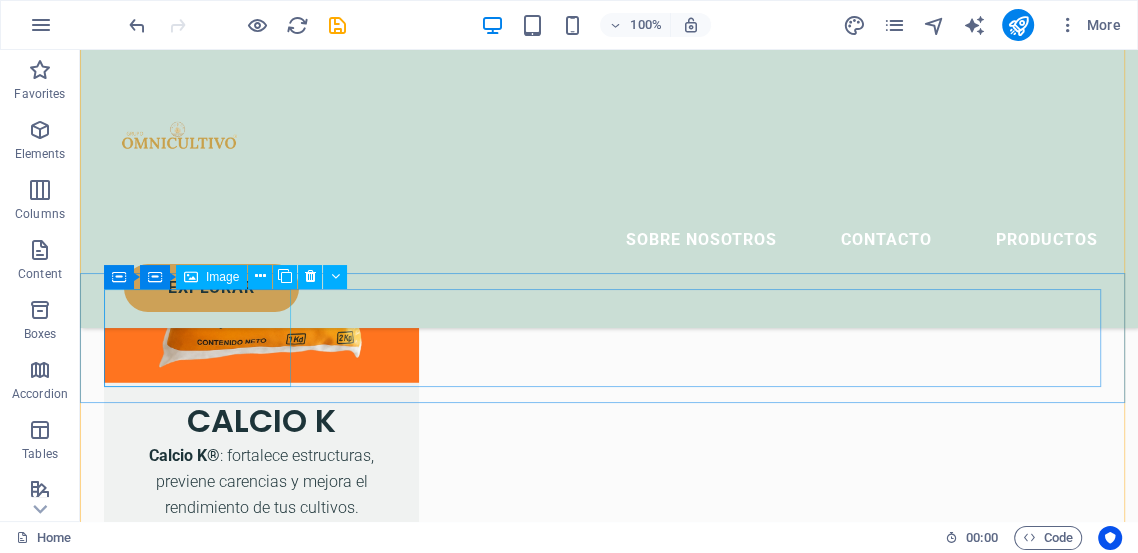 click at bounding box center (198, 3935) 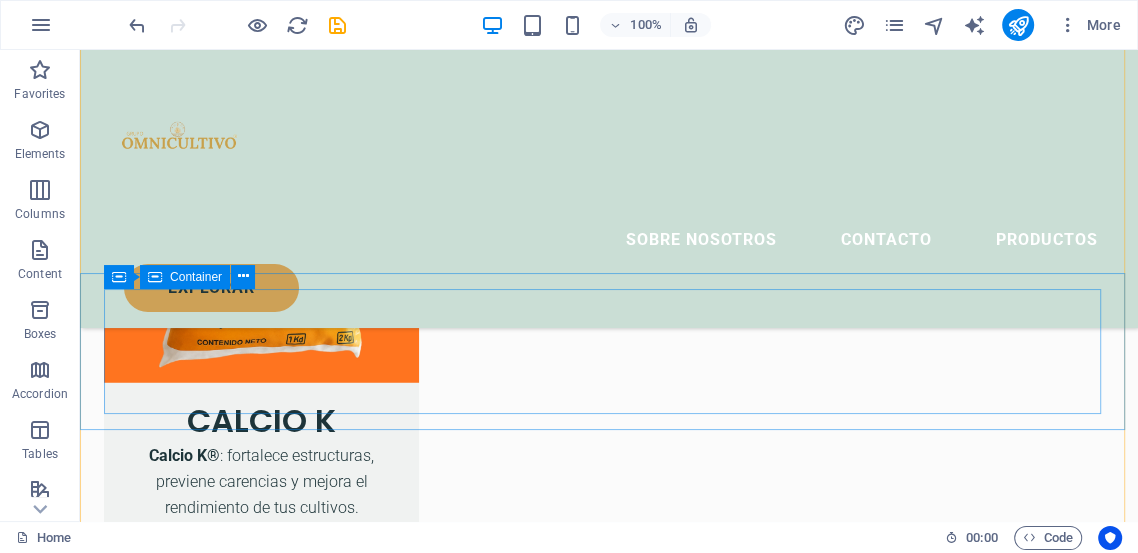 click on "Drop content here or  Add elements  Paste clipboard" at bounding box center [609, 3949] 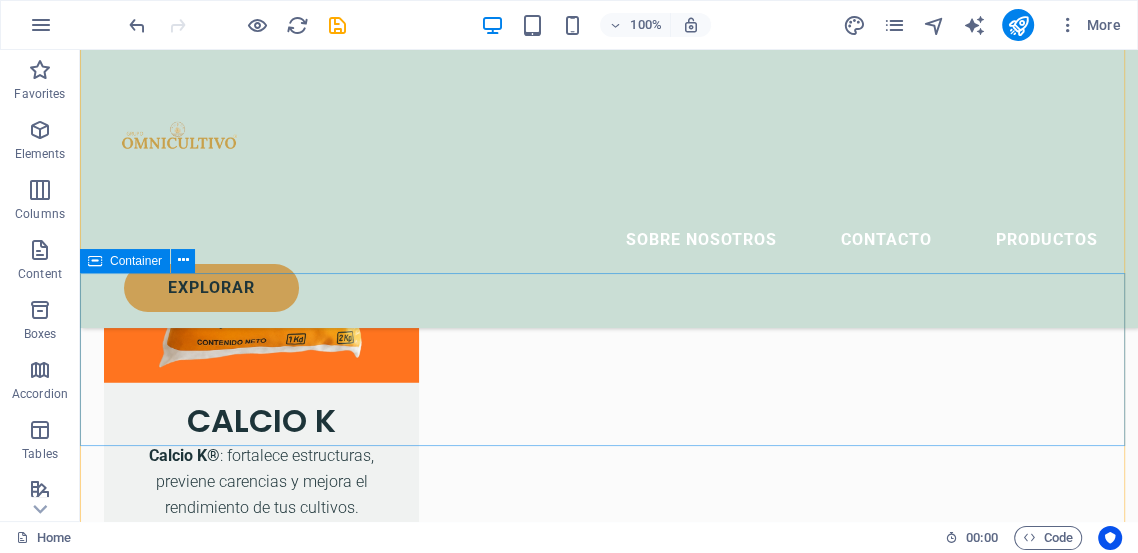 click on "Drop content here or  Add elements  Paste clipboard" at bounding box center [609, 3957] 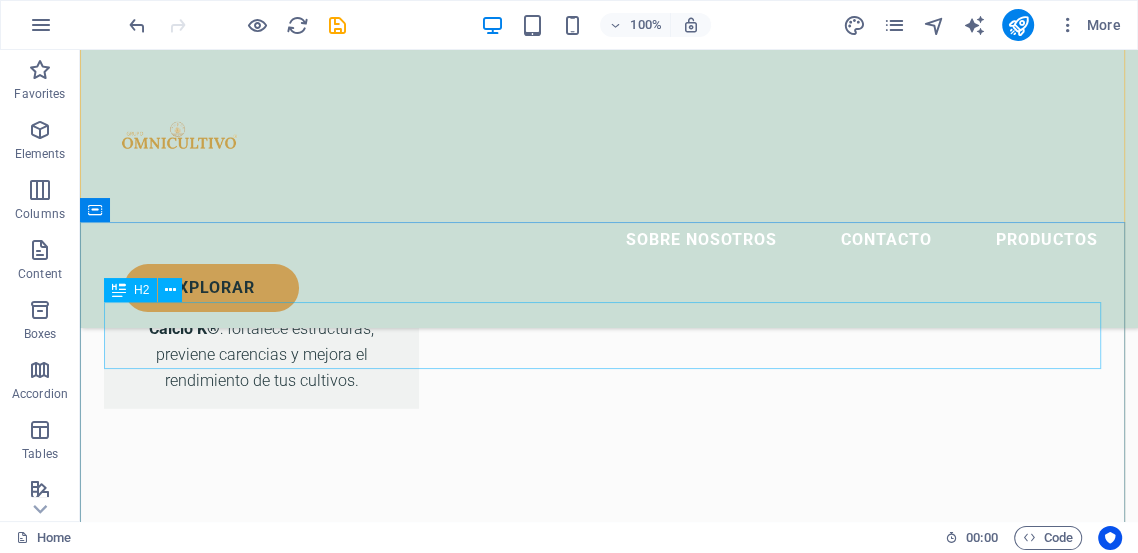 scroll, scrollTop: 3652, scrollLeft: 0, axis: vertical 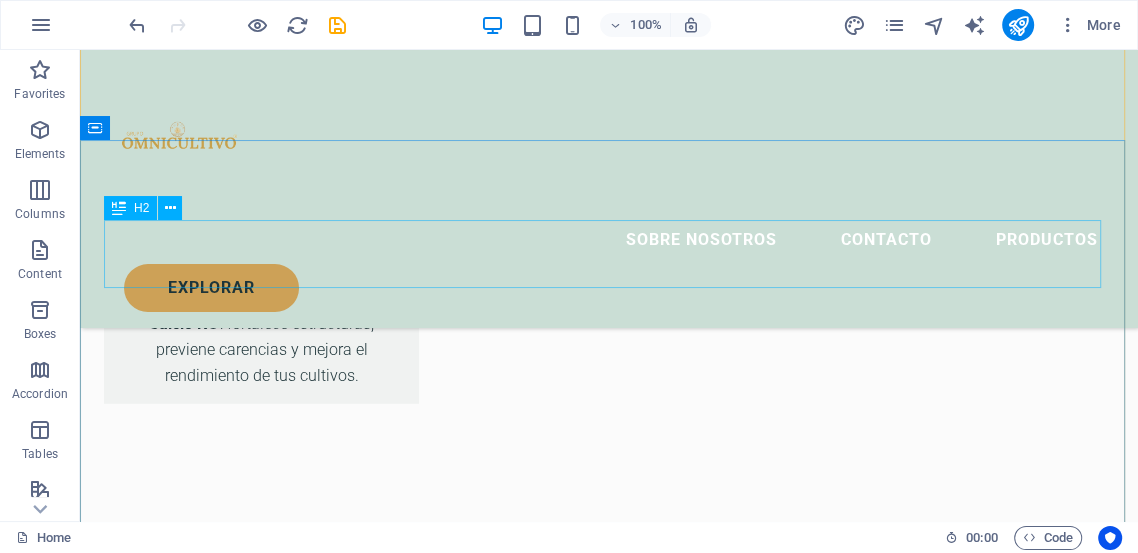 click on "The next steps to full access" at bounding box center [609, 3851] 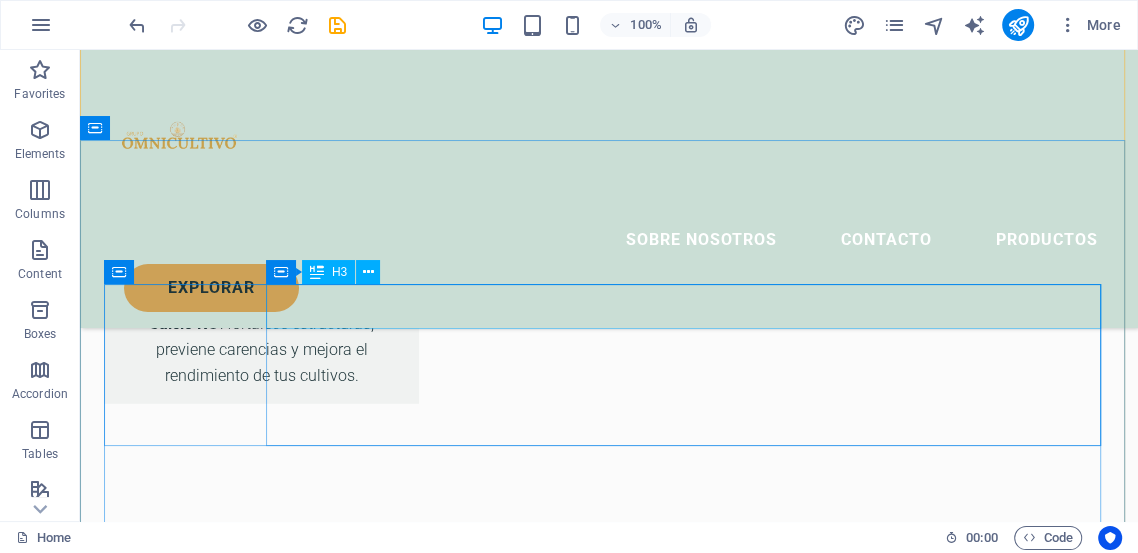 click on "Sign up now and get 1 month for free" at bounding box center [637, 3944] 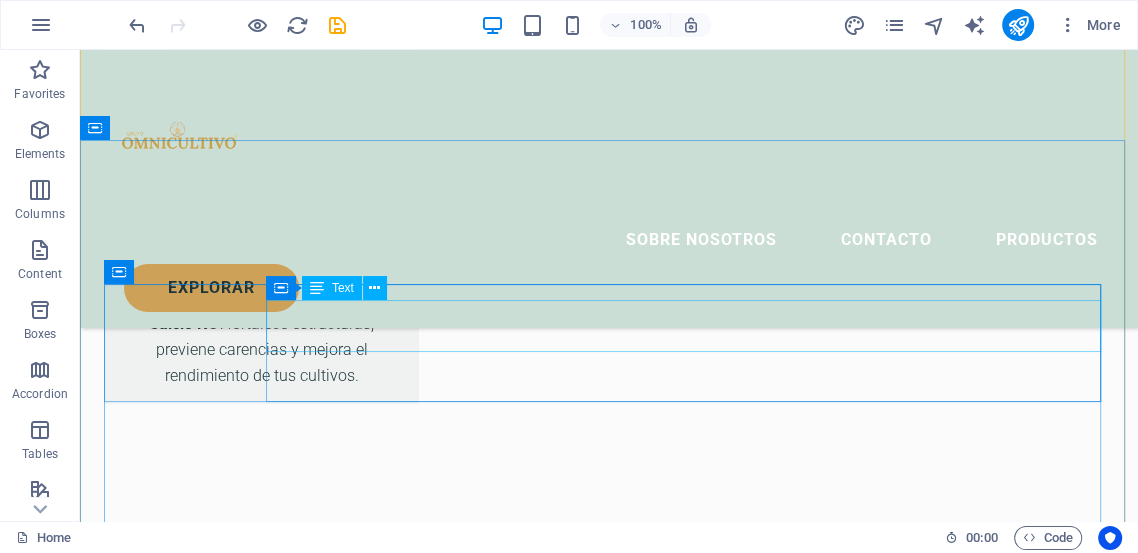 click on "Lorem ipsum dolor sit amet, consetetur sadipscing elitr, sed diam nonumy eirmod tempor invidunt ut labore et dolore magna aliquyam erat, sed diam voluptua. At vero eos et accusam et justo duo dolores et ea rebum." at bounding box center [637, 3963] 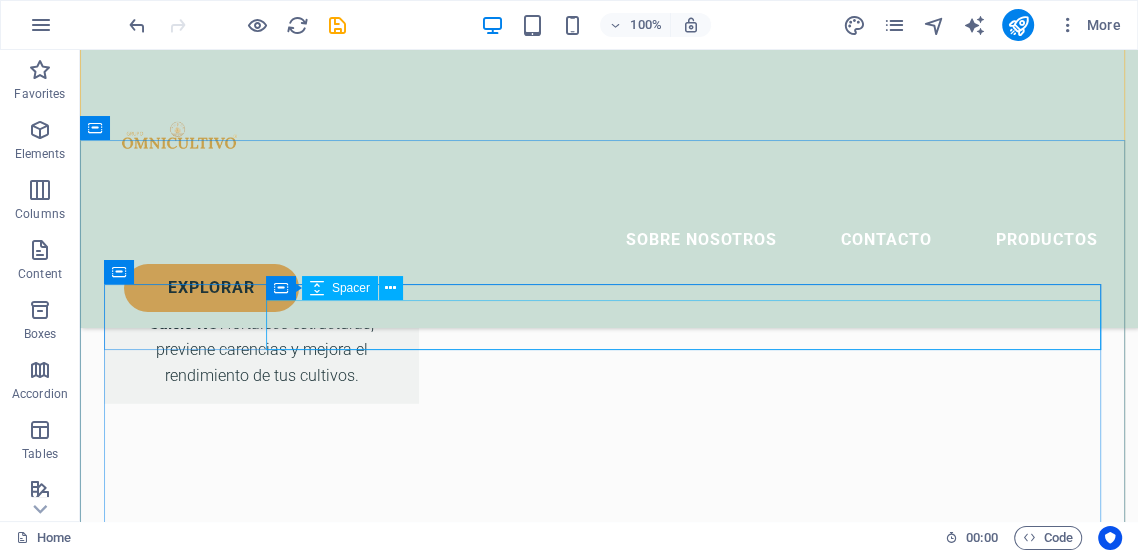 click at bounding box center [637, 3963] 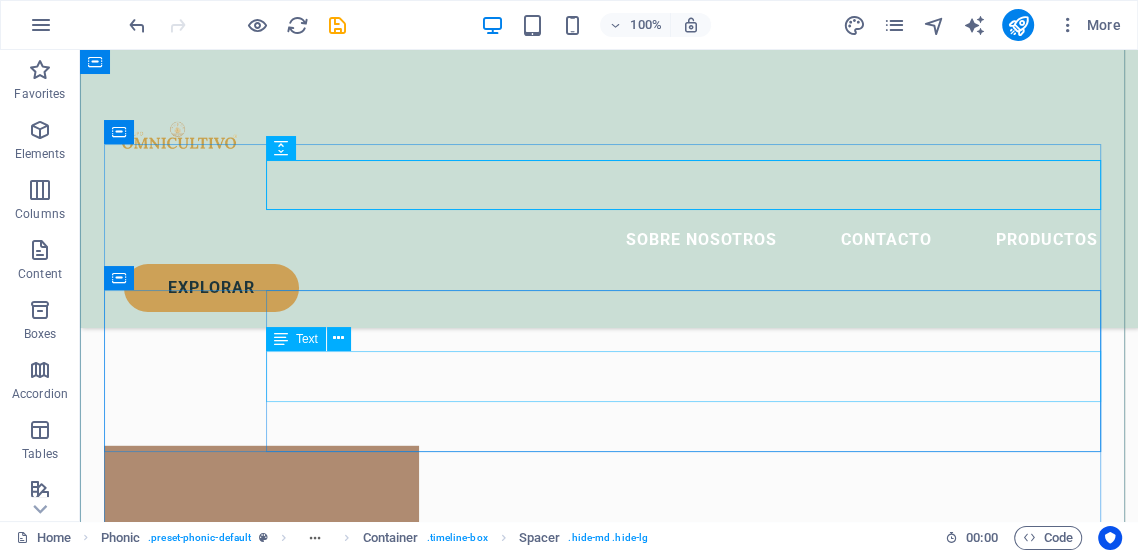 scroll, scrollTop: 3800, scrollLeft: 0, axis: vertical 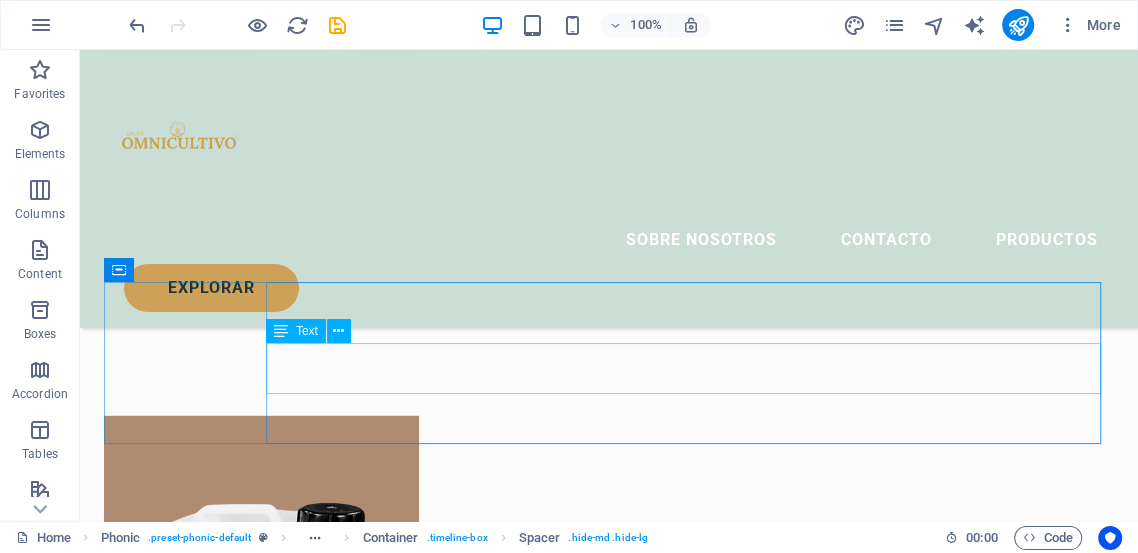 click on "Lorem ipsum dolor sit amet, consetetur sadipscing elitr, sed diam nonumy eirmod tempor invidunt ut labore et dolore magna aliquyam erat, sed diam voluptua. At vero eos et accusam et justo duo dolores et ea rebum." at bounding box center (637, 4046) 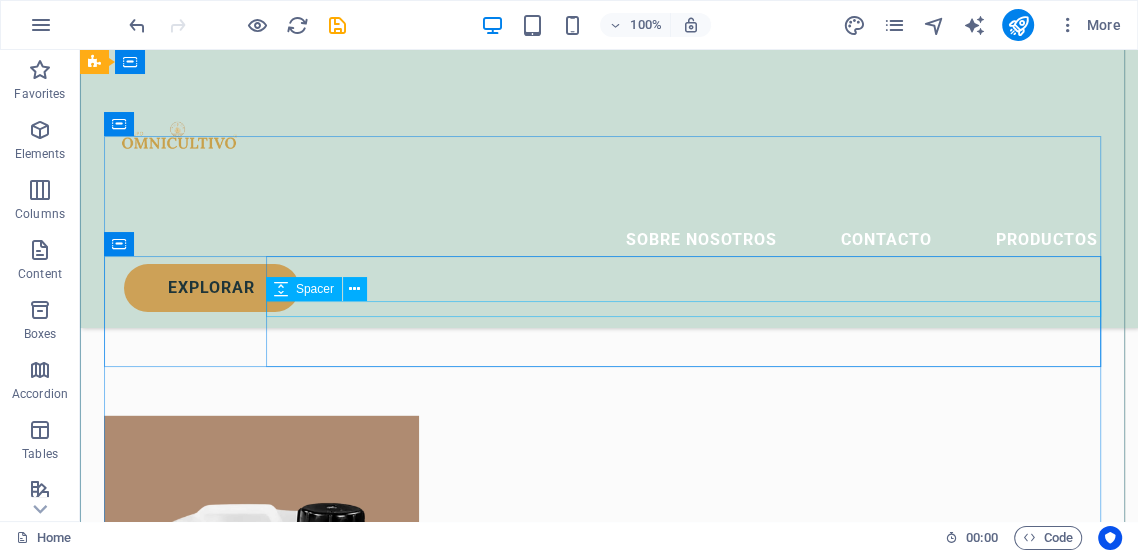 click at bounding box center [637, 3963] 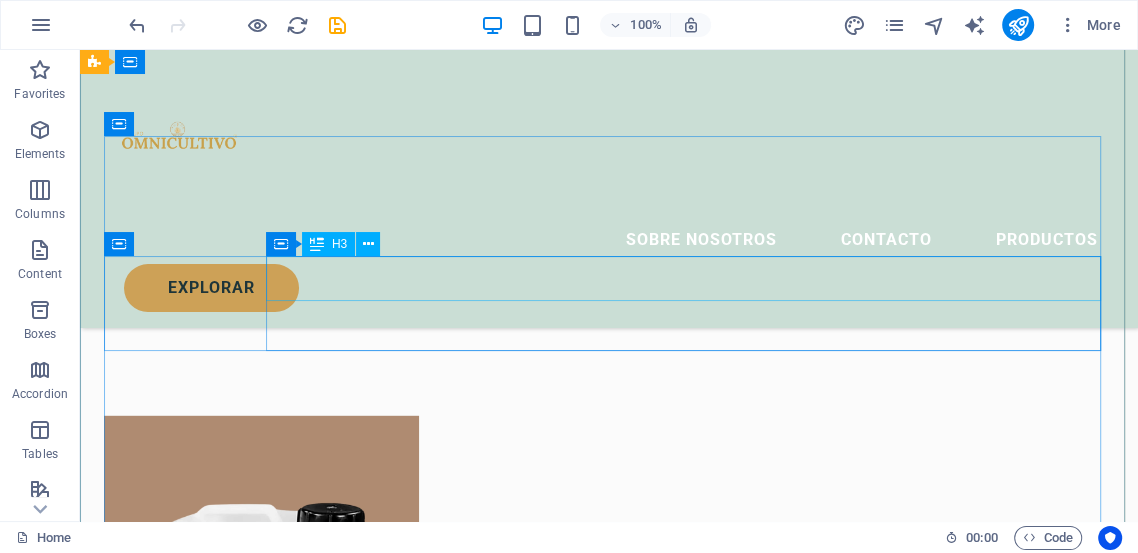 click on "Choose your favourite audiobook" at bounding box center (637, 3932) 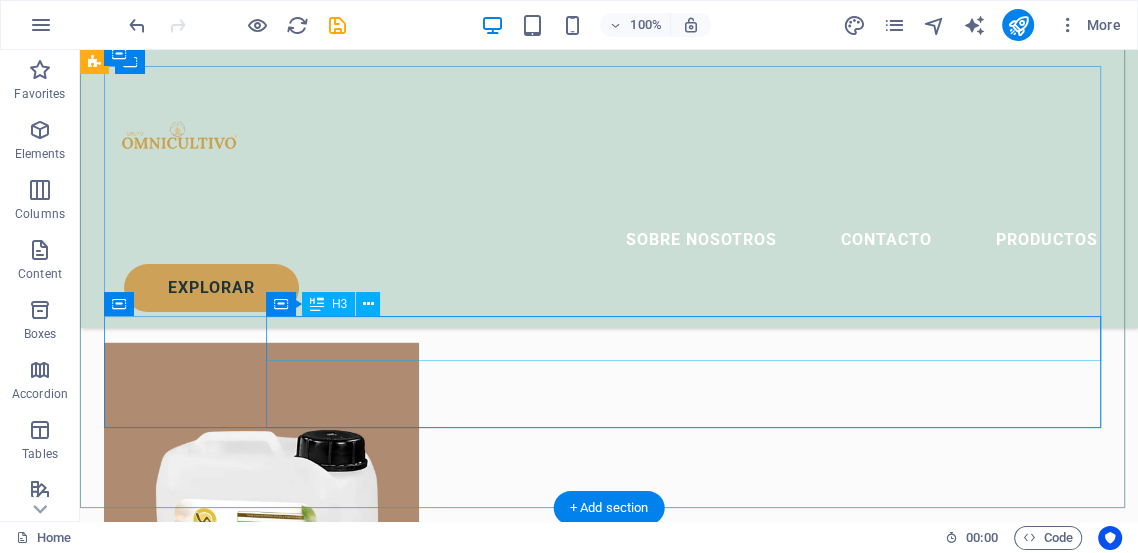 scroll, scrollTop: 3874, scrollLeft: 0, axis: vertical 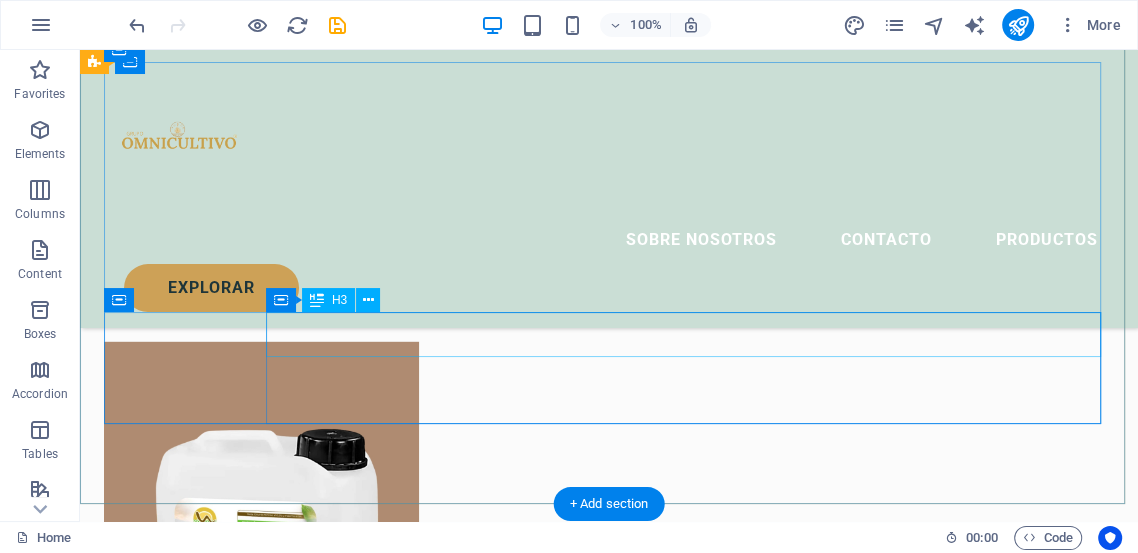 click on "Listen and enjoy" at bounding box center [637, 4028] 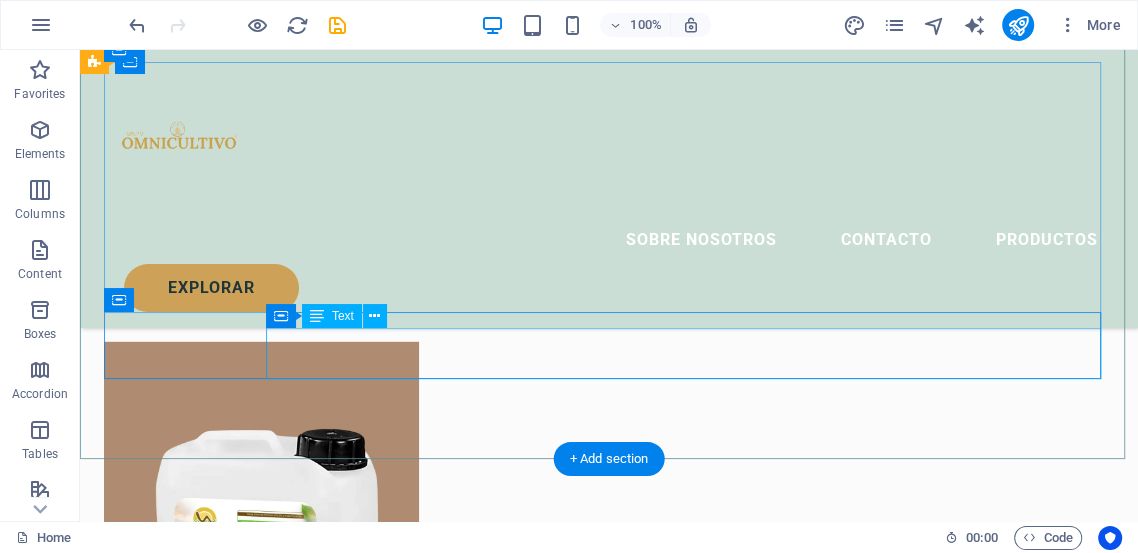click on "Lorem ipsum dolor sit amet, consetetur sadipscing elitr, sed diam nonumy eirmod tempor invidunt ut labore et dolore magna aliquyam erat, sed diam voluptua. At vero eos et accusam et justo duo dolores et ea rebum." at bounding box center (637, 4047) 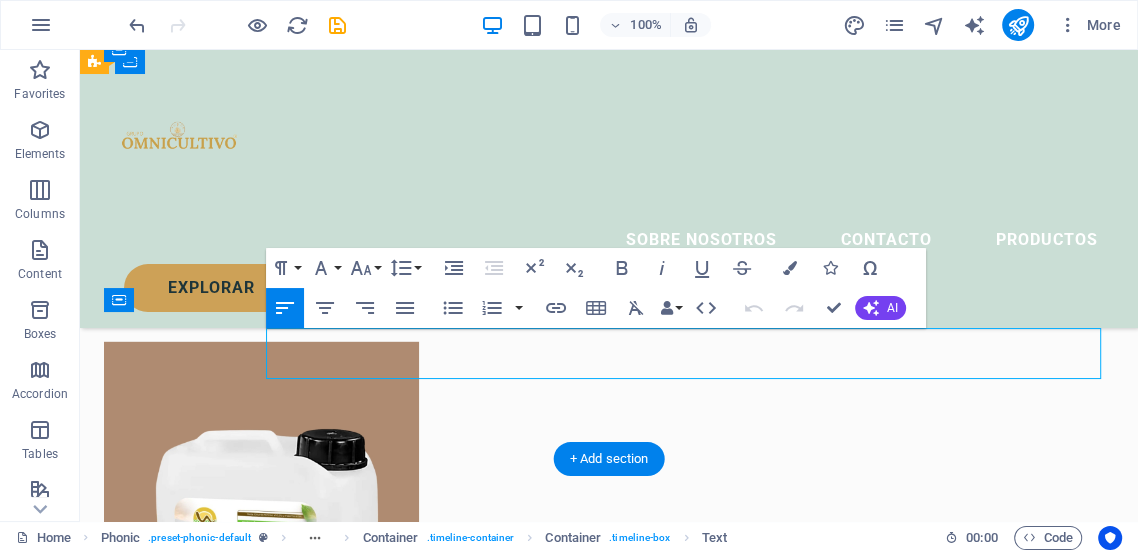 click on "Lorem ipsum dolor sit amet, consetetur sadipscing elitr, sed diam nonumy eirmod tempor invidunt ut labore et dolore magna aliquyam erat, sed diam voluptua. At vero eos et accusam et justo duo dolores et ea rebum." at bounding box center (637, 4047) 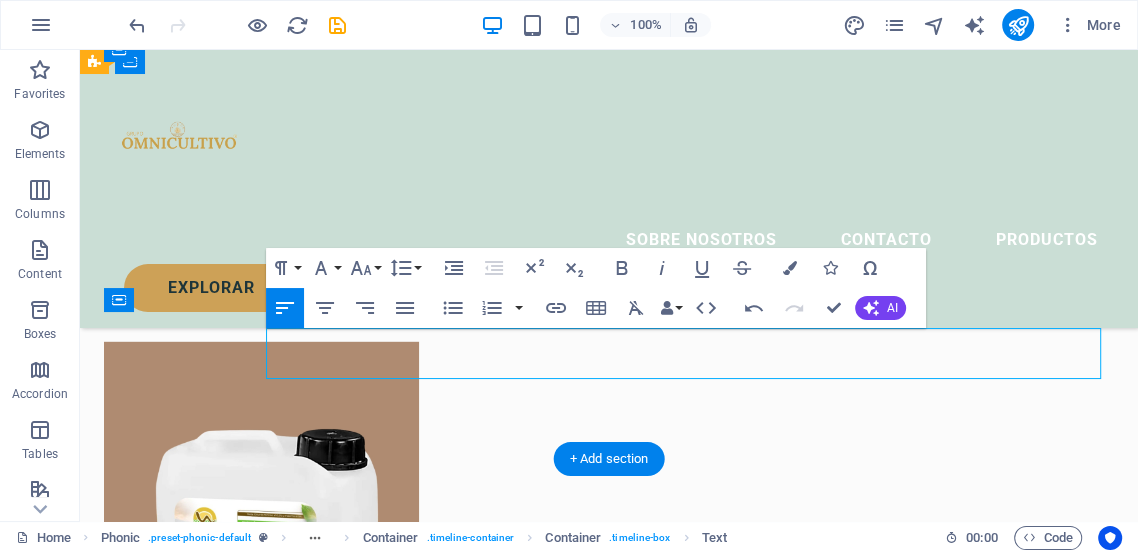 click on "Lorem ipsum dolor sit amet, conseteur sadipscing elitr, sed diam nonumy eirmod tempor invidunt ut labore et dolore magna aliquyam erat, sed diam voluptua. At vero eos et accusam et justo duo dolores et ea rebum." at bounding box center [637, 4047] 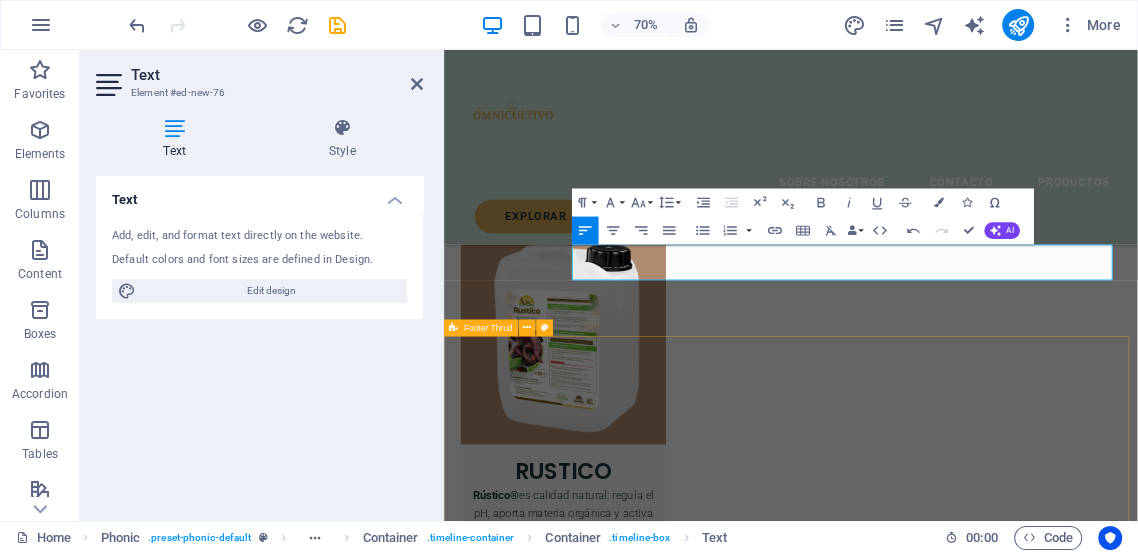 type 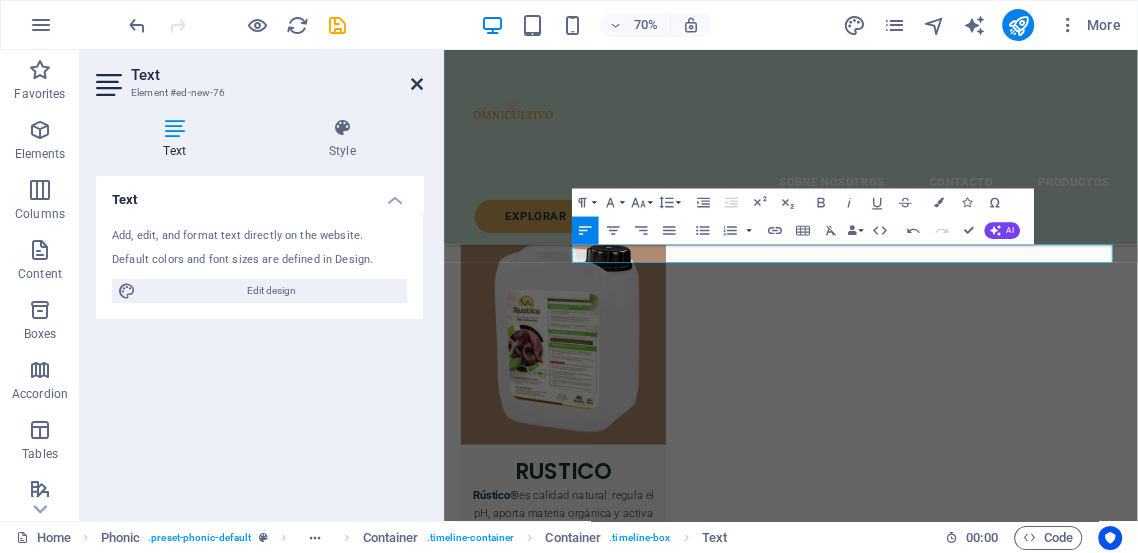 click at bounding box center [417, 84] 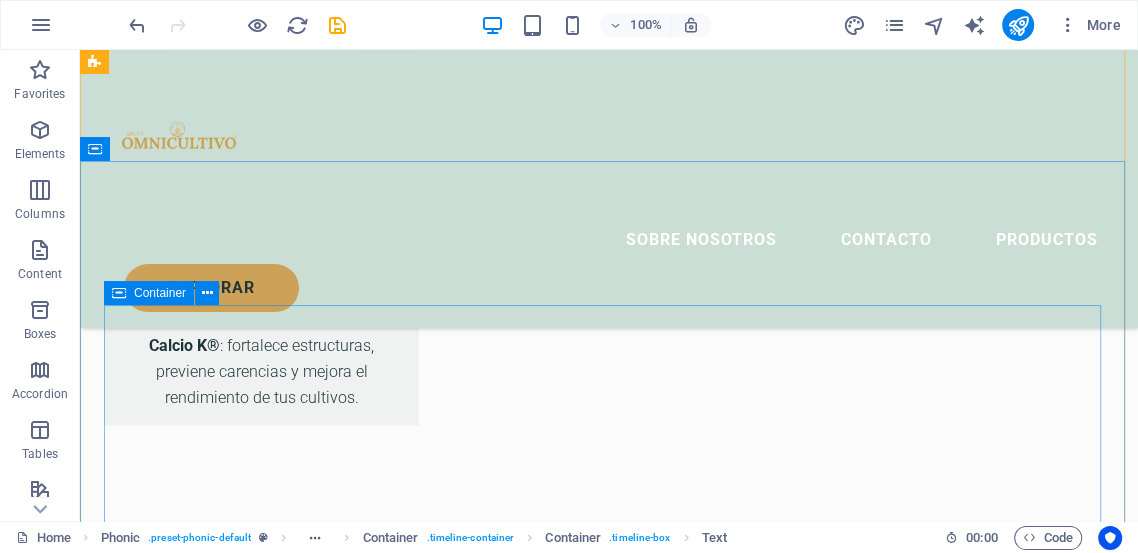 scroll, scrollTop: 3430, scrollLeft: 0, axis: vertical 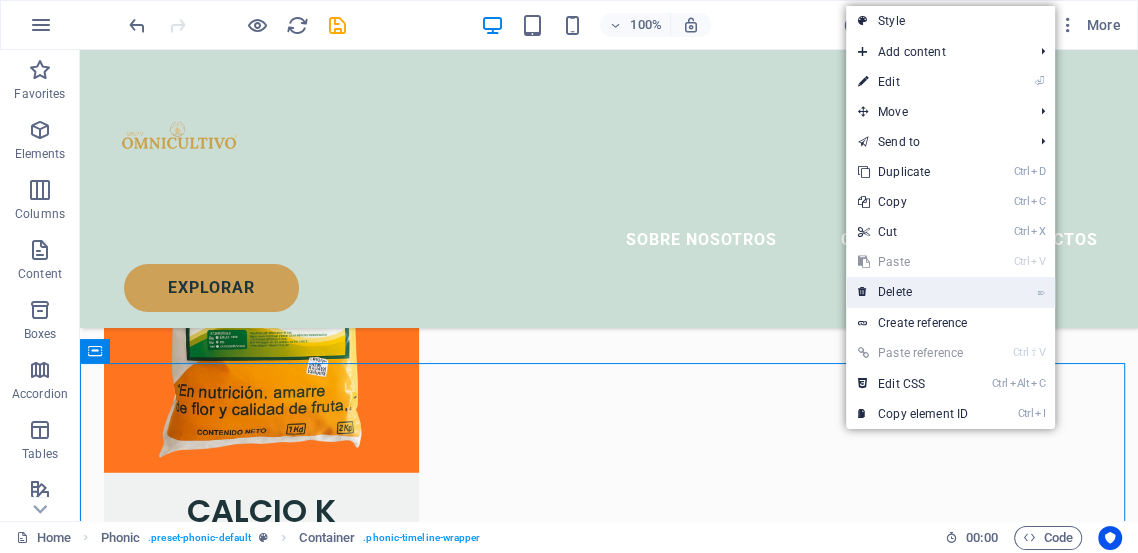 click on "⌦  Delete" at bounding box center [913, 292] 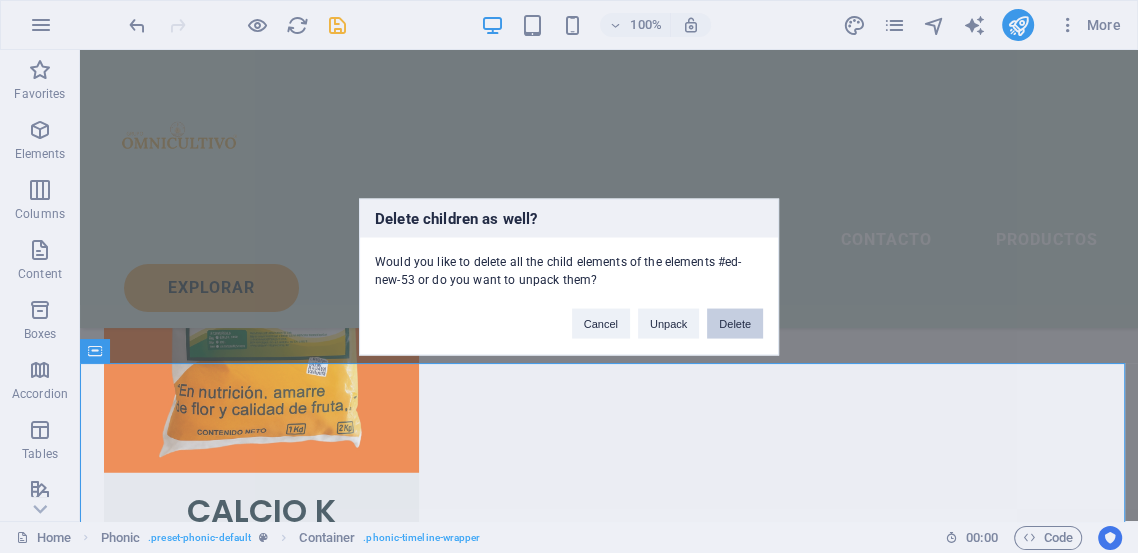 click on "Delete" at bounding box center [735, 323] 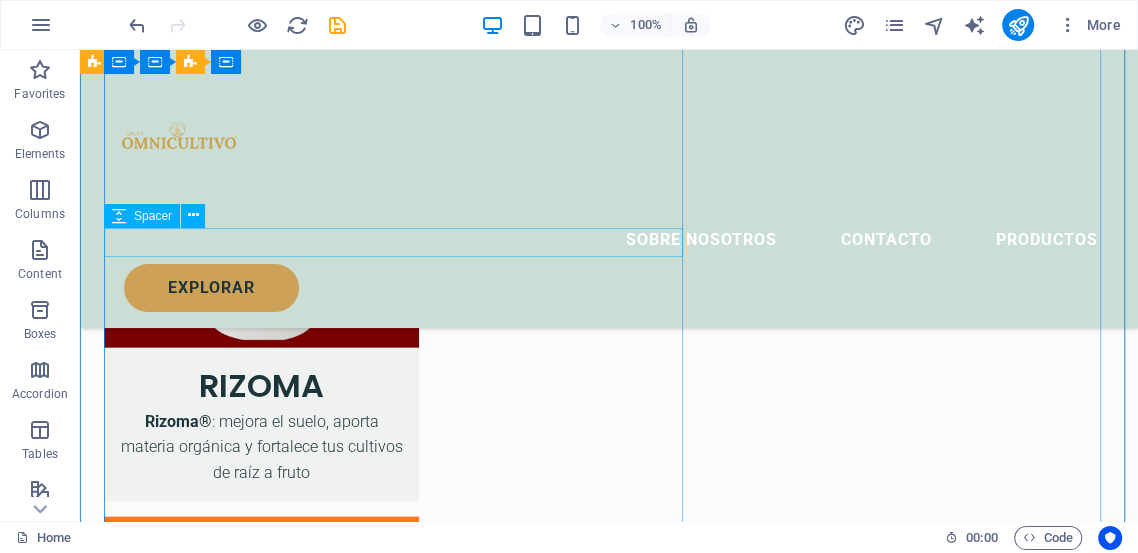scroll, scrollTop: 2891, scrollLeft: 0, axis: vertical 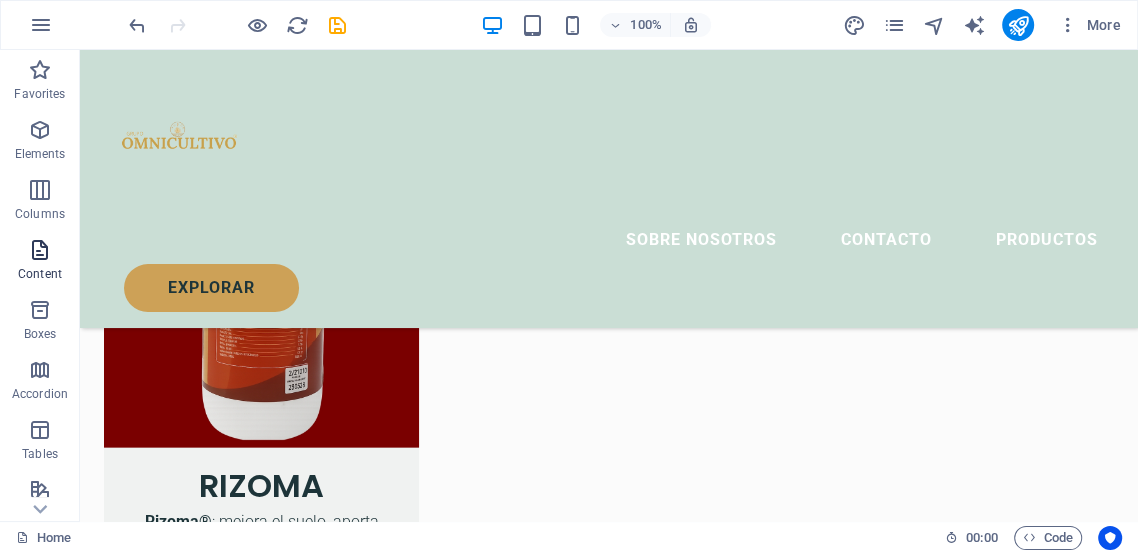 click on "Content" at bounding box center (40, 274) 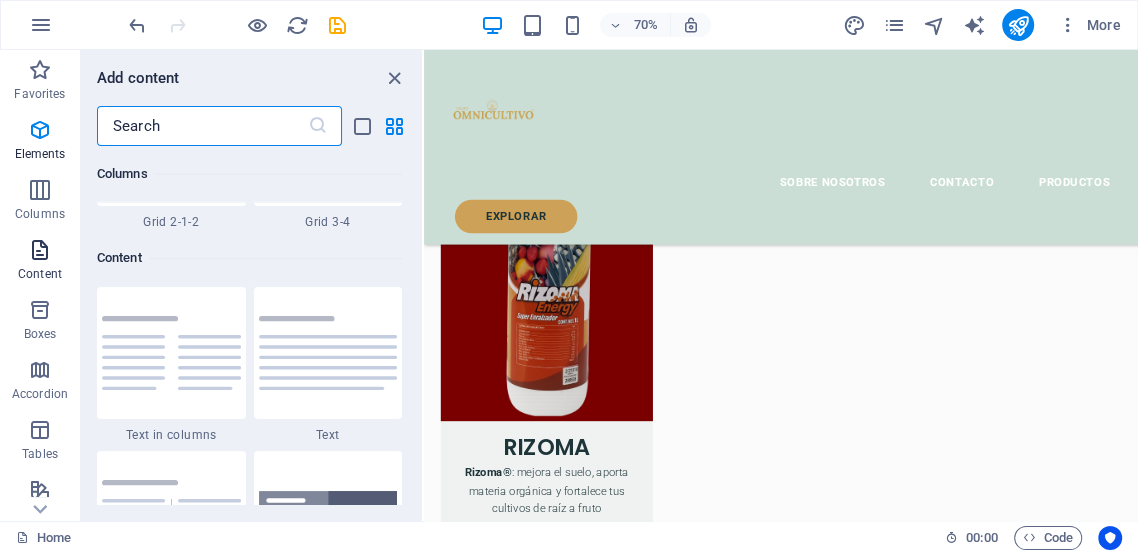 scroll, scrollTop: 3498, scrollLeft: 0, axis: vertical 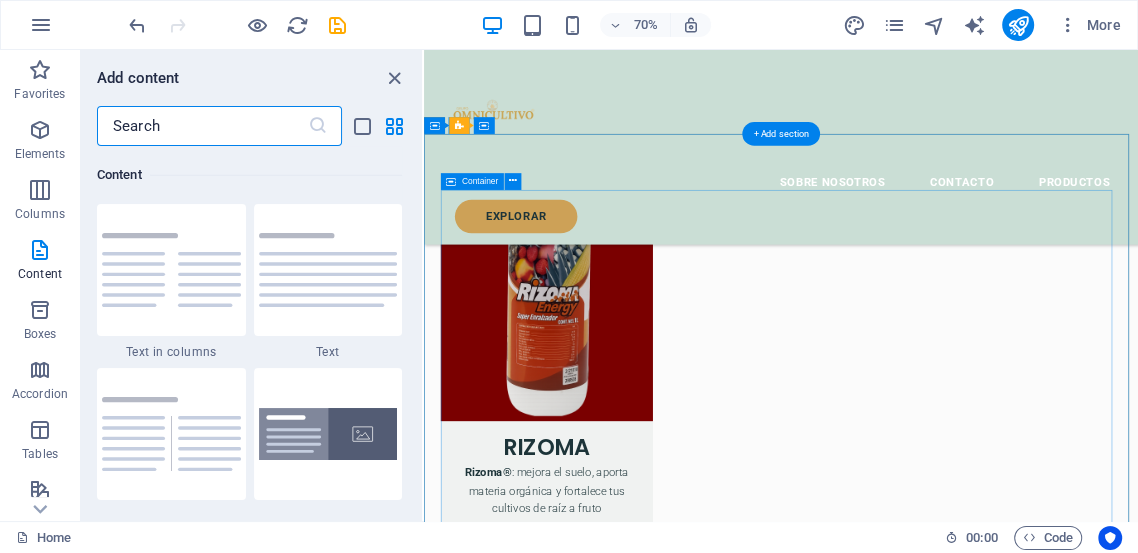 click on "Love audiobooks? Sign up now and get 1 month free access! Lorem ipsum dolor sit amet, consetetur sadipscing elitr, sed diam nonumy eirmod tempor invidunt ut labore et dolore magna aliquyam erat, sed diam voluptua. At vero eos et accusam et justo duo dolores et ea rebum. Stet clita kasd gubergren, no sea takimata sanctus est. Sign up Unreadable? Load new" at bounding box center [934, 4159] 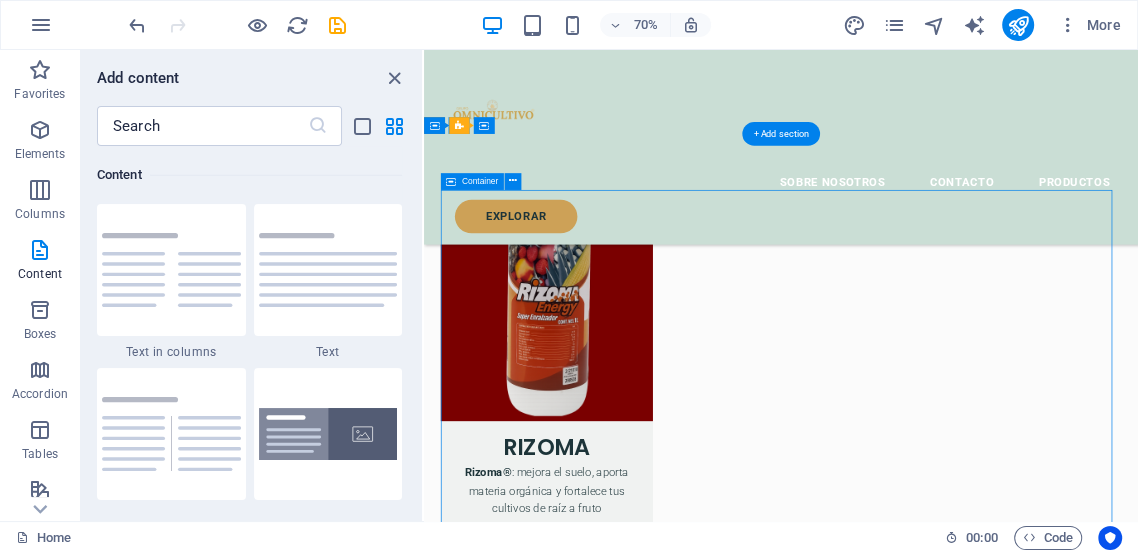 click on "Love audiobooks? Sign up now and get 1 month free access! Lorem ipsum dolor sit amet, consetetur sadipscing elitr, sed diam nonumy eirmod tempor invidunt ut labore et dolore magna aliquyam erat, sed diam voluptua. At vero eos et accusam et justo duo dolores et ea rebum. Stet clita kasd gubergren, no sea takimata sanctus est. Sign up Unreadable? Load new" at bounding box center [934, 4159] 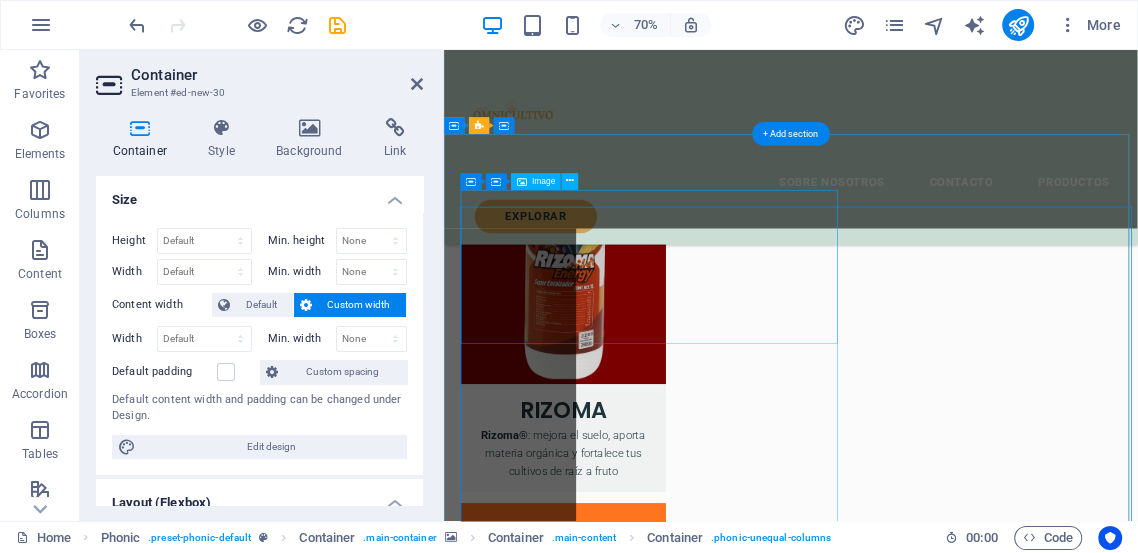 scroll, scrollTop: 2868, scrollLeft: 0, axis: vertical 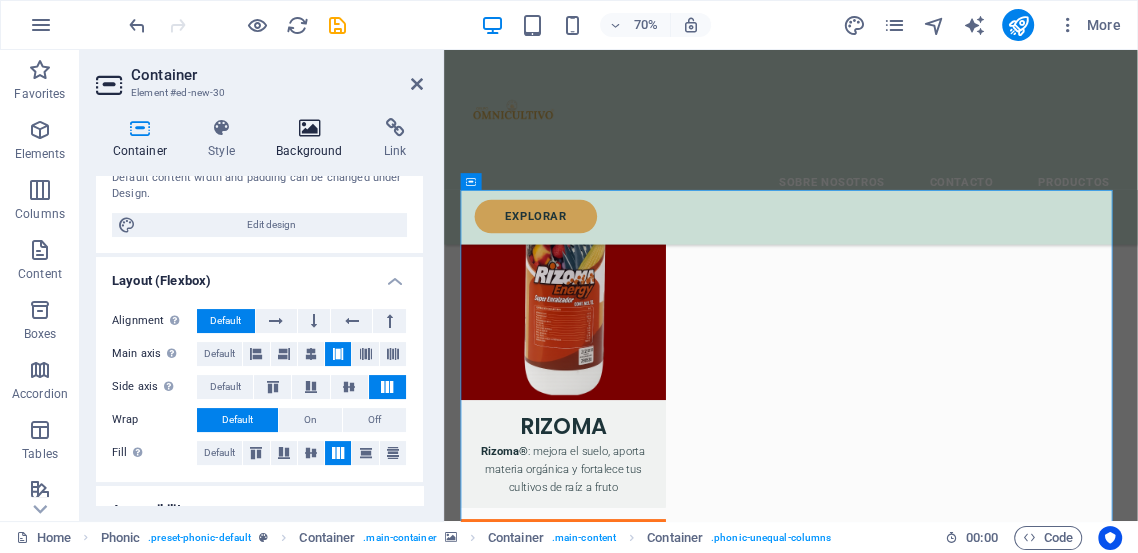click at bounding box center (310, 128) 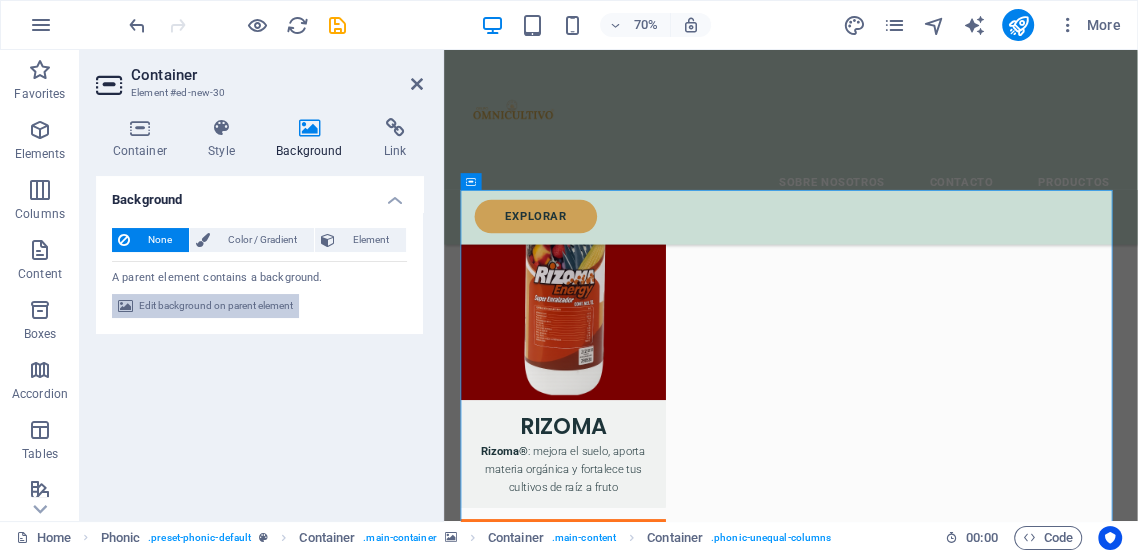 click on "Edit background on parent element" at bounding box center (216, 306) 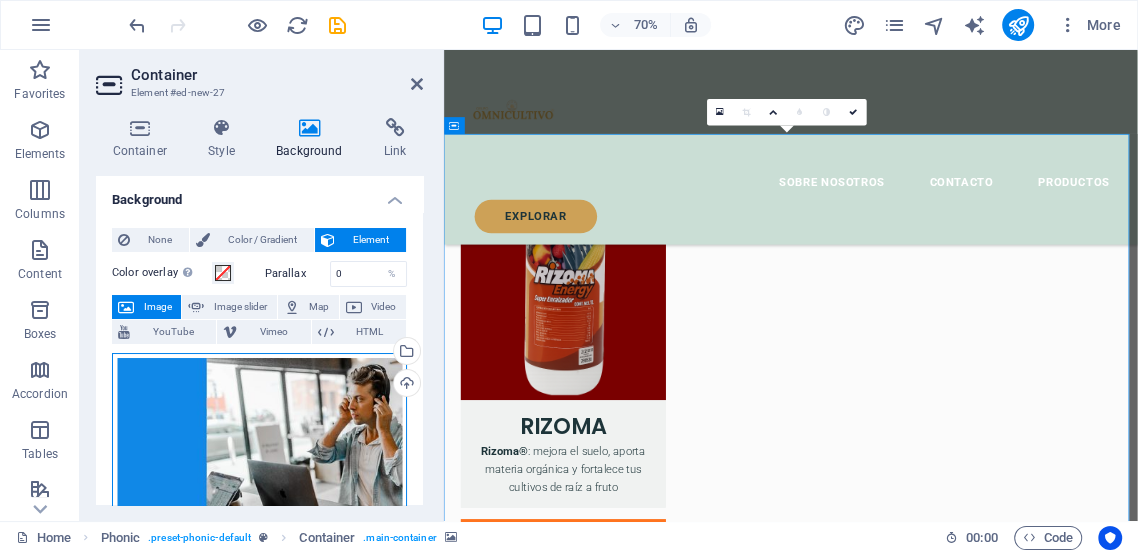 click on "Drag files here, click to choose files or select files from Files or our free stock photos & videos" at bounding box center (259, 443) 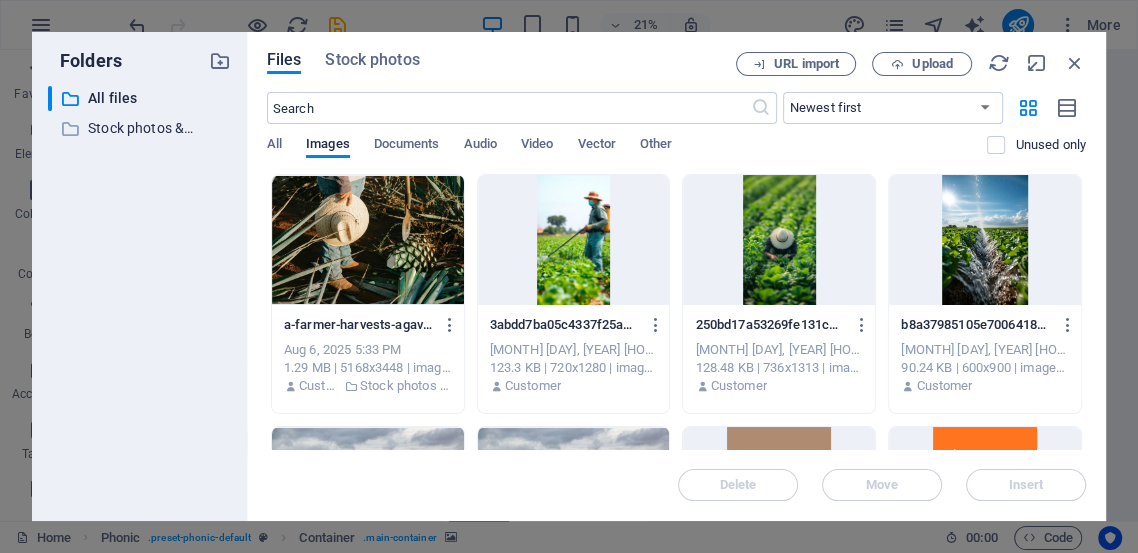 scroll, scrollTop: 4061, scrollLeft: 0, axis: vertical 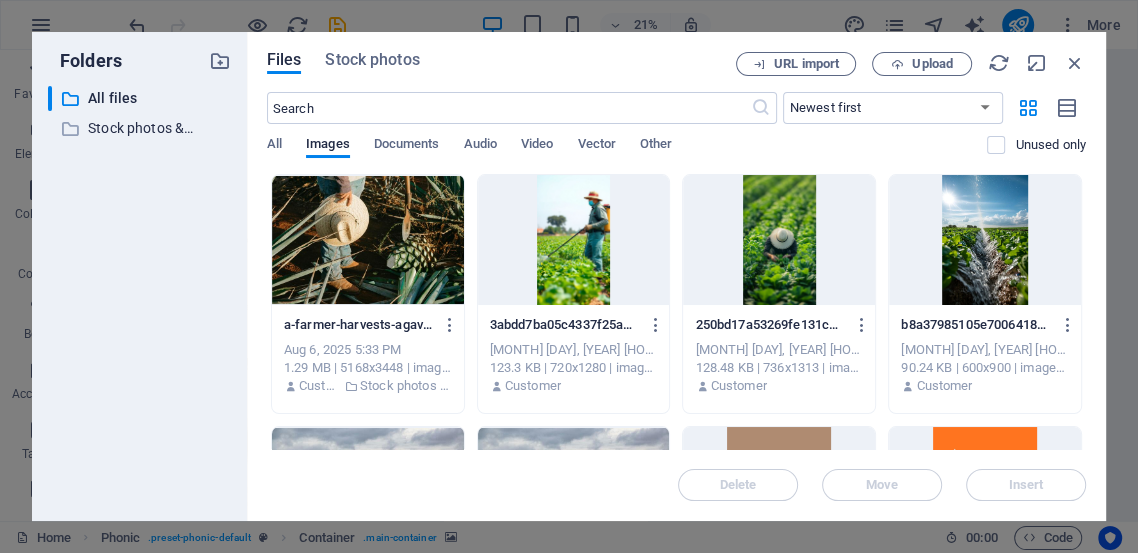 click at bounding box center (368, 240) 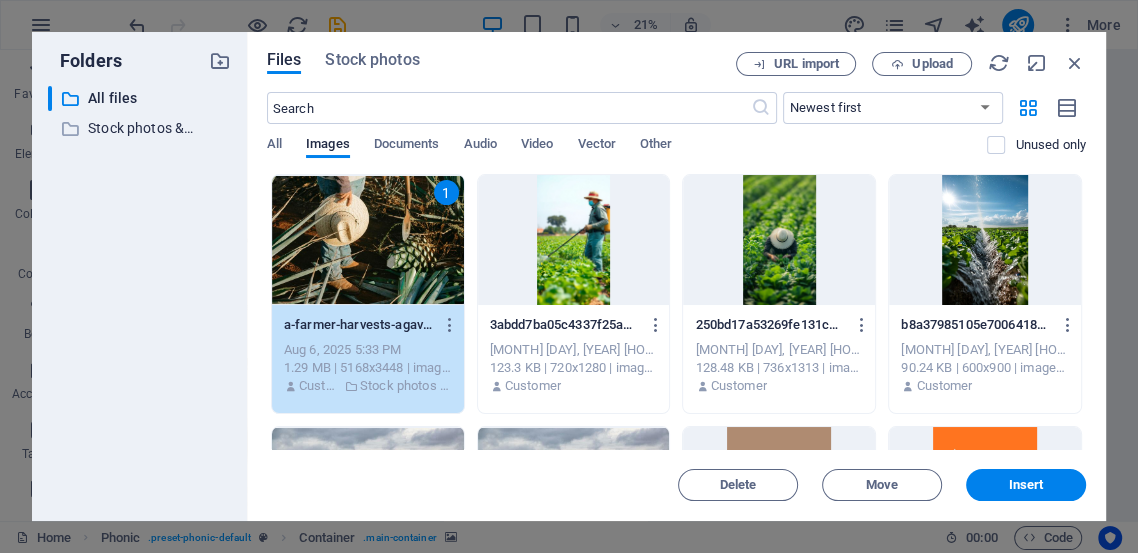 click on "1" at bounding box center (368, 240) 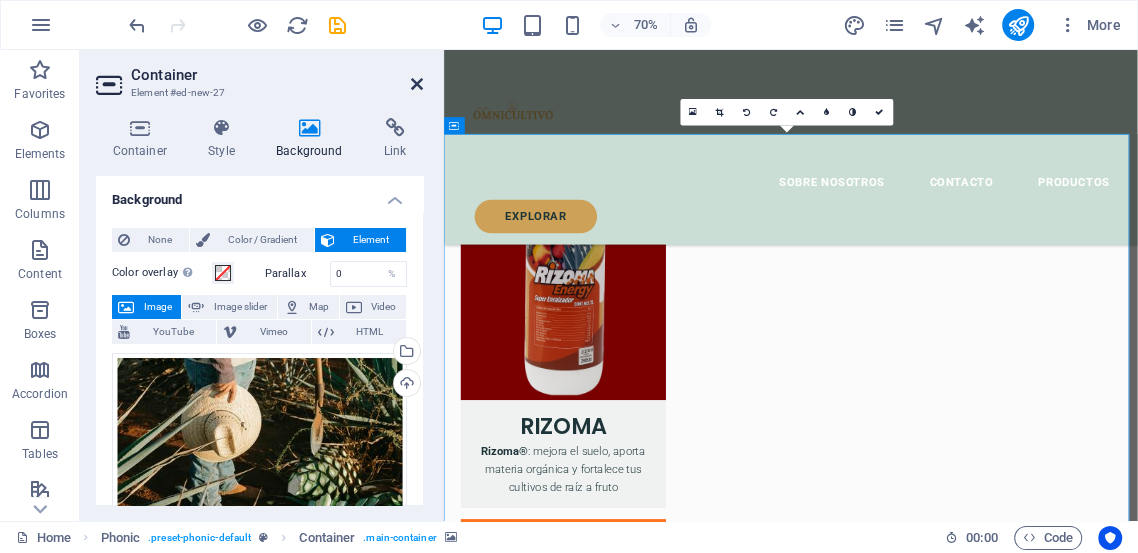 drag, startPoint x: 420, startPoint y: 88, endPoint x: 338, endPoint y: 37, distance: 96.56604 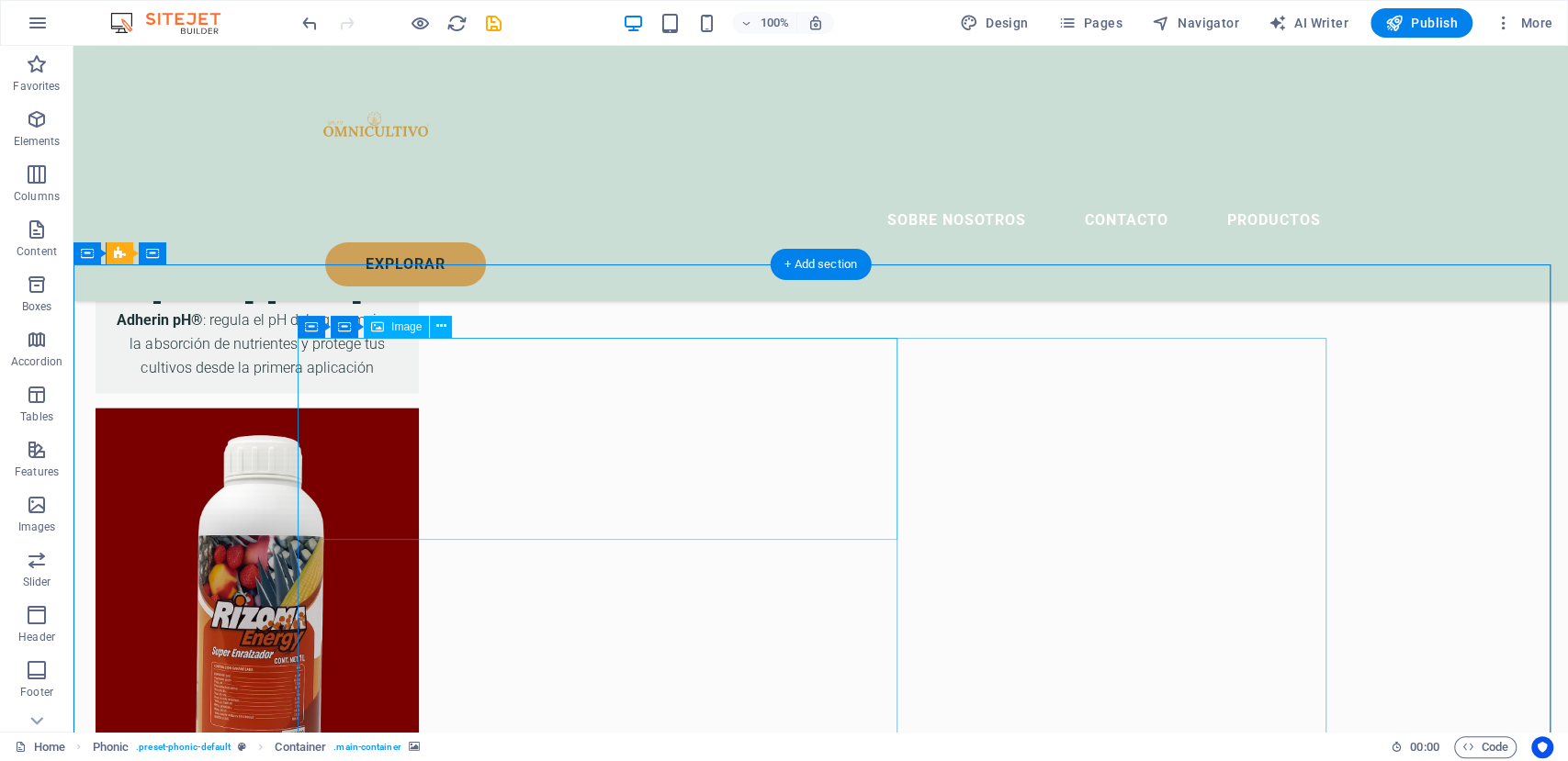 scroll, scrollTop: 2528, scrollLeft: 0, axis: vertical 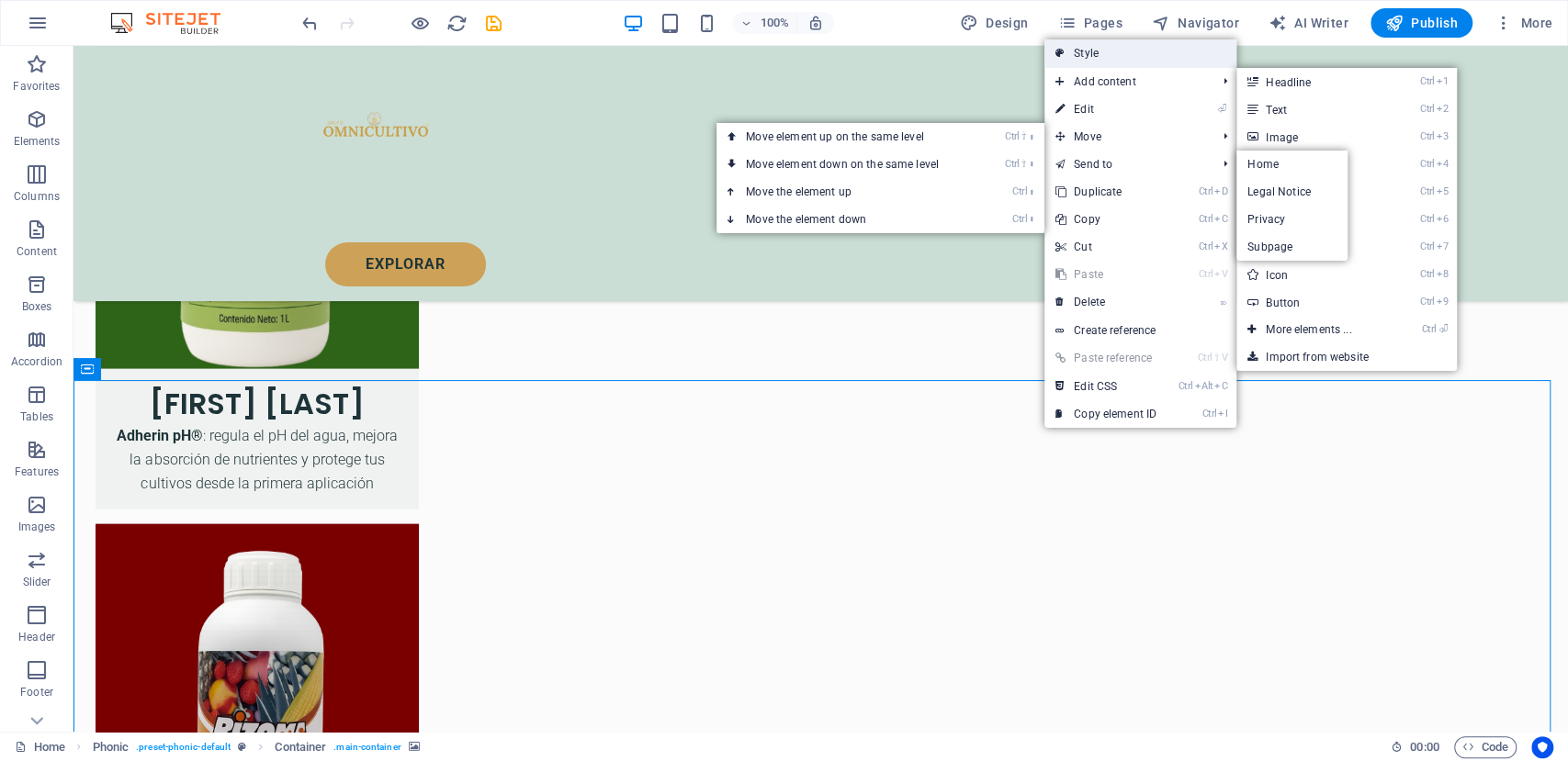 click on "Style" at bounding box center (1140, 53) 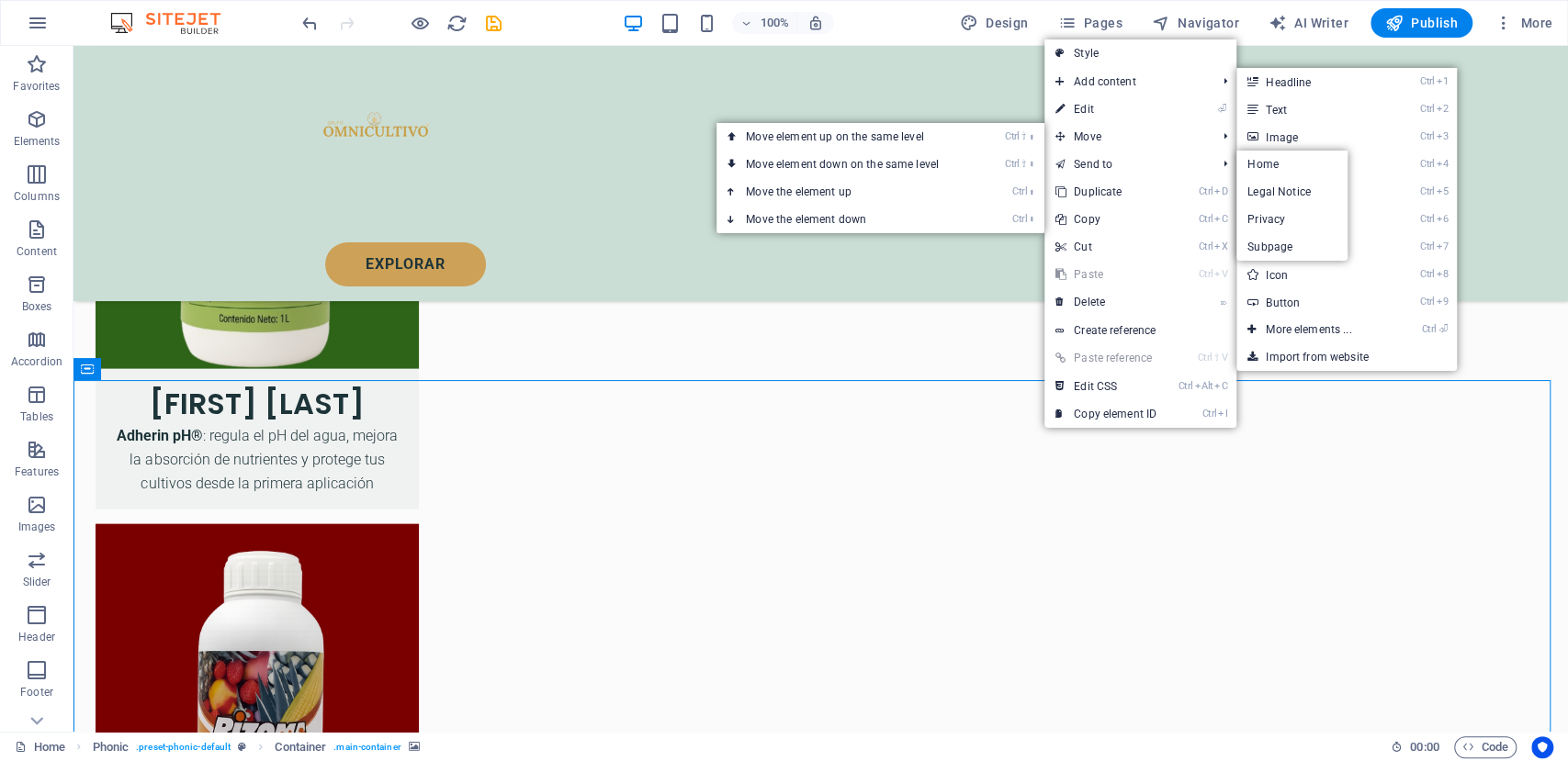 select on "%" 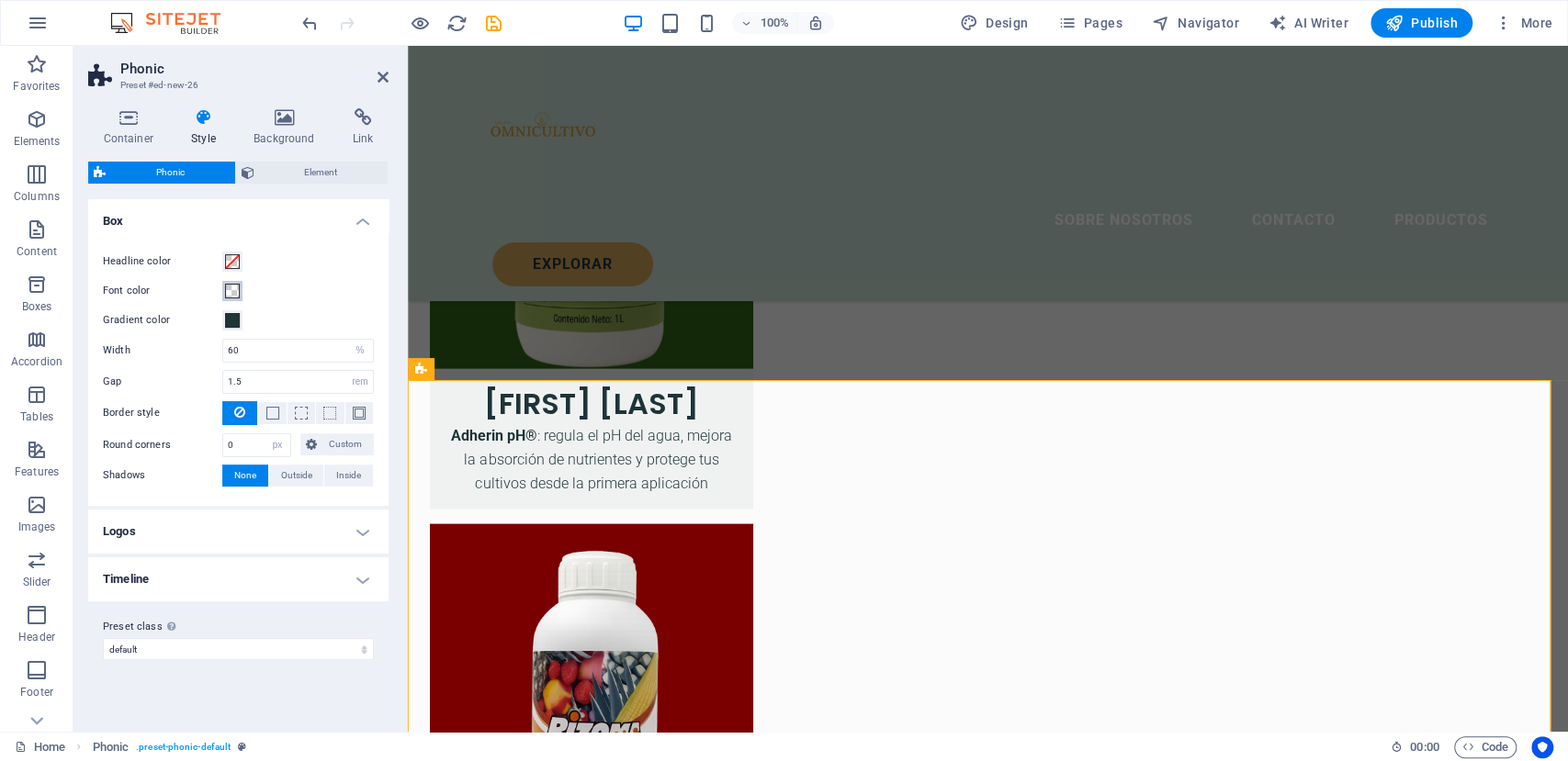 click at bounding box center (232, 291) 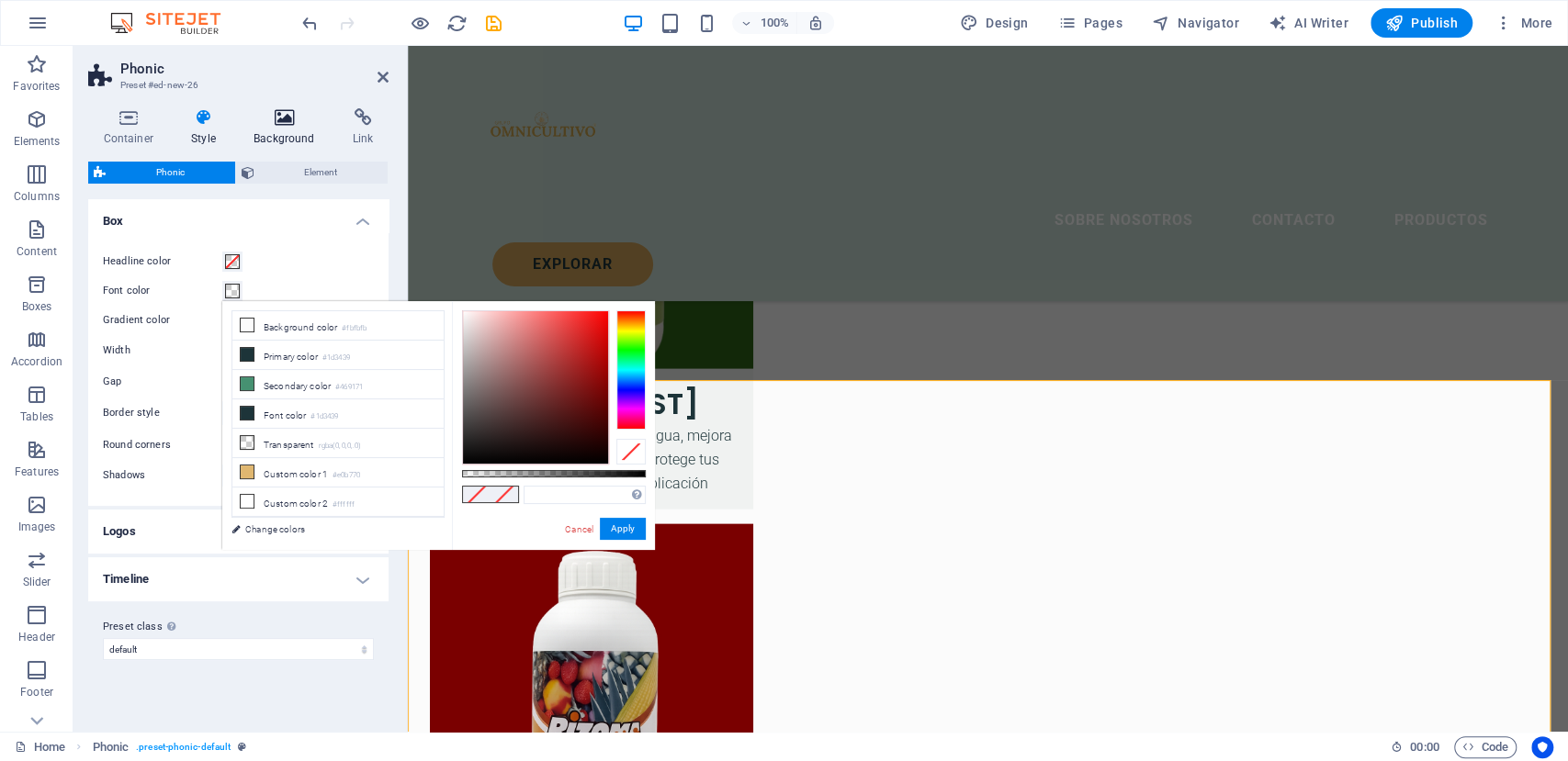 click on "Background" at bounding box center [288, 128] 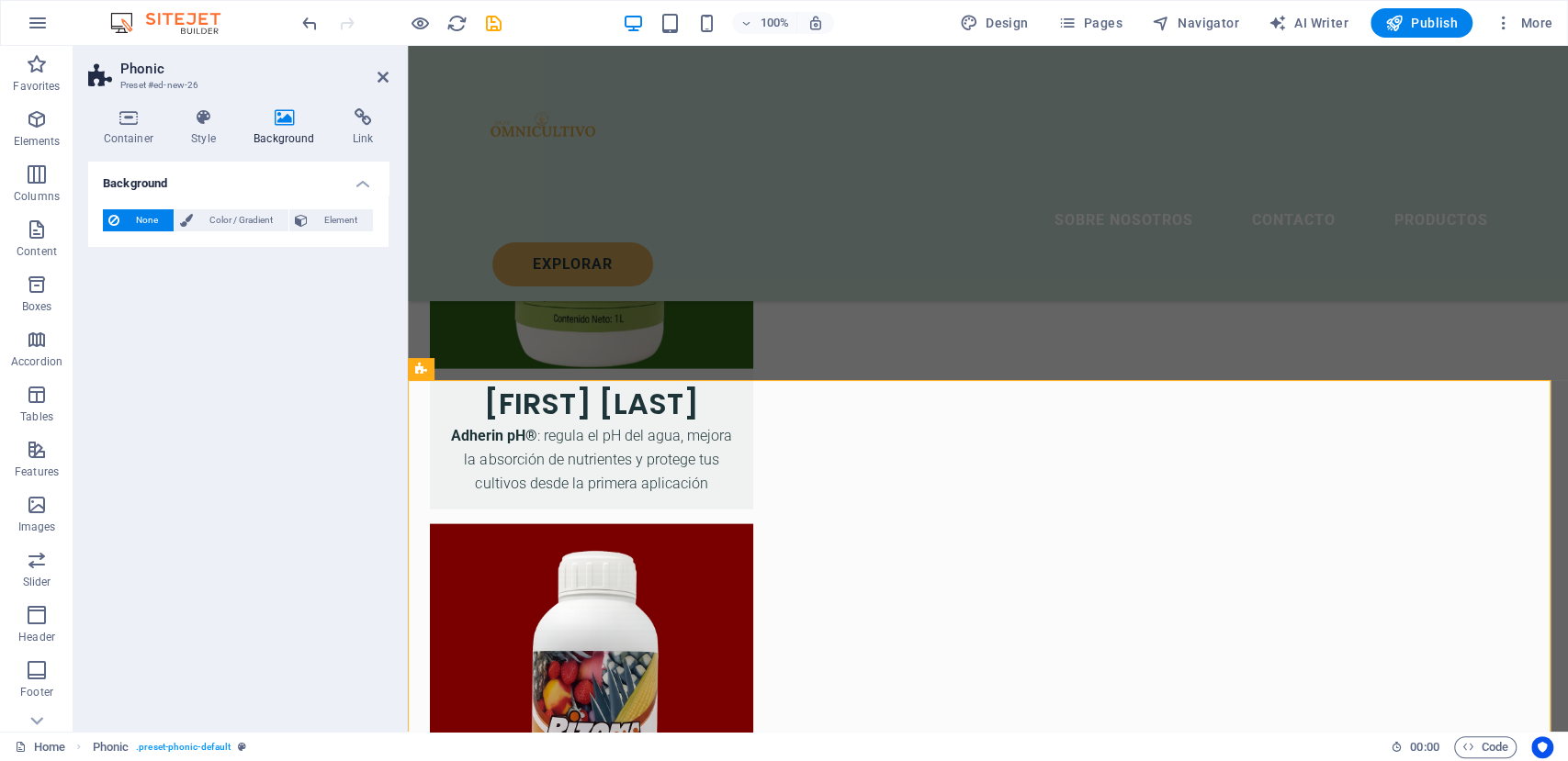 click on "None" at bounding box center (146, 220) 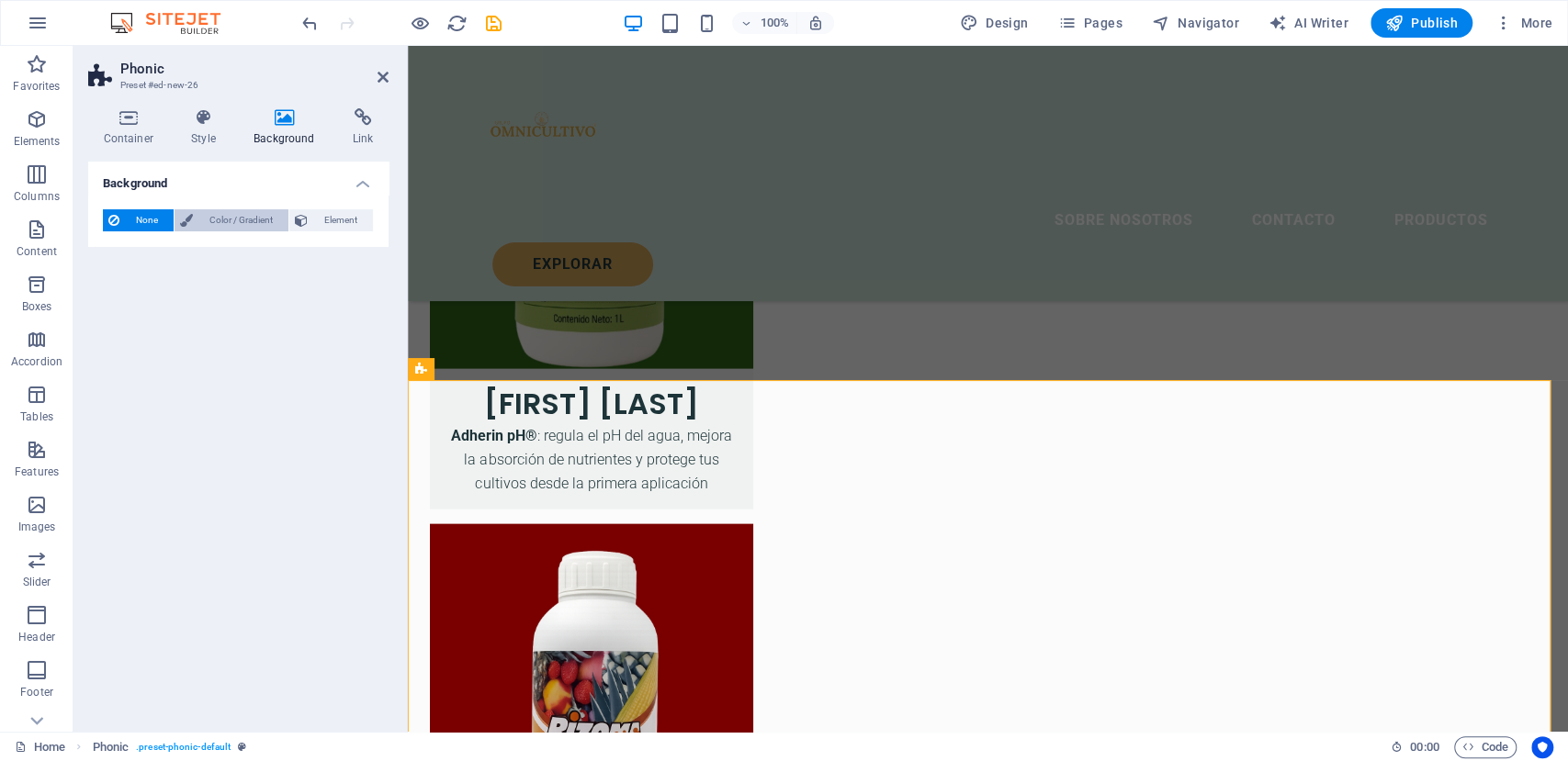 click on "Color / Gradient" at bounding box center [241, 220] 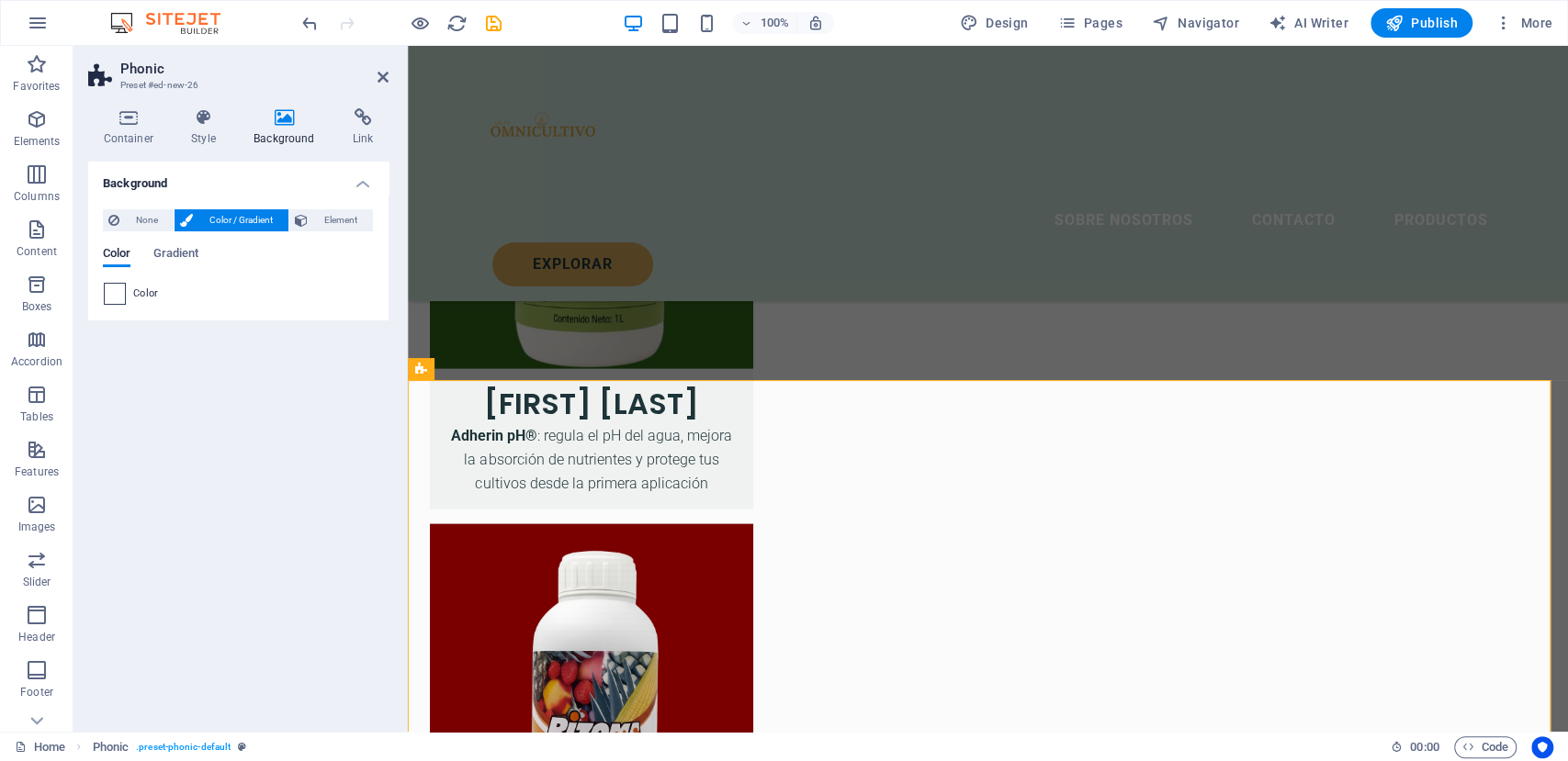 click at bounding box center [115, 294] 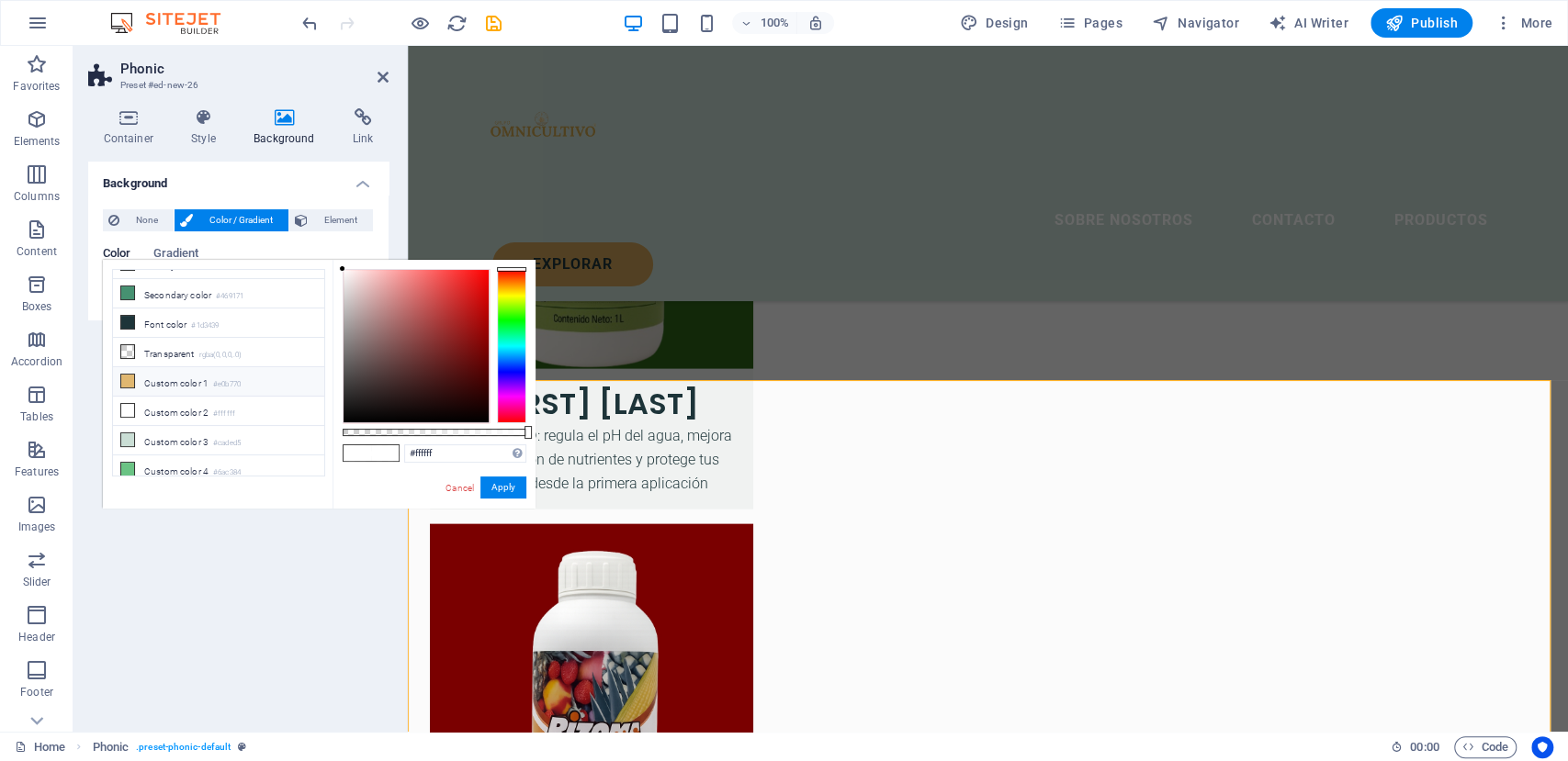 scroll, scrollTop: 0, scrollLeft: 0, axis: both 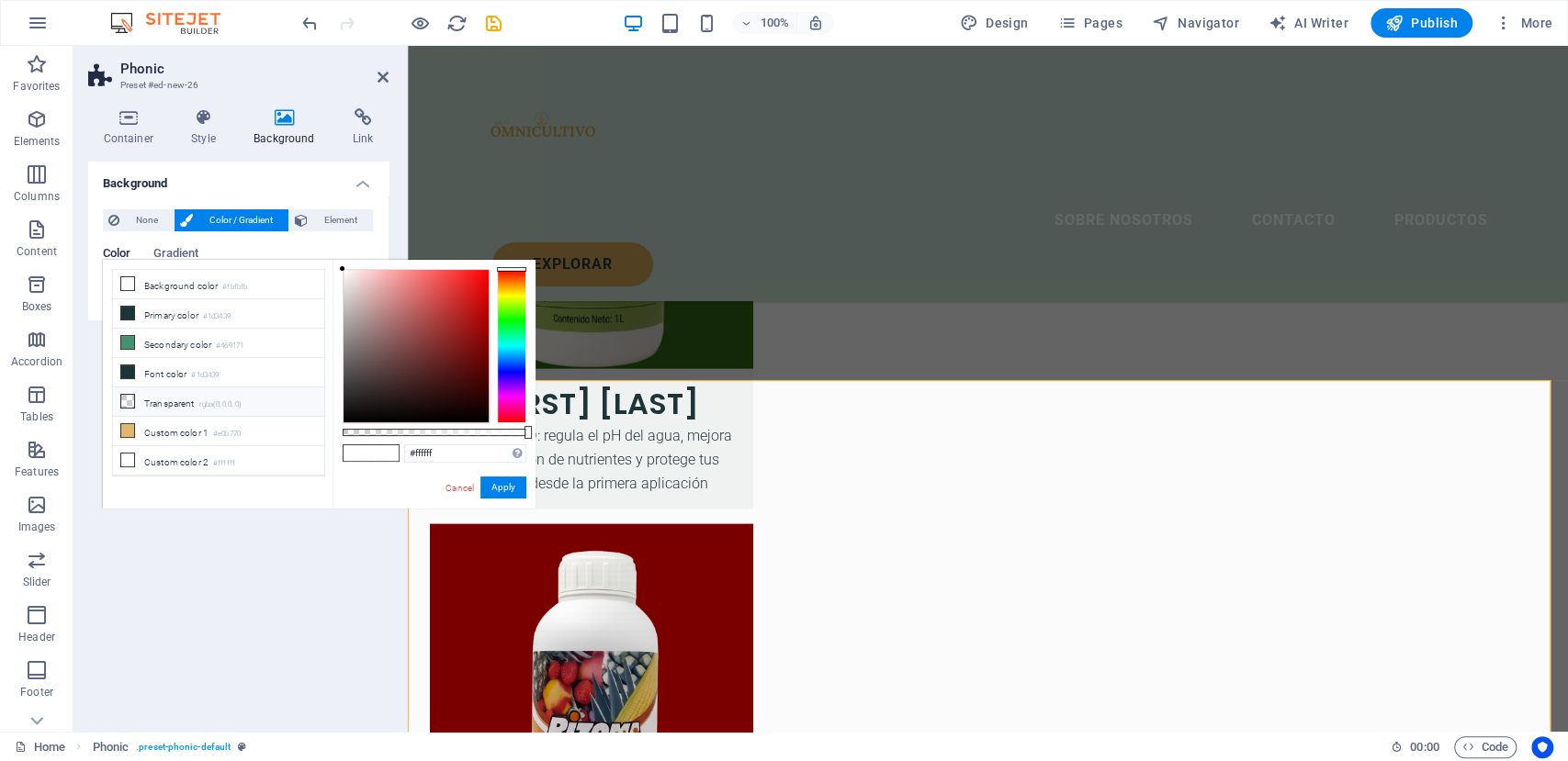 click on "rgba(0,0,0,.0)" at bounding box center (220, 405) 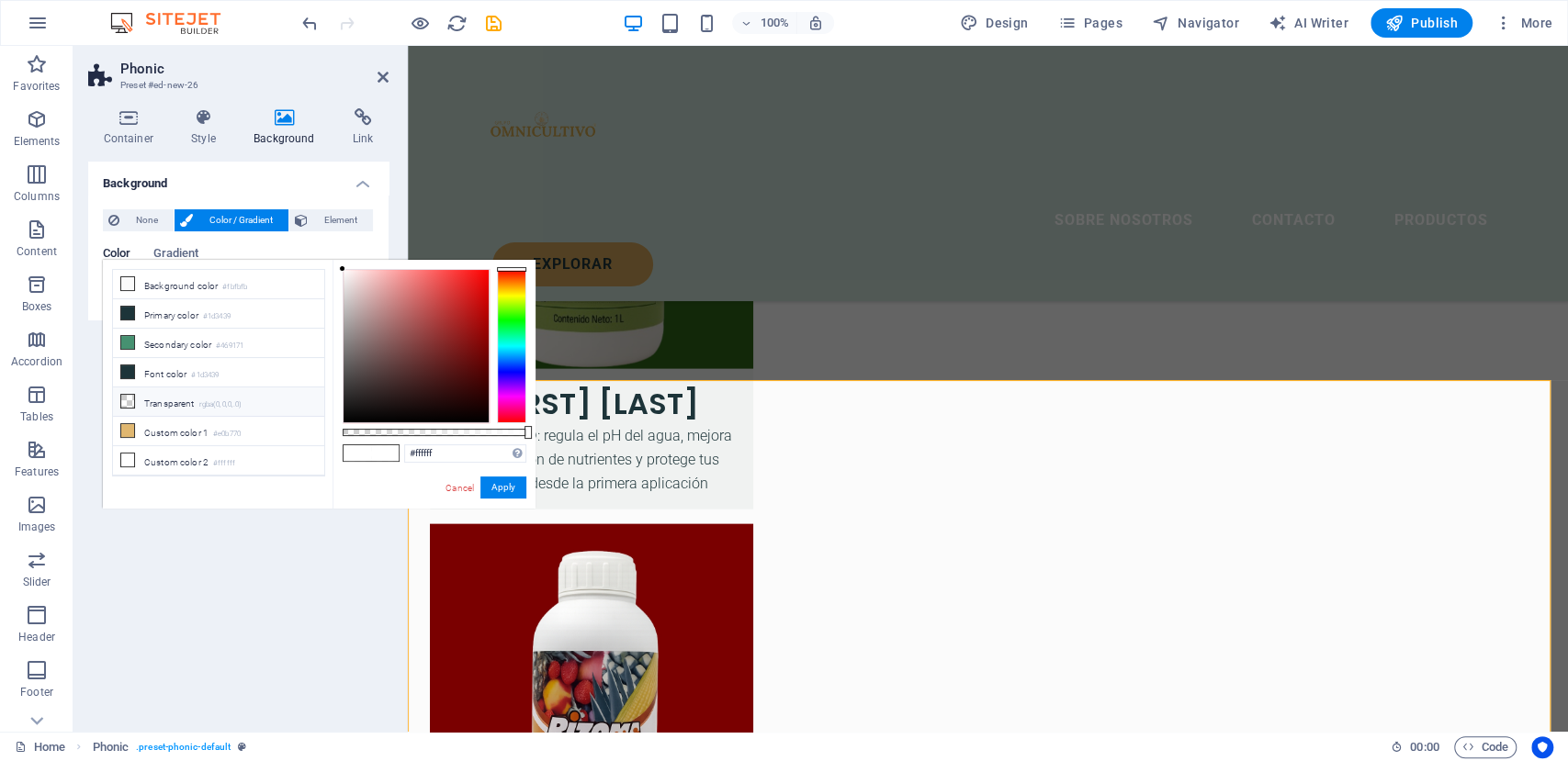 type on "rgba(0, 0, 0, 0)" 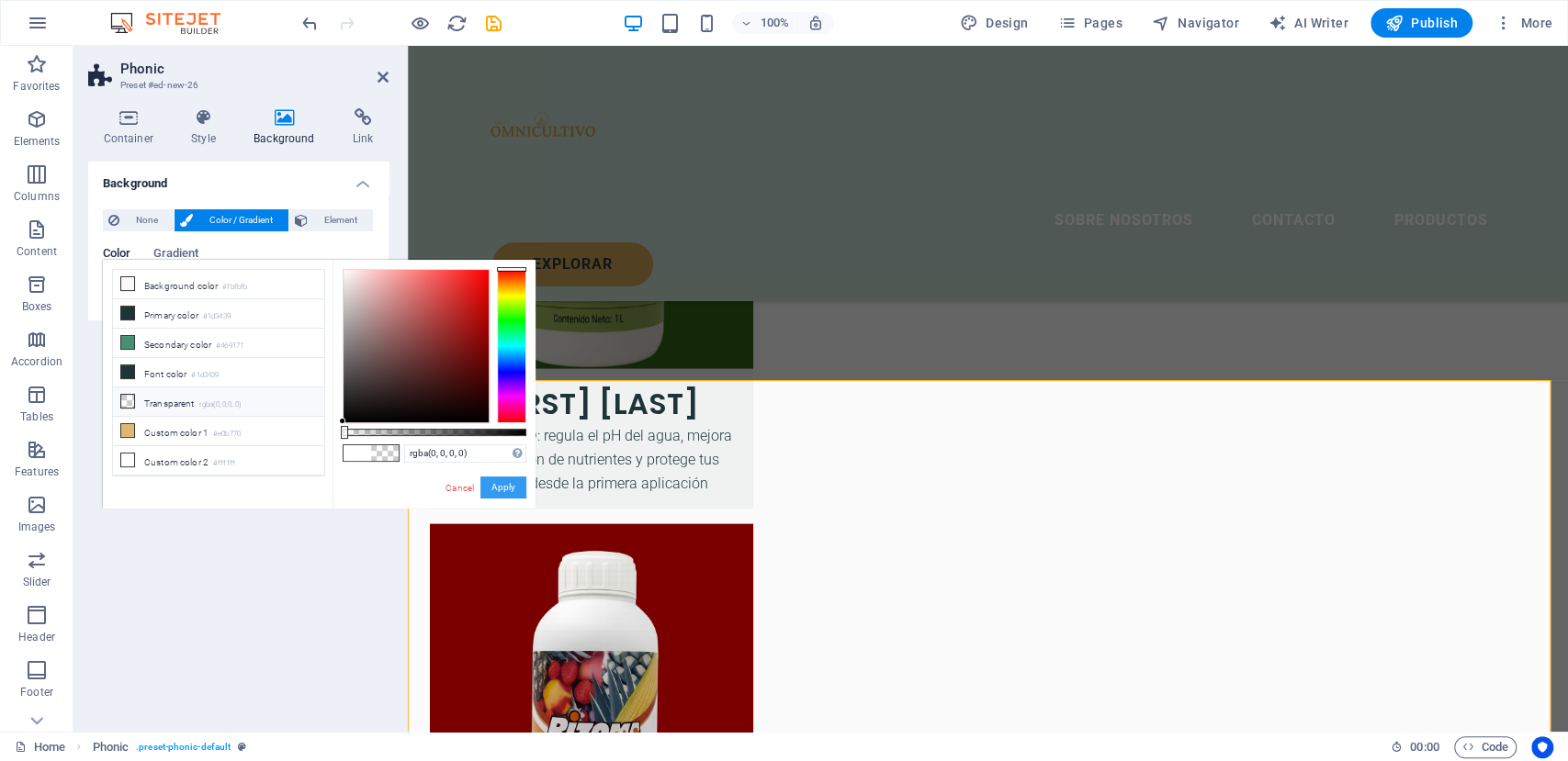 drag, startPoint x: 492, startPoint y: 488, endPoint x: 85, endPoint y: 442, distance: 409.59126 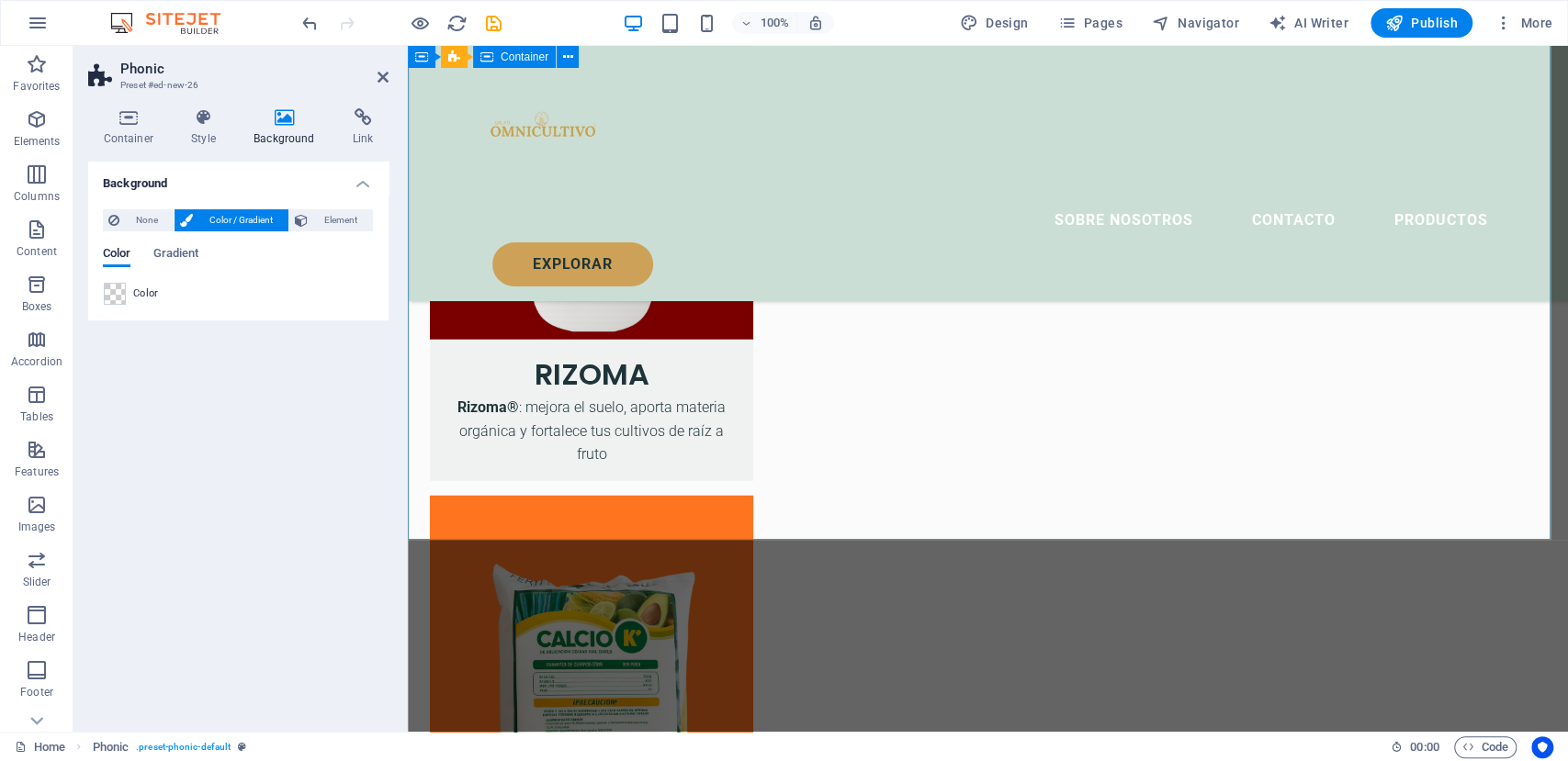 scroll, scrollTop: 3202, scrollLeft: 0, axis: vertical 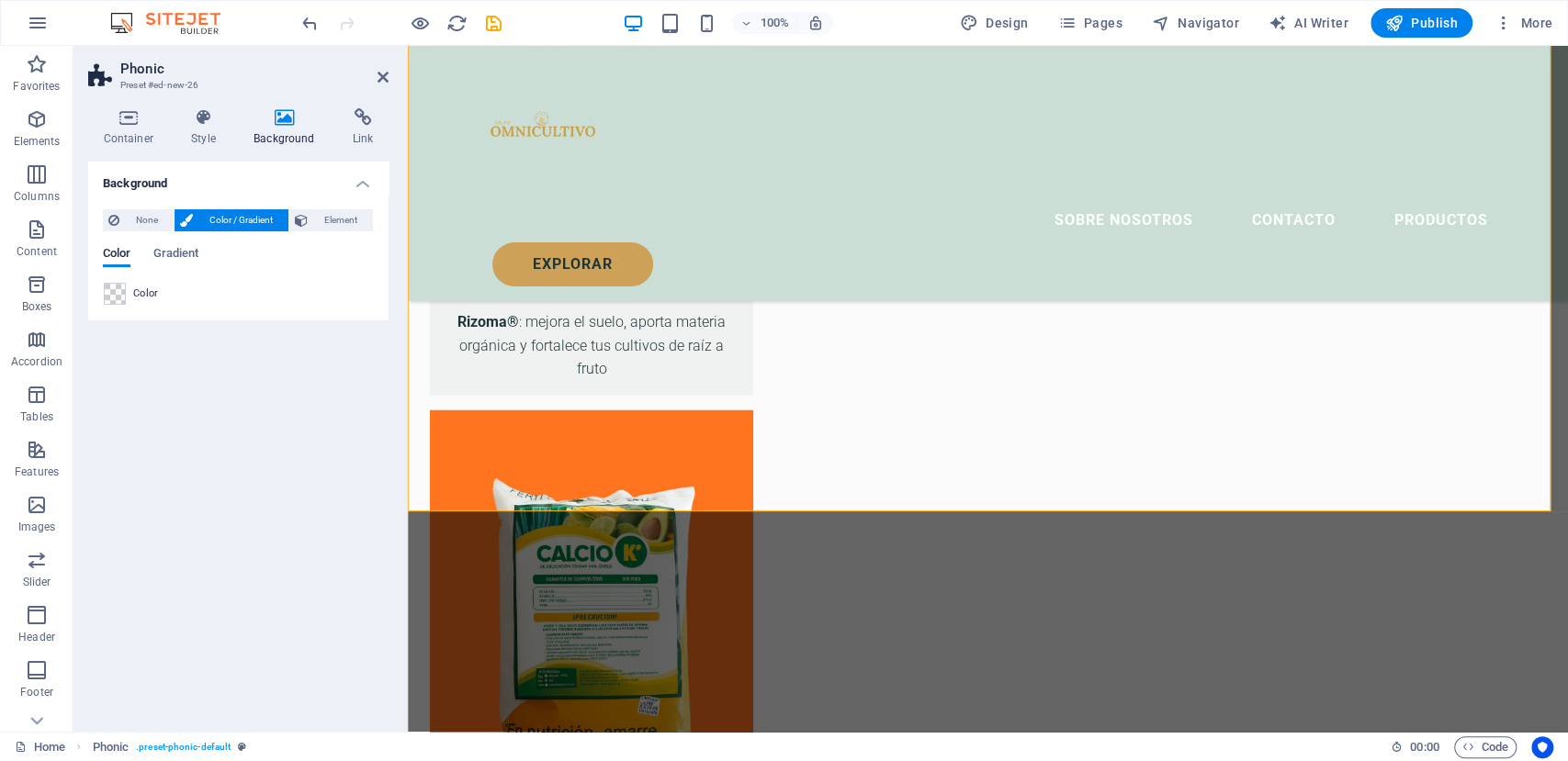 click on "Background" at bounding box center [288, 128] 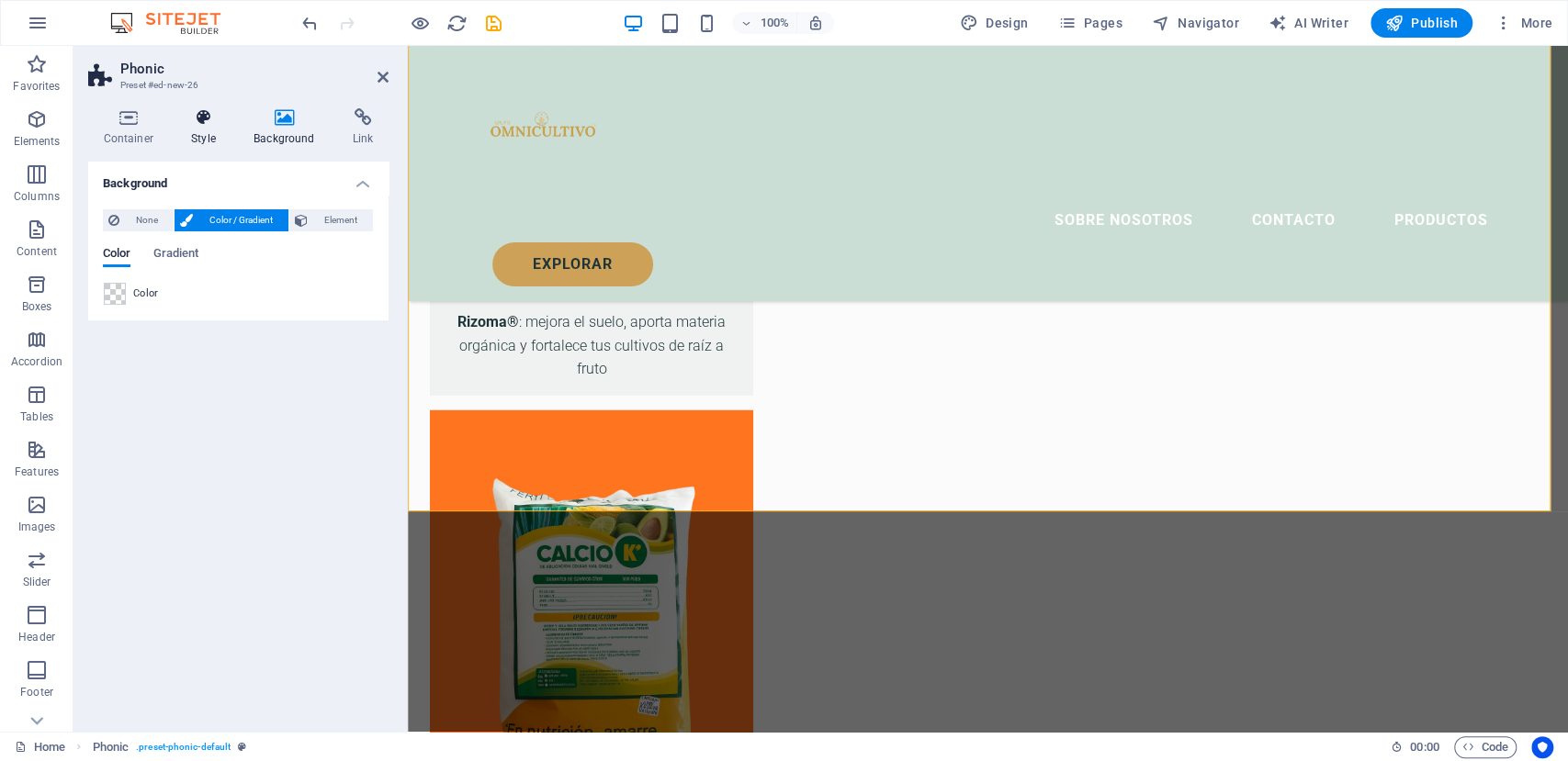 click on "Style" at bounding box center [208, 128] 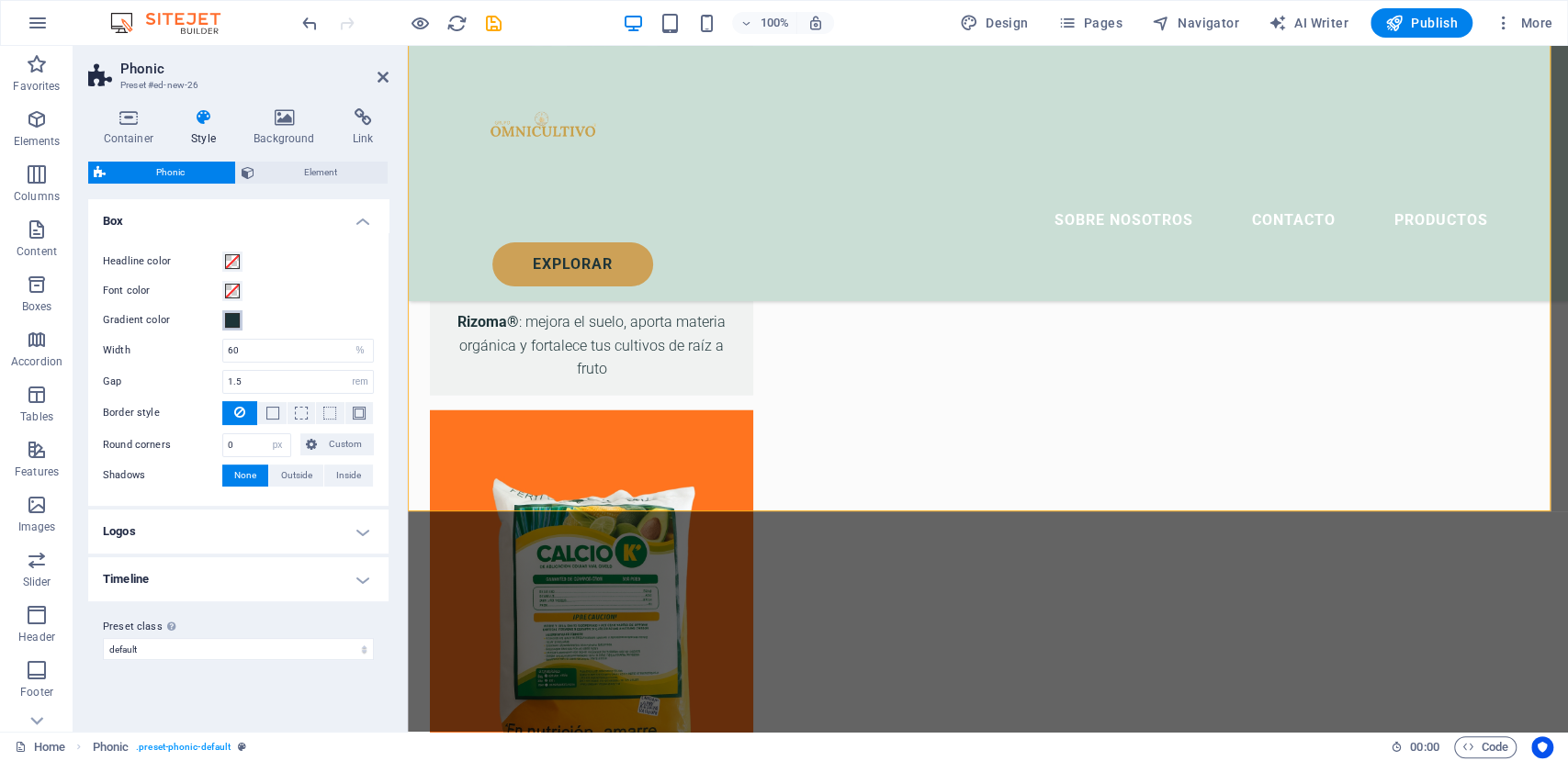 click at bounding box center (232, 320) 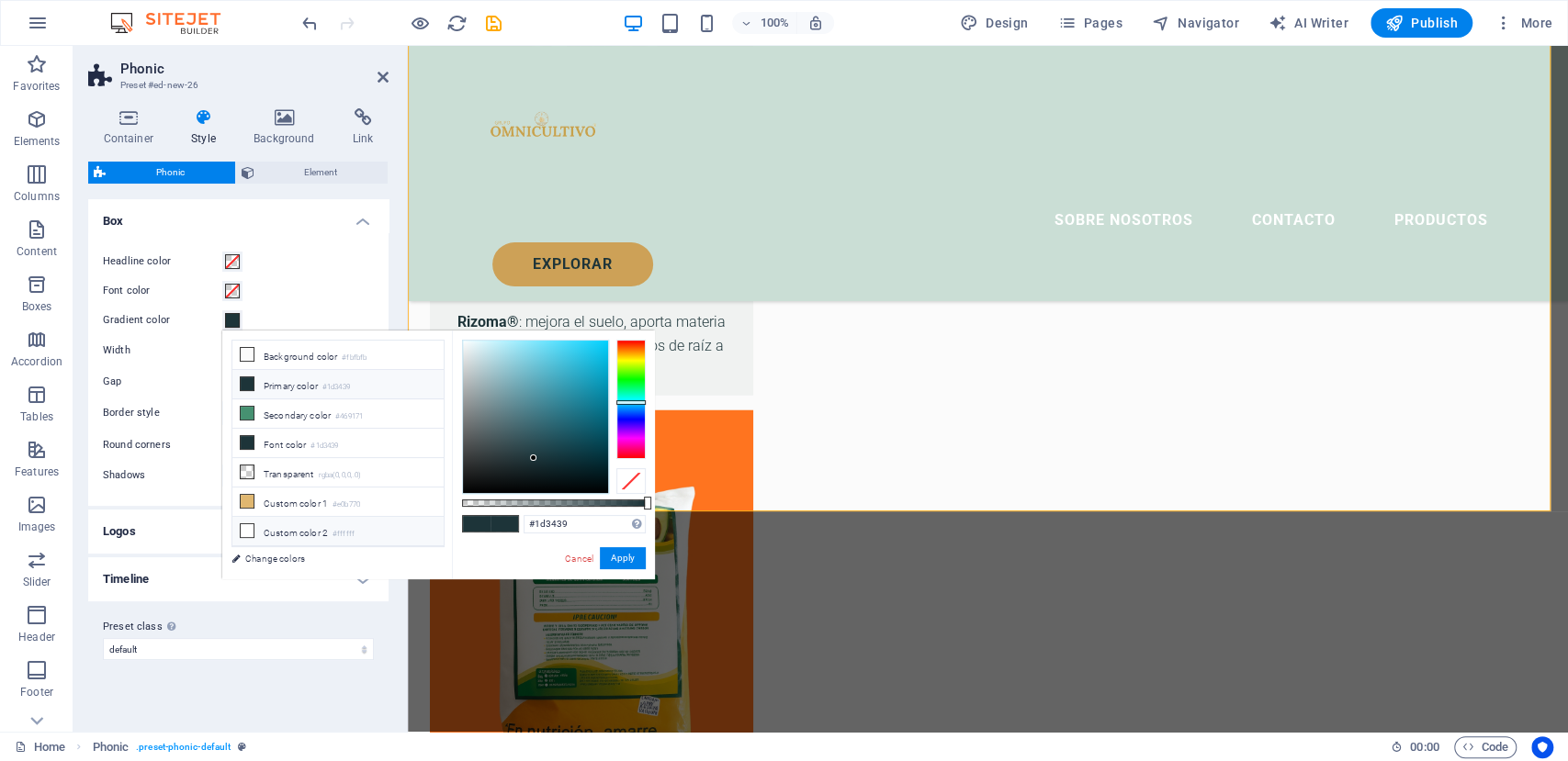 click on "Custom color 2
#ffffff" at bounding box center [338, 532] 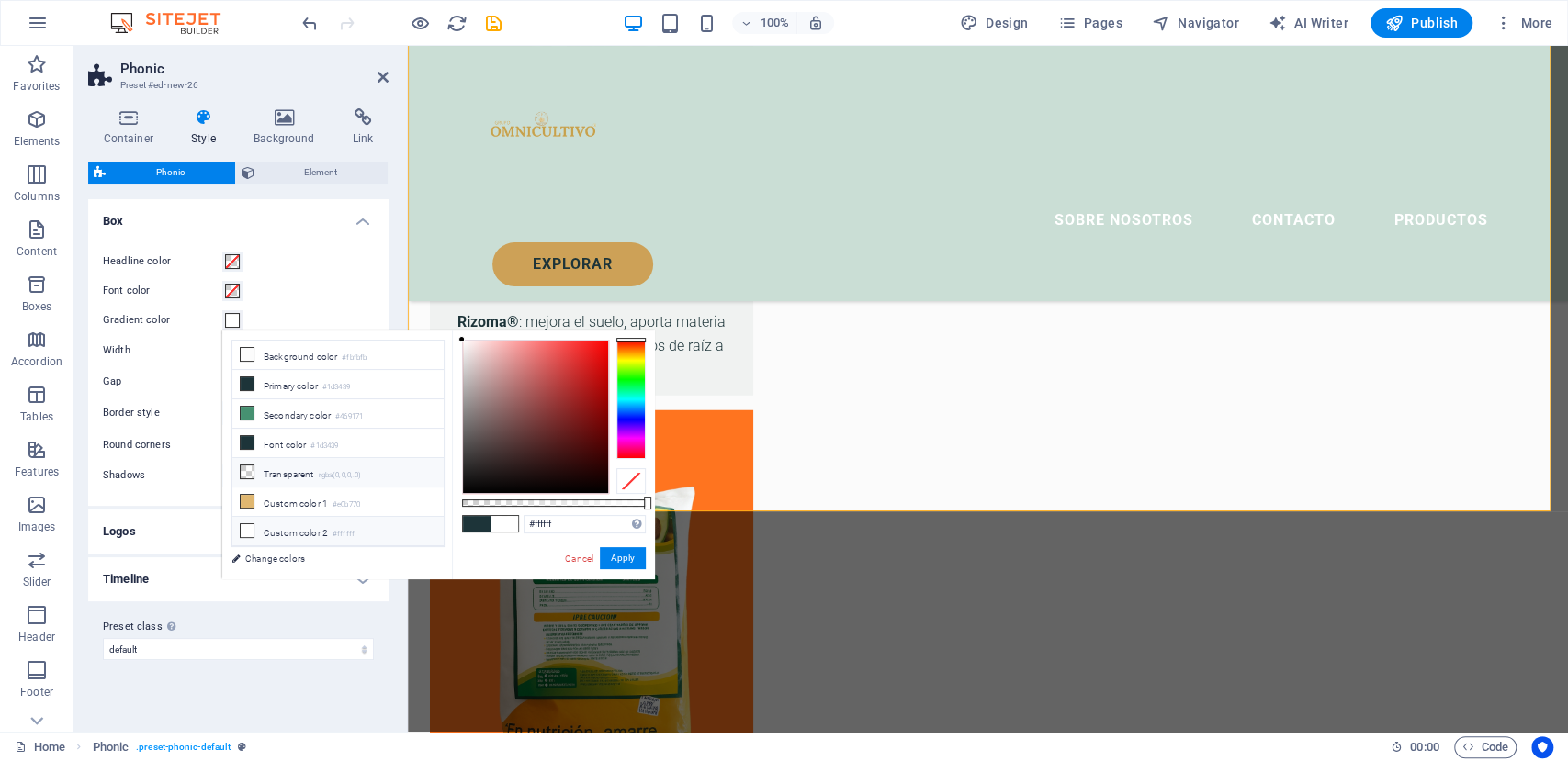 click on "rgba(0,0,0,.0)" at bounding box center (340, 476) 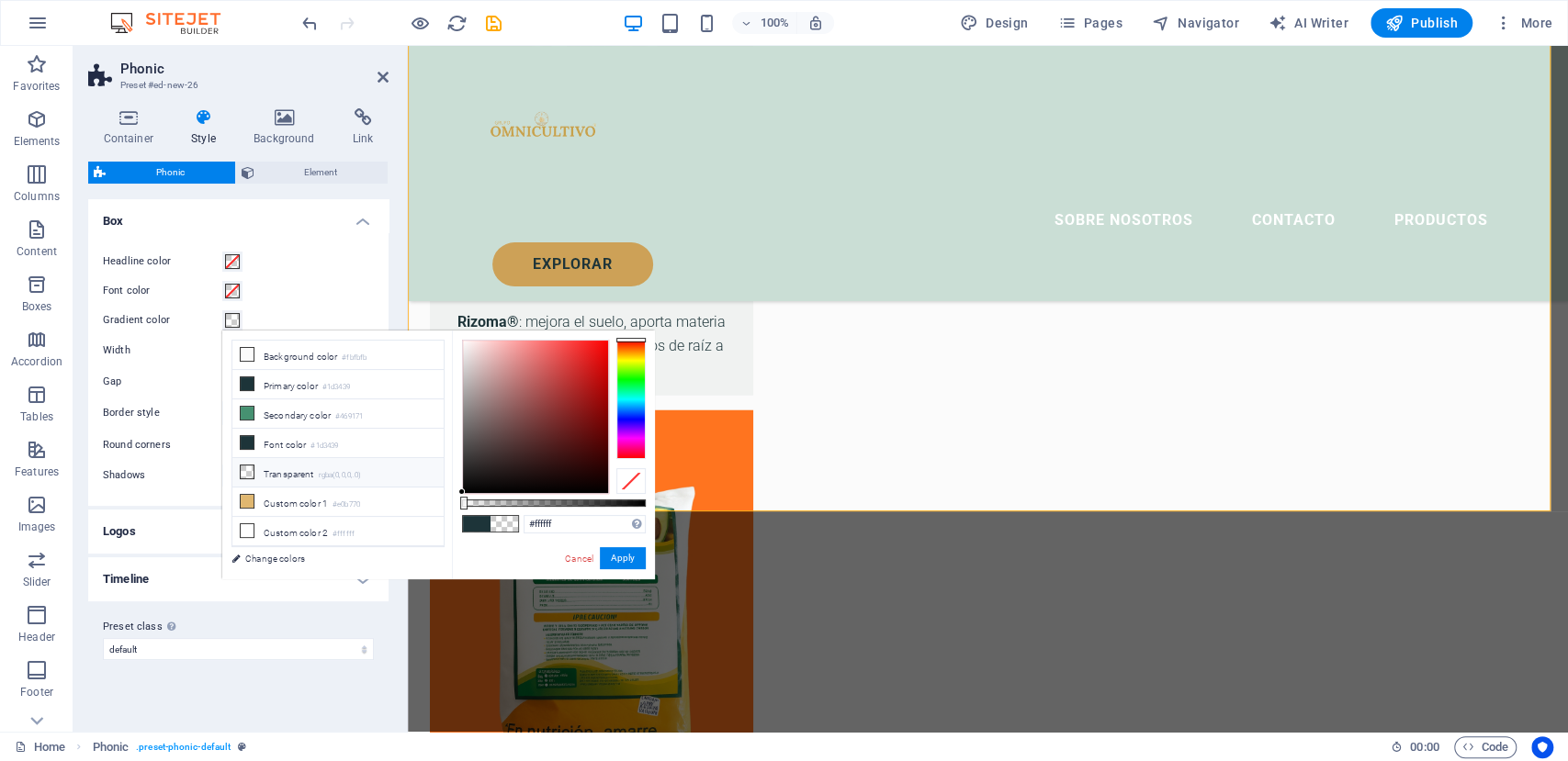 type on "rgba(0, 0, 0, 0)" 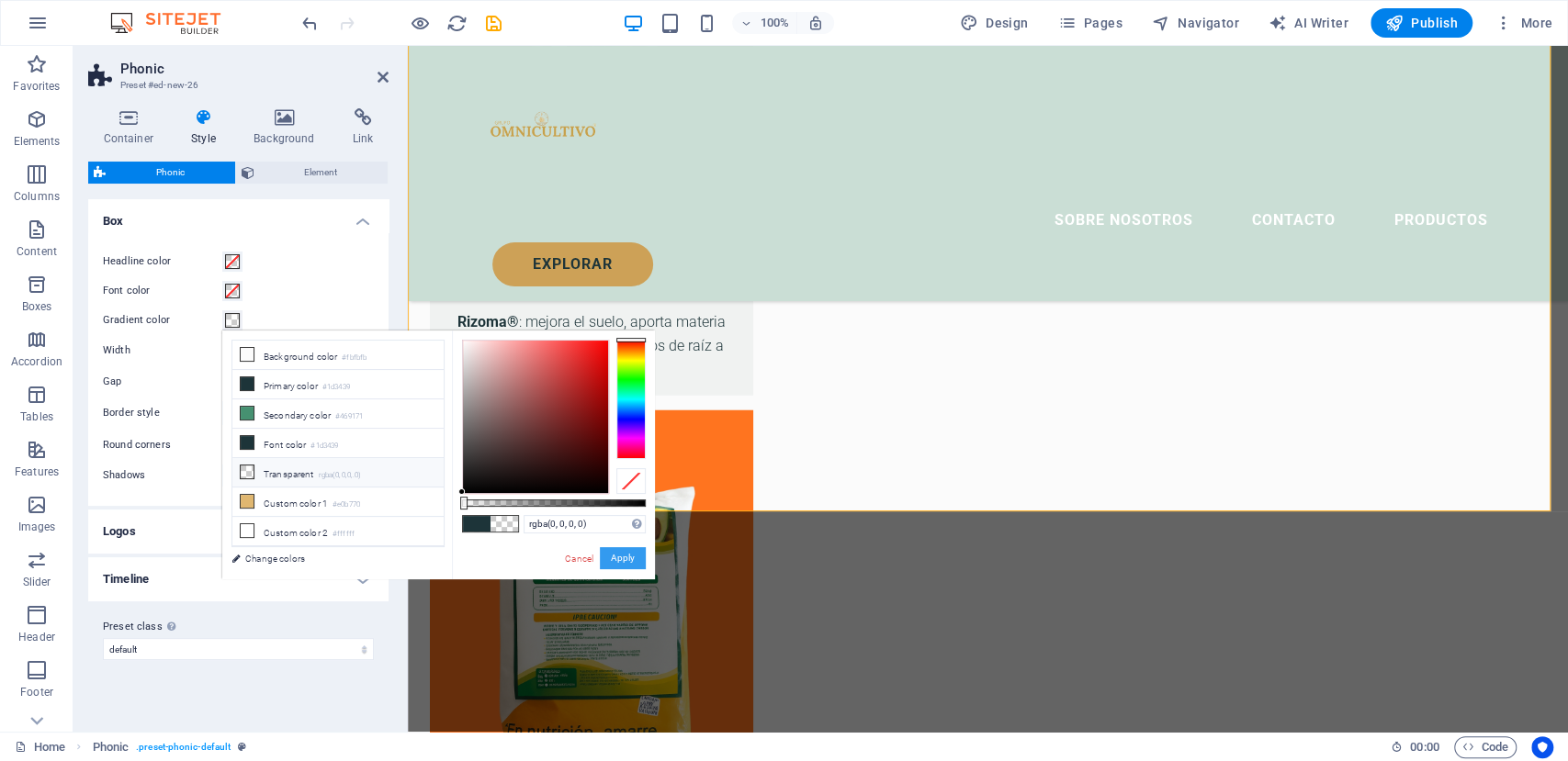 click on "Apply" at bounding box center [623, 558] 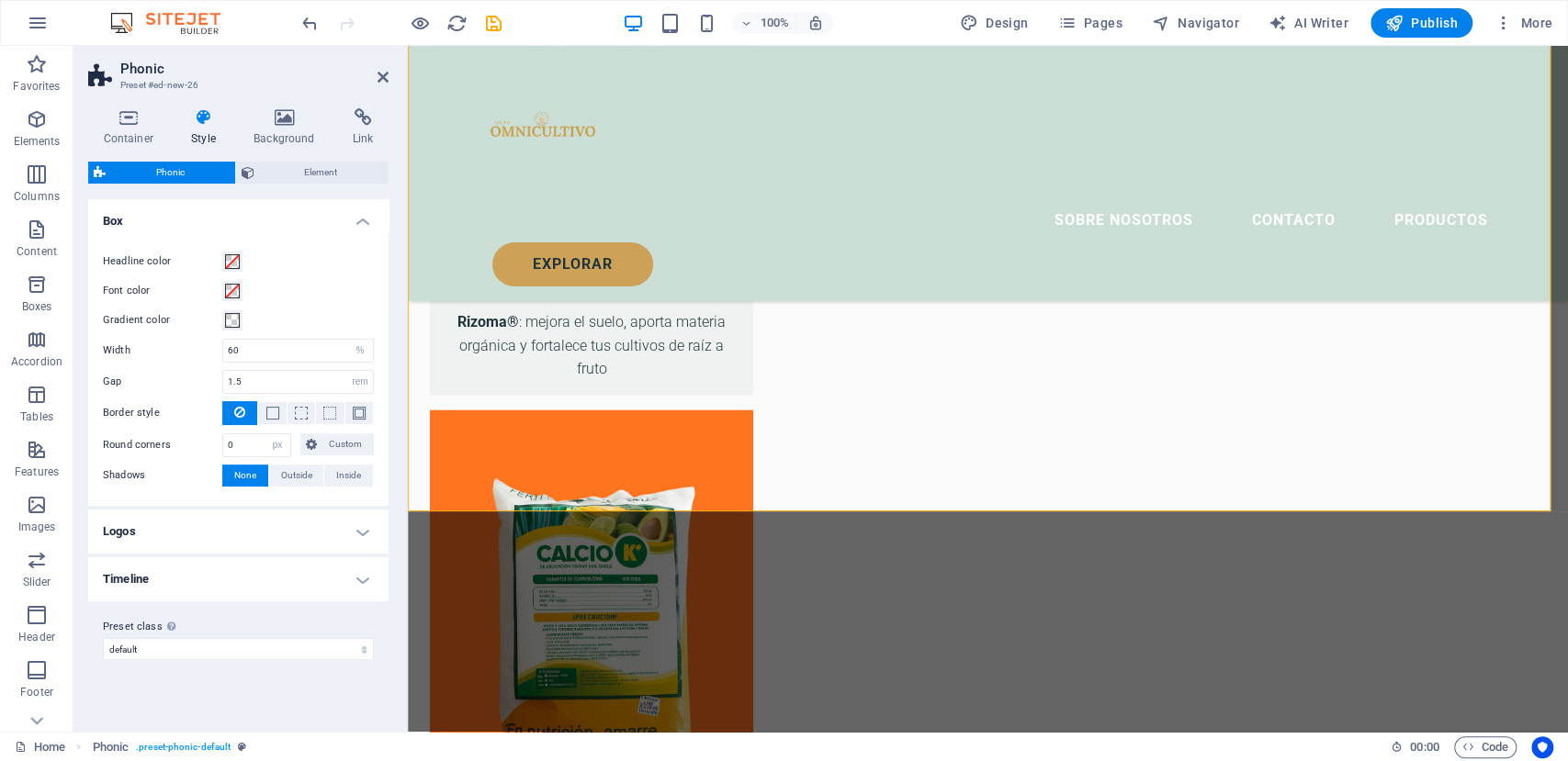 click on "Phonic Preset #ed-new-26" at bounding box center [238, 70] 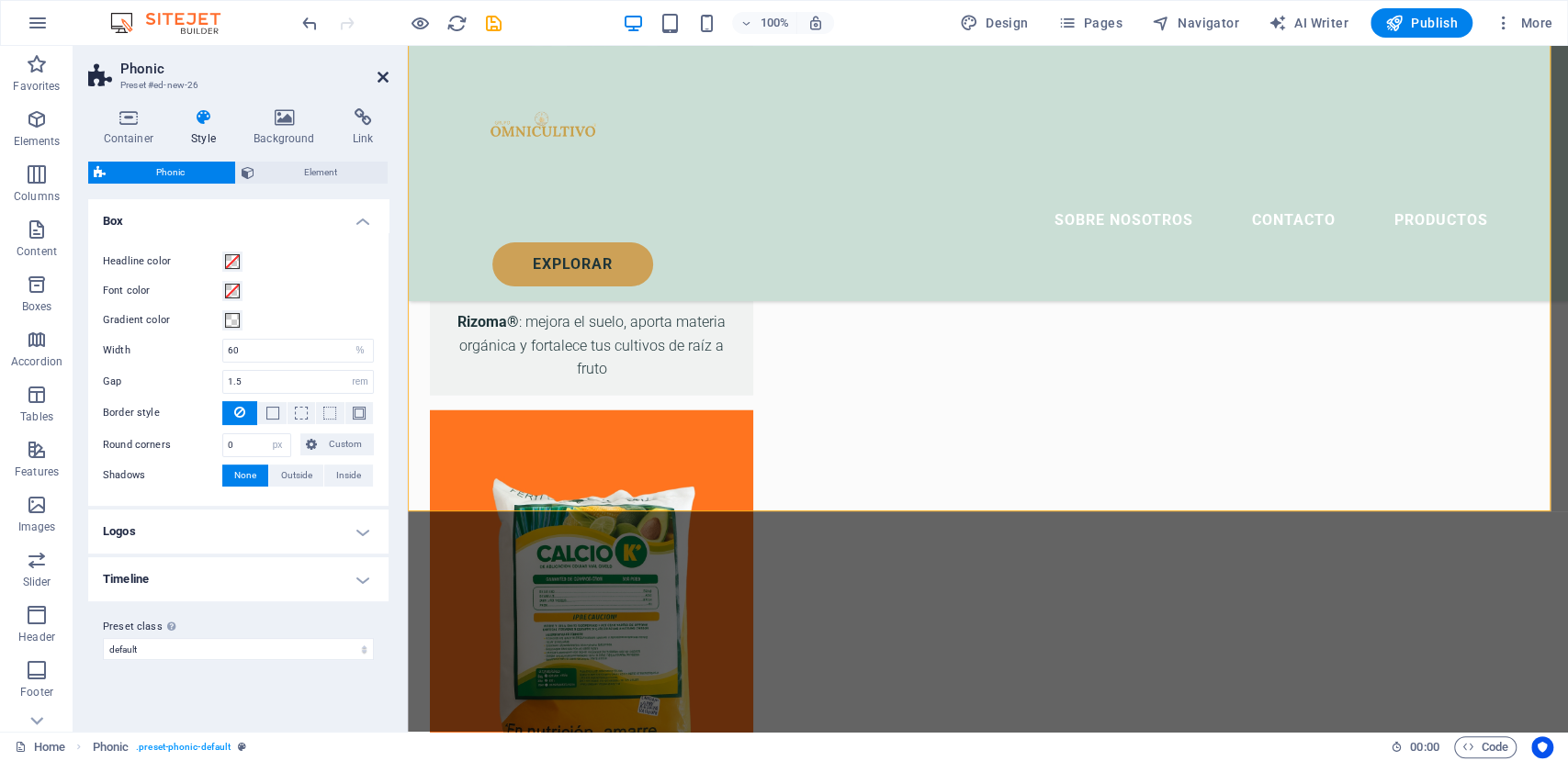 click at bounding box center (383, 77) 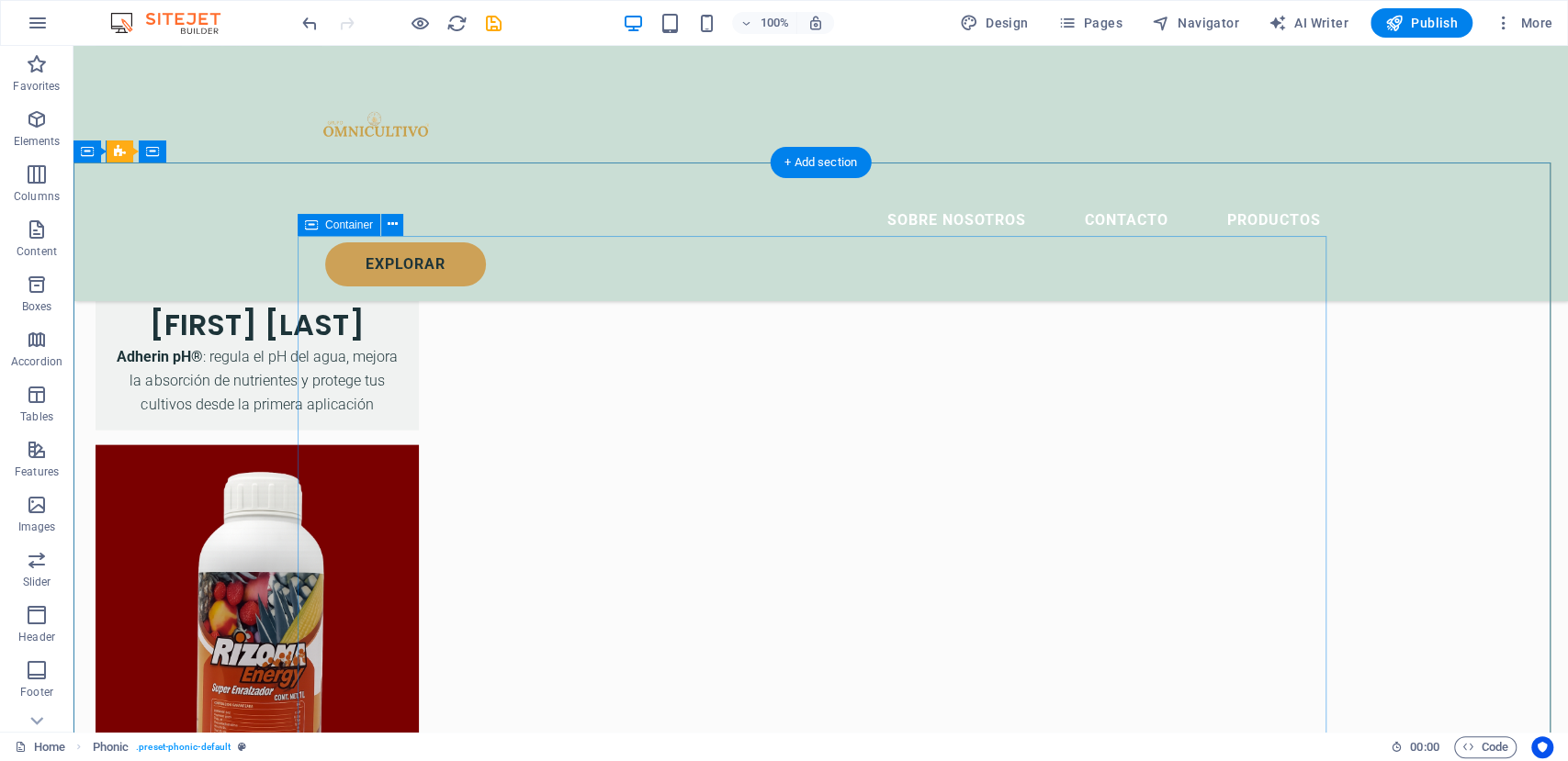 scroll, scrollTop: 2590, scrollLeft: 0, axis: vertical 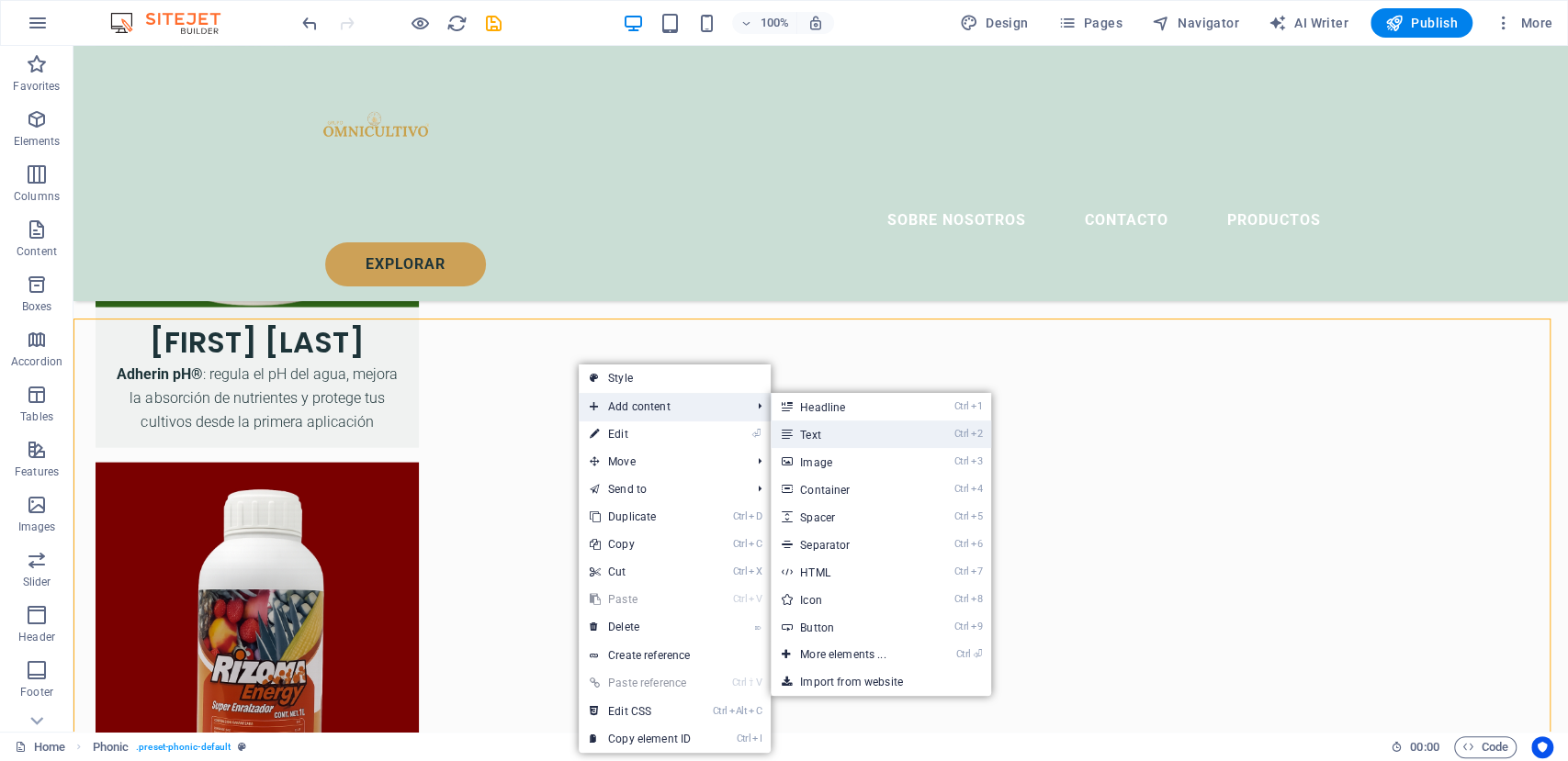 click on "Ctrl 2  Text" at bounding box center (846, 434) 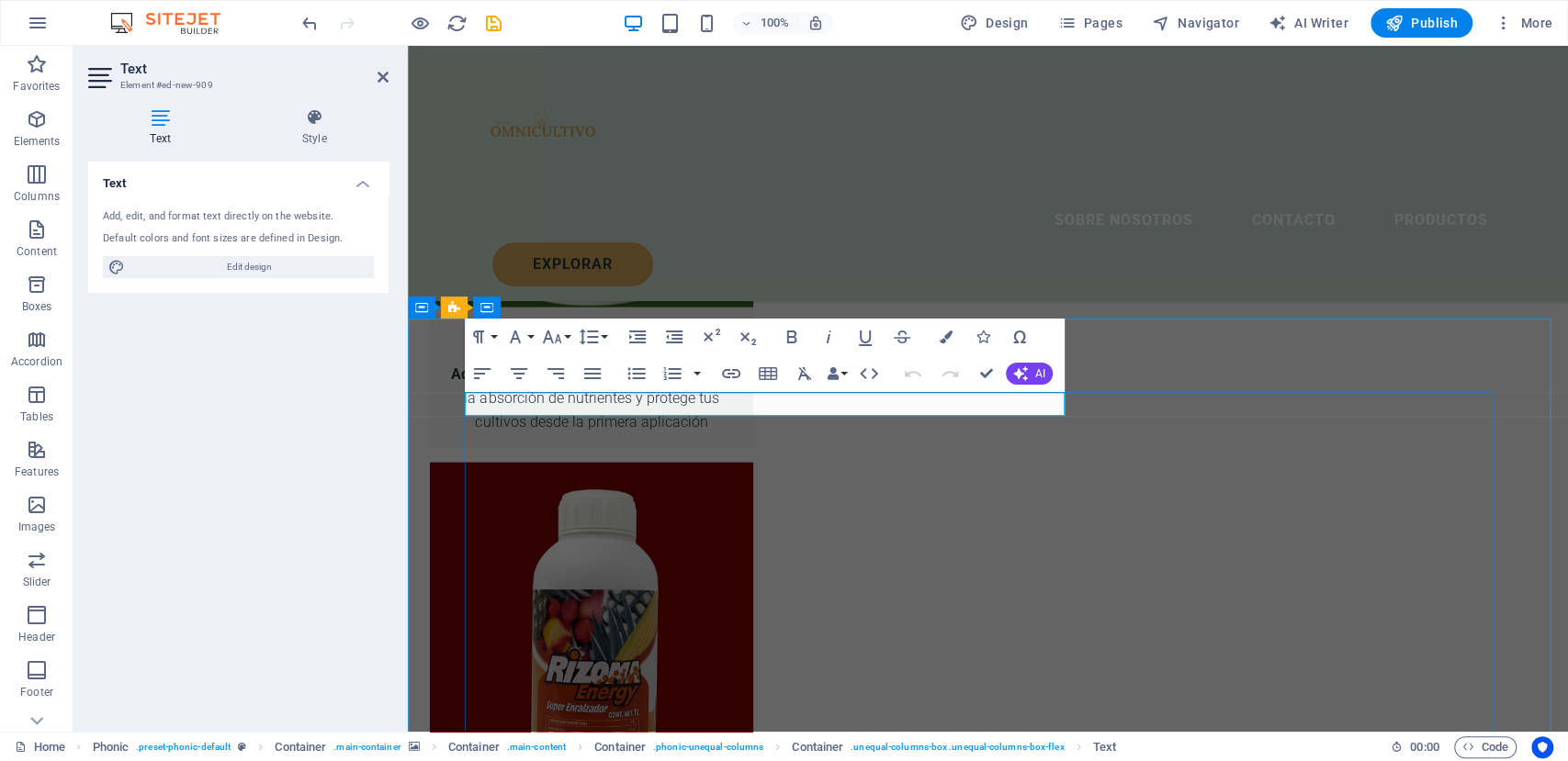 click on "New text element Love audiobooks? Sign up now and get 1 month free access! Lorem ipsum dolor sit amet, consetetur sadipscing elitr, sed diam nonumy eirmod tempor invidunt ut labore et dolore magna aliquyam erat, sed diam voluptua. At vero eos et accusam et justo duo dolores et ea rebum. Stet clita kasd gubergren, no sea takimata sanctus est. Sign up Unreadable? Load new" at bounding box center (988, 4238) 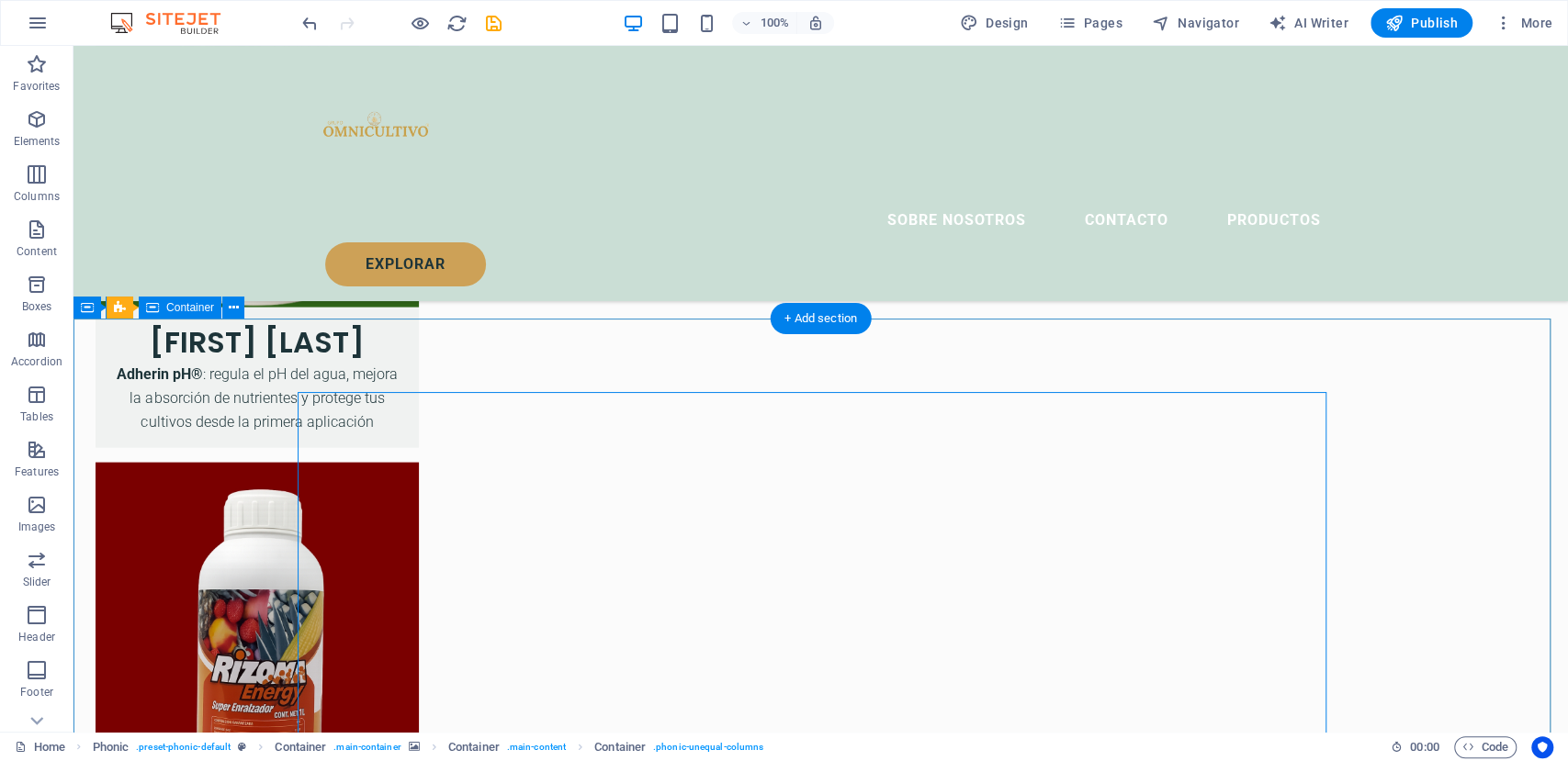 click on "New text element Love audiobooks? Sign up now and get 1 month free access! Lorem ipsum dolor sit amet, consetetur sadipscing elitr, sed diam nonumy eirmod tempor invidunt ut labore et dolore magna aliquyam erat, sed diam voluptua. At vero eos et accusam et justo duo dolores et ea rebum. Stet clita kasd gubergren, no sea takimata sanctus est. Sign up Unreadable? Load new" at bounding box center (820, 4238) 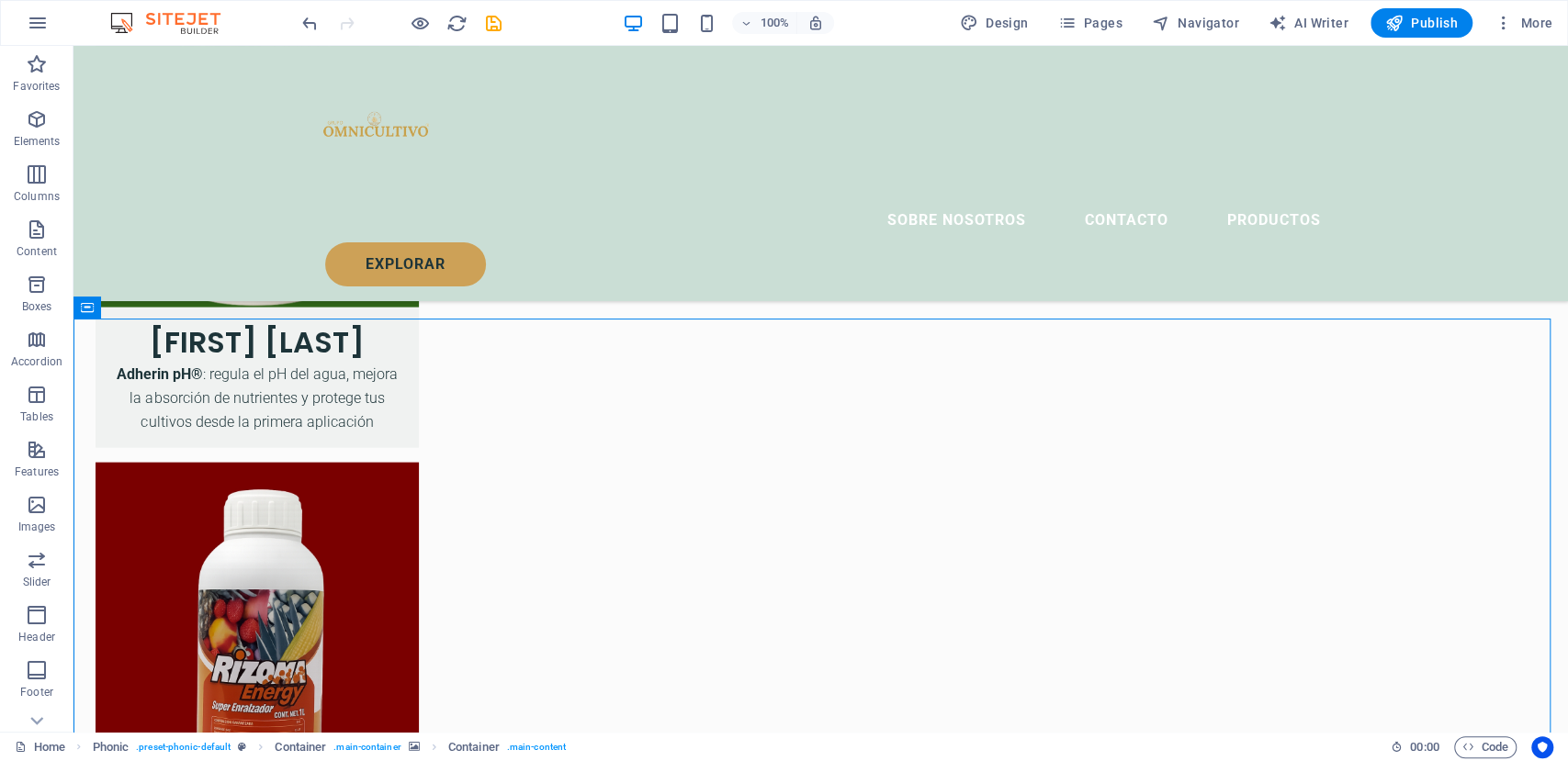 click at bounding box center (401, 23) 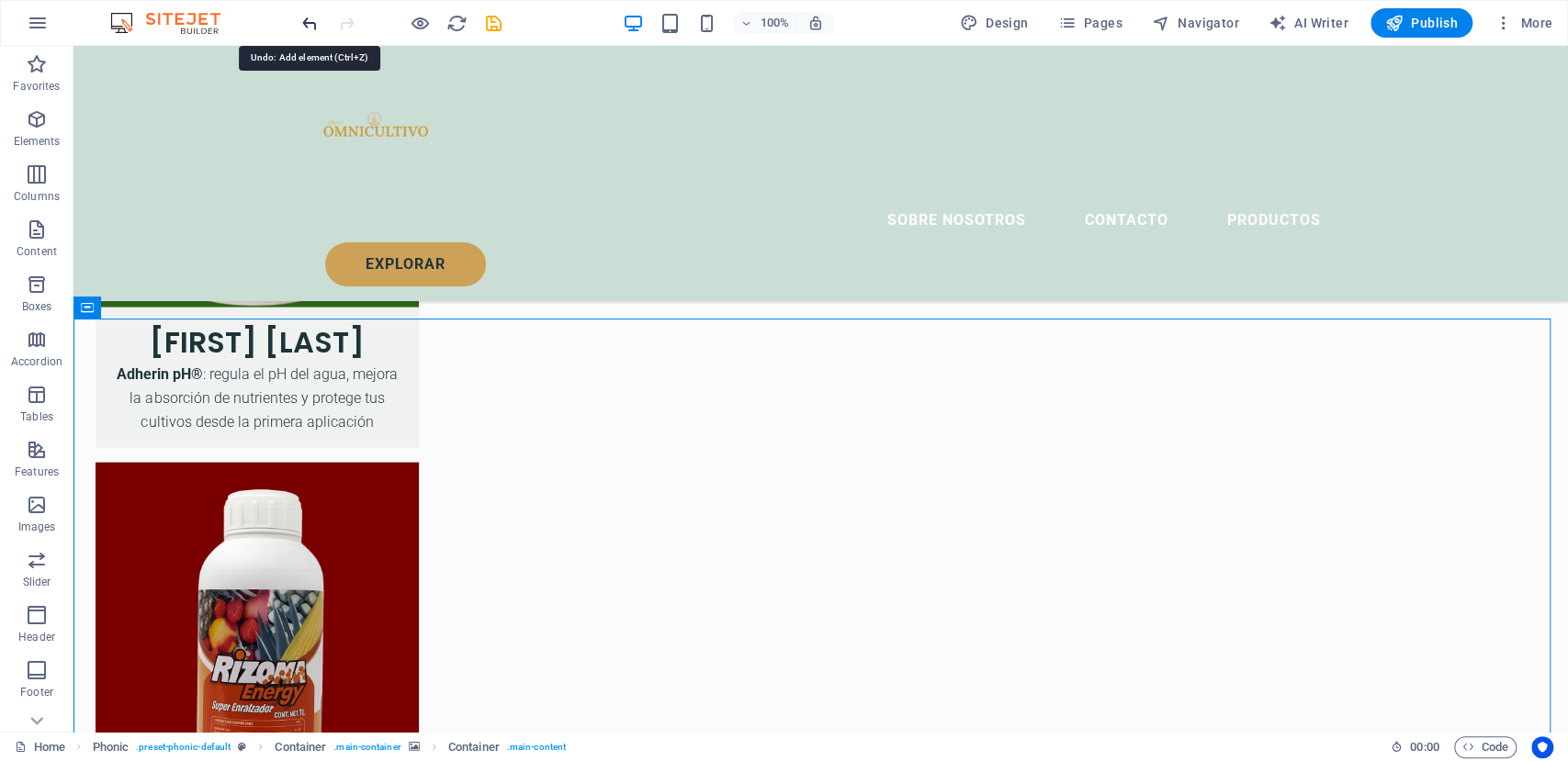 click at bounding box center (310, 23) 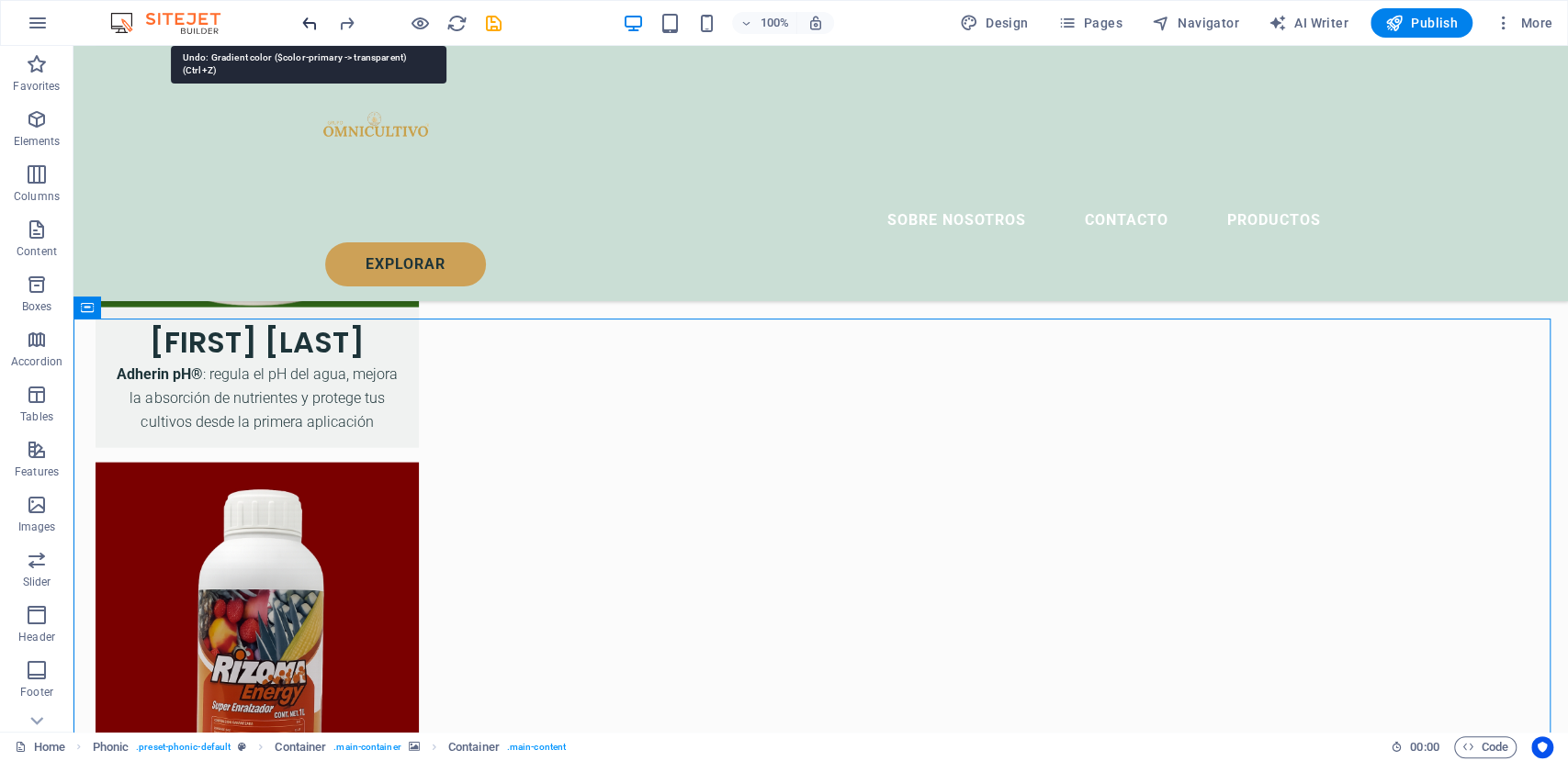 click at bounding box center [310, 23] 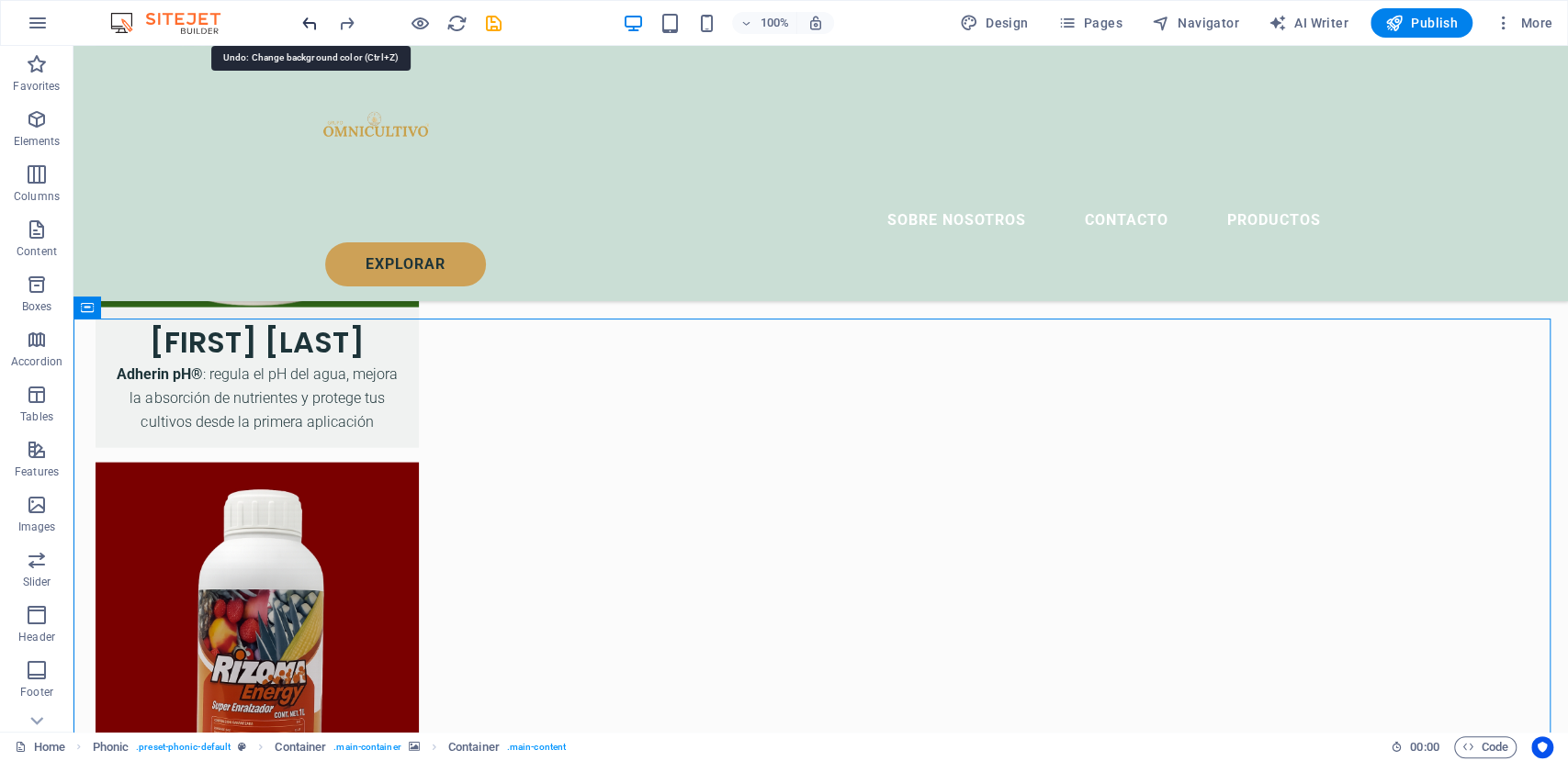 click at bounding box center [310, 23] 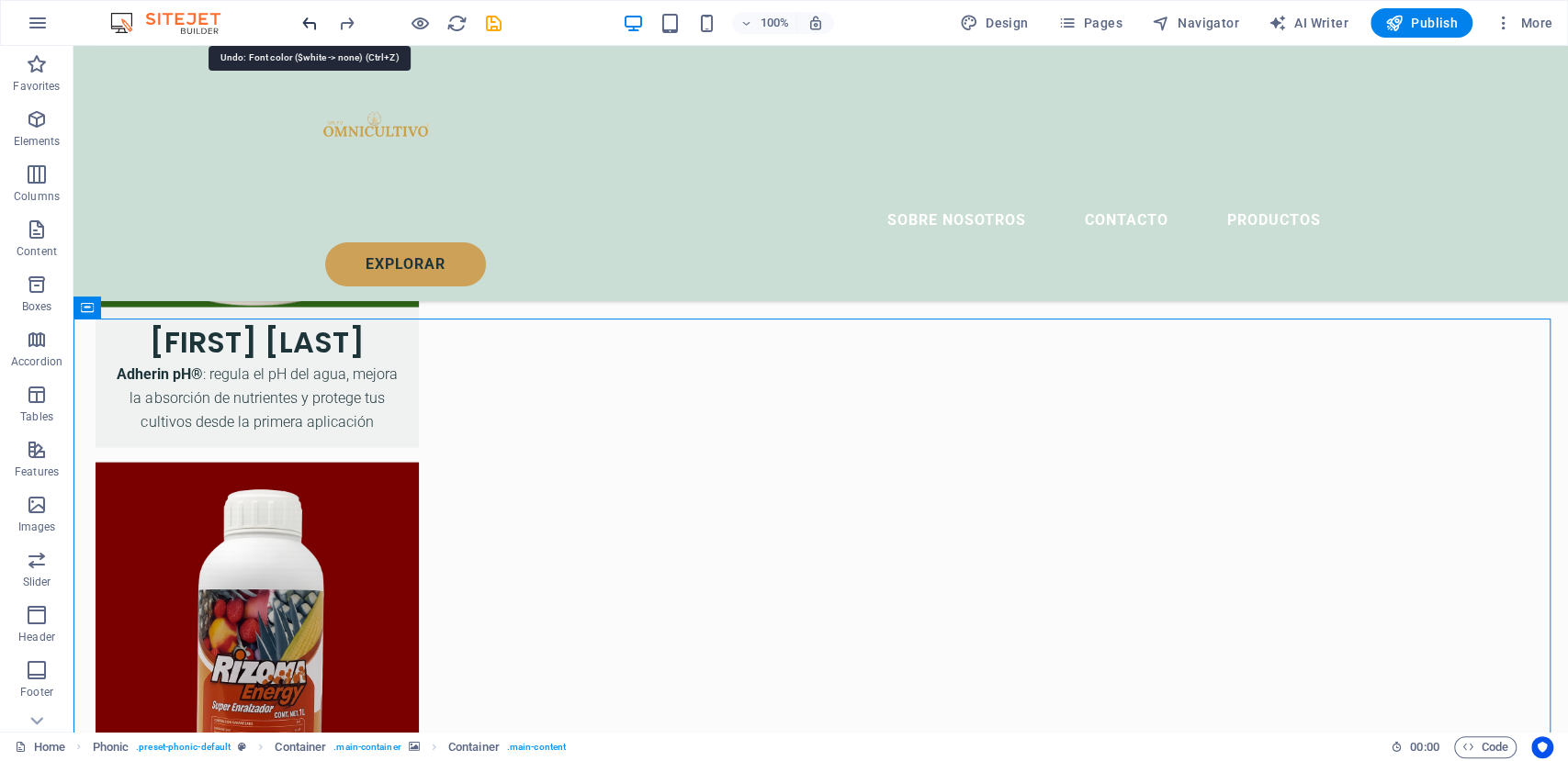 click at bounding box center [310, 23] 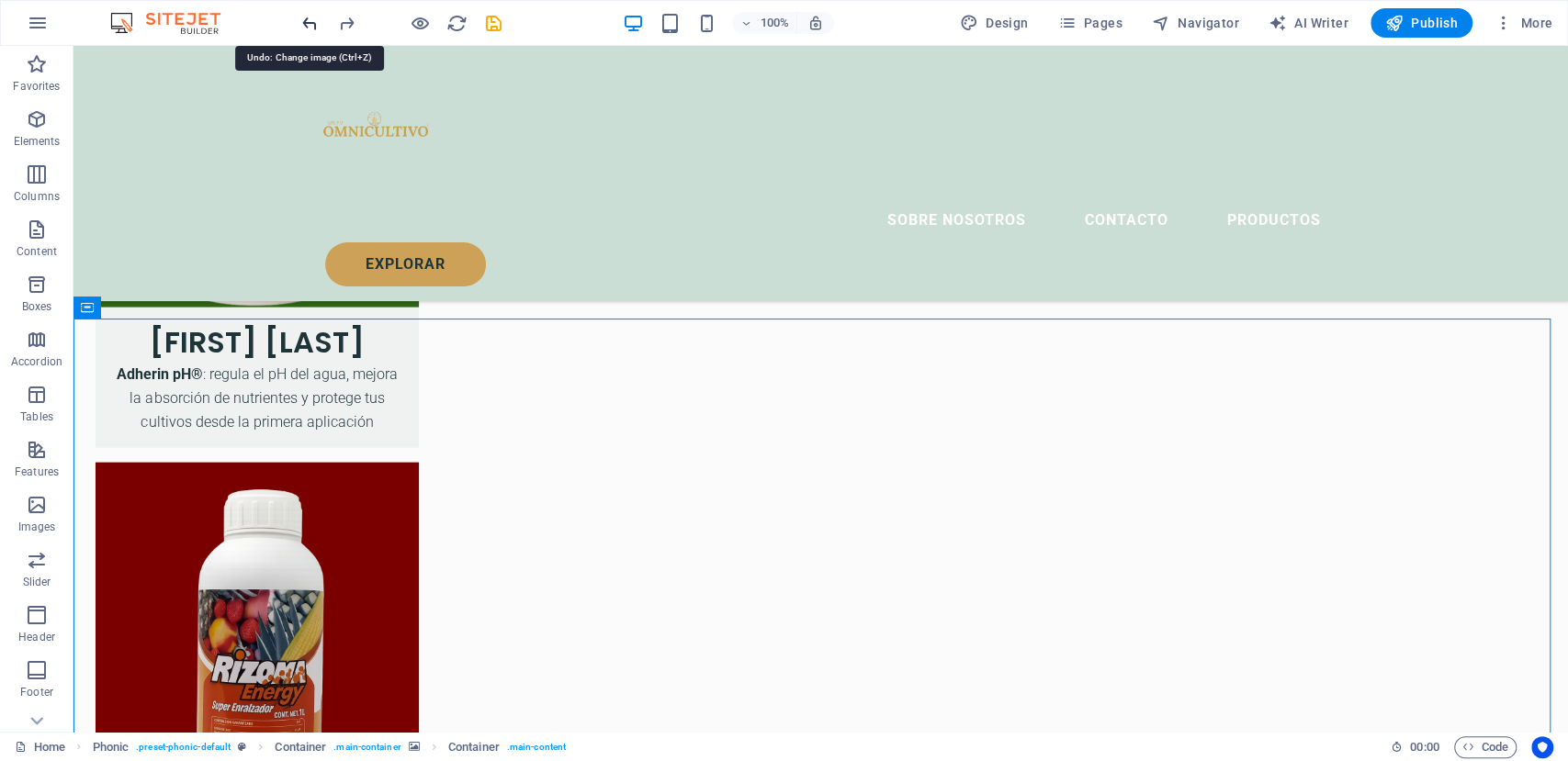 click at bounding box center [310, 23] 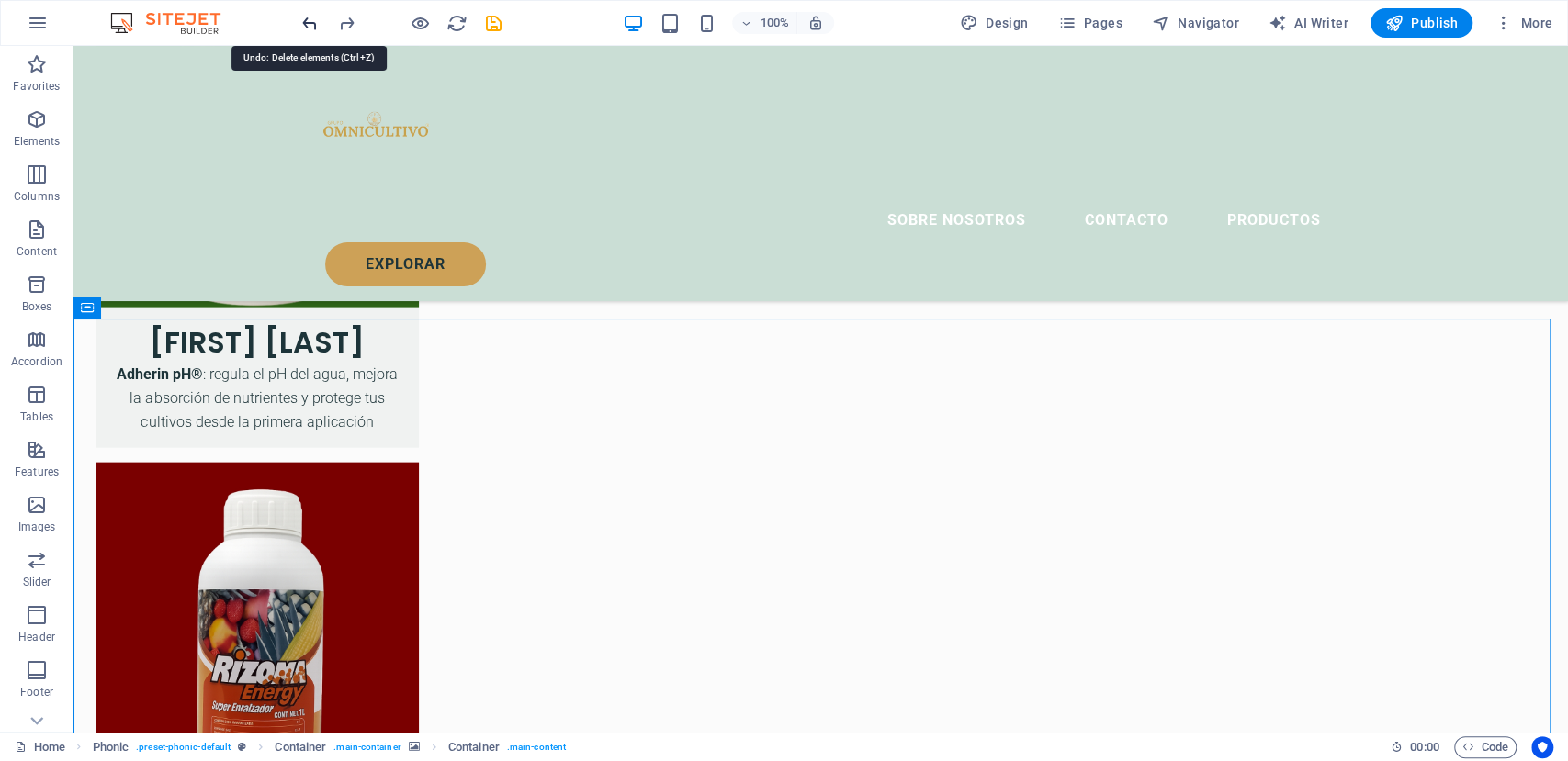 click at bounding box center [310, 23] 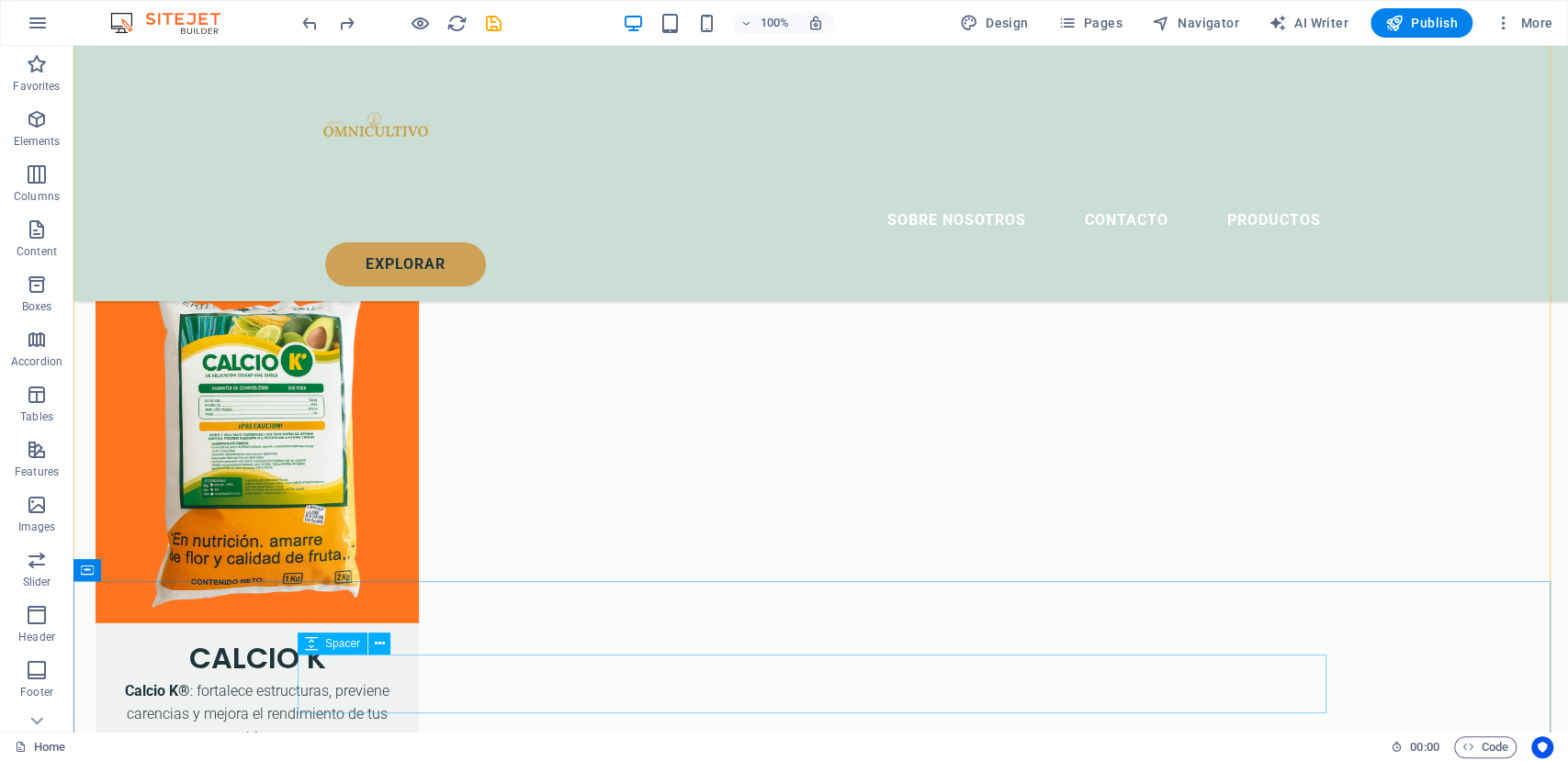 scroll, scrollTop: 3131, scrollLeft: 0, axis: vertical 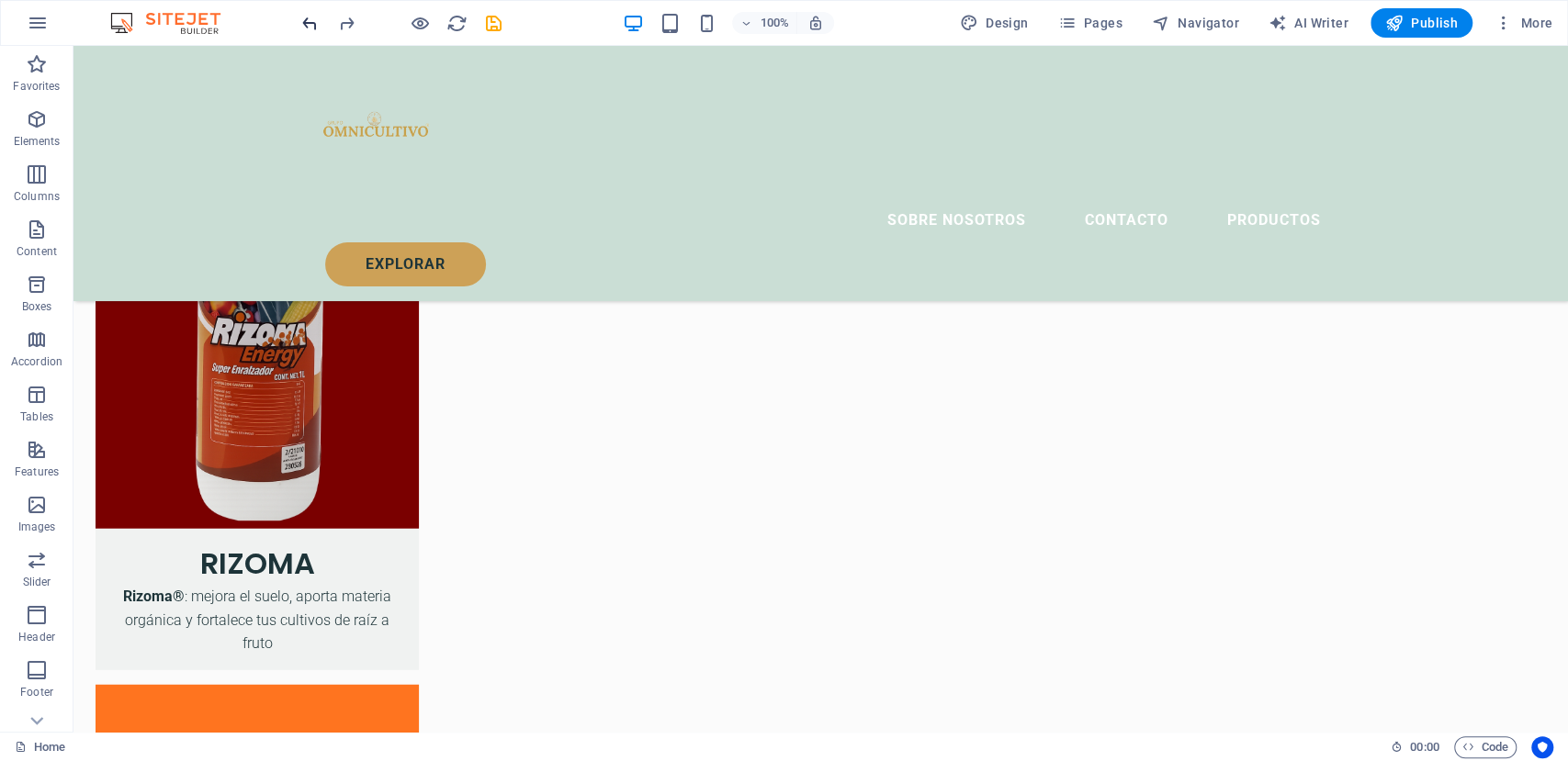 click at bounding box center [310, 23] 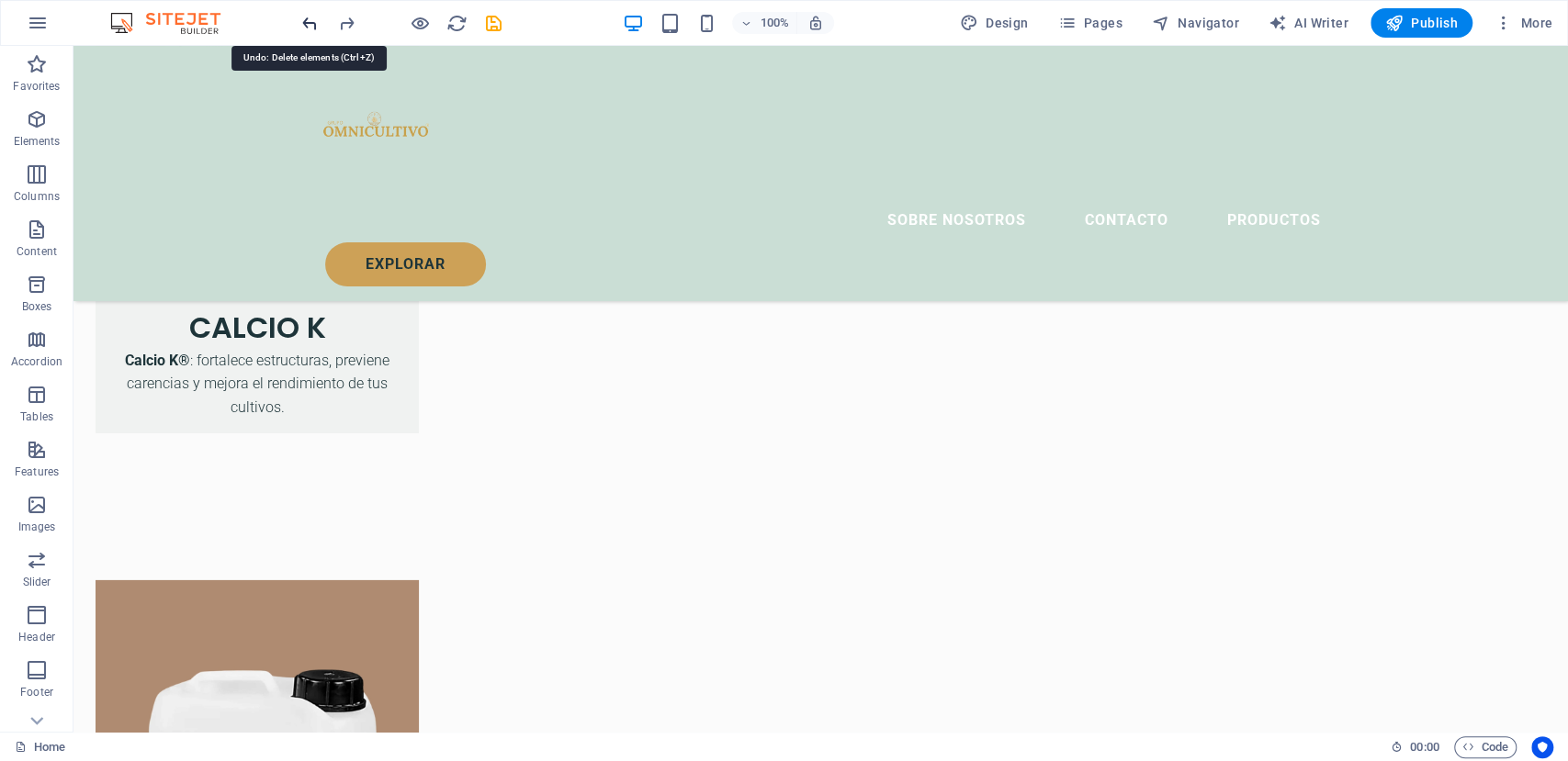 click at bounding box center [310, 23] 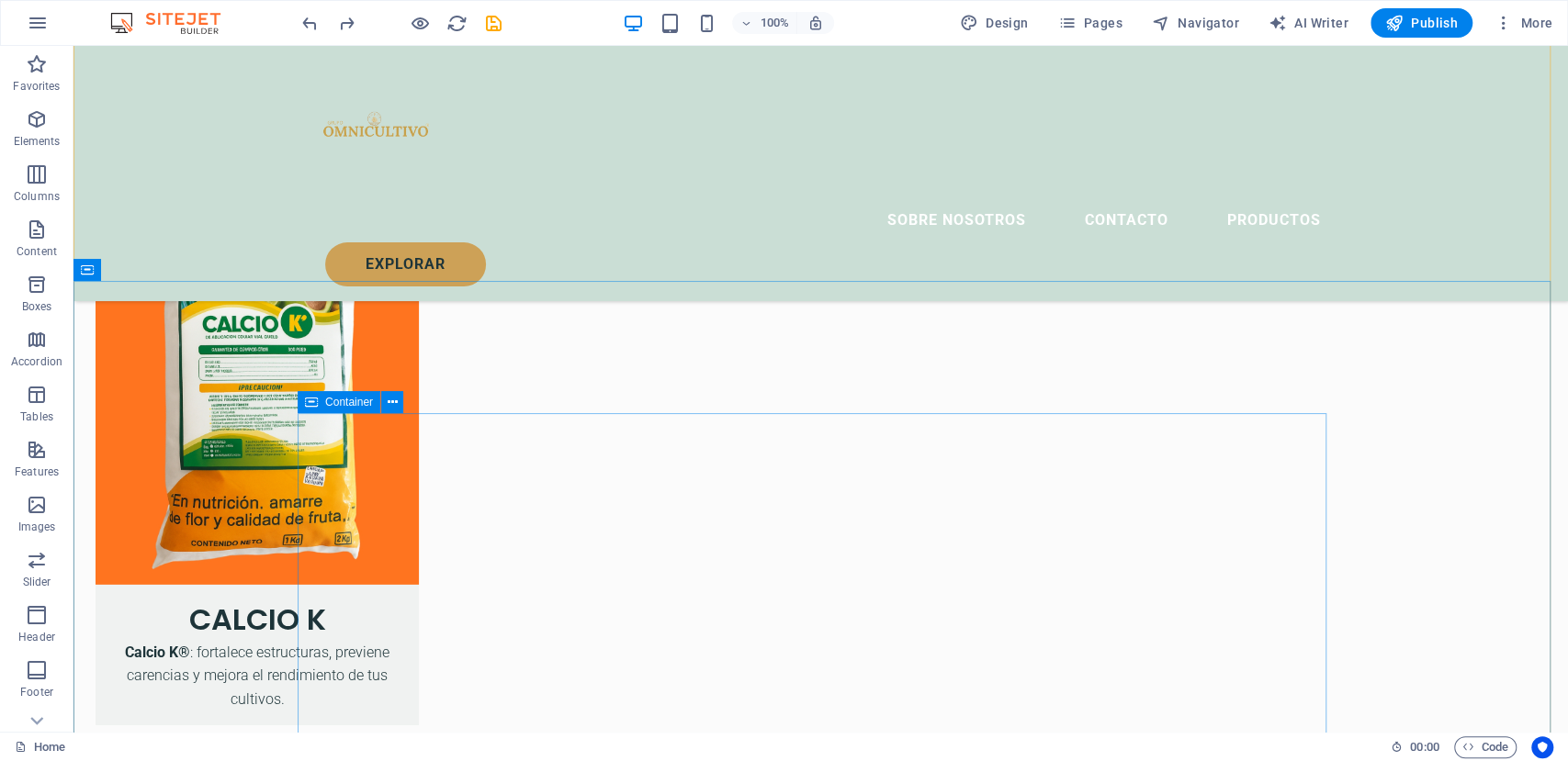 scroll, scrollTop: 3417, scrollLeft: 0, axis: vertical 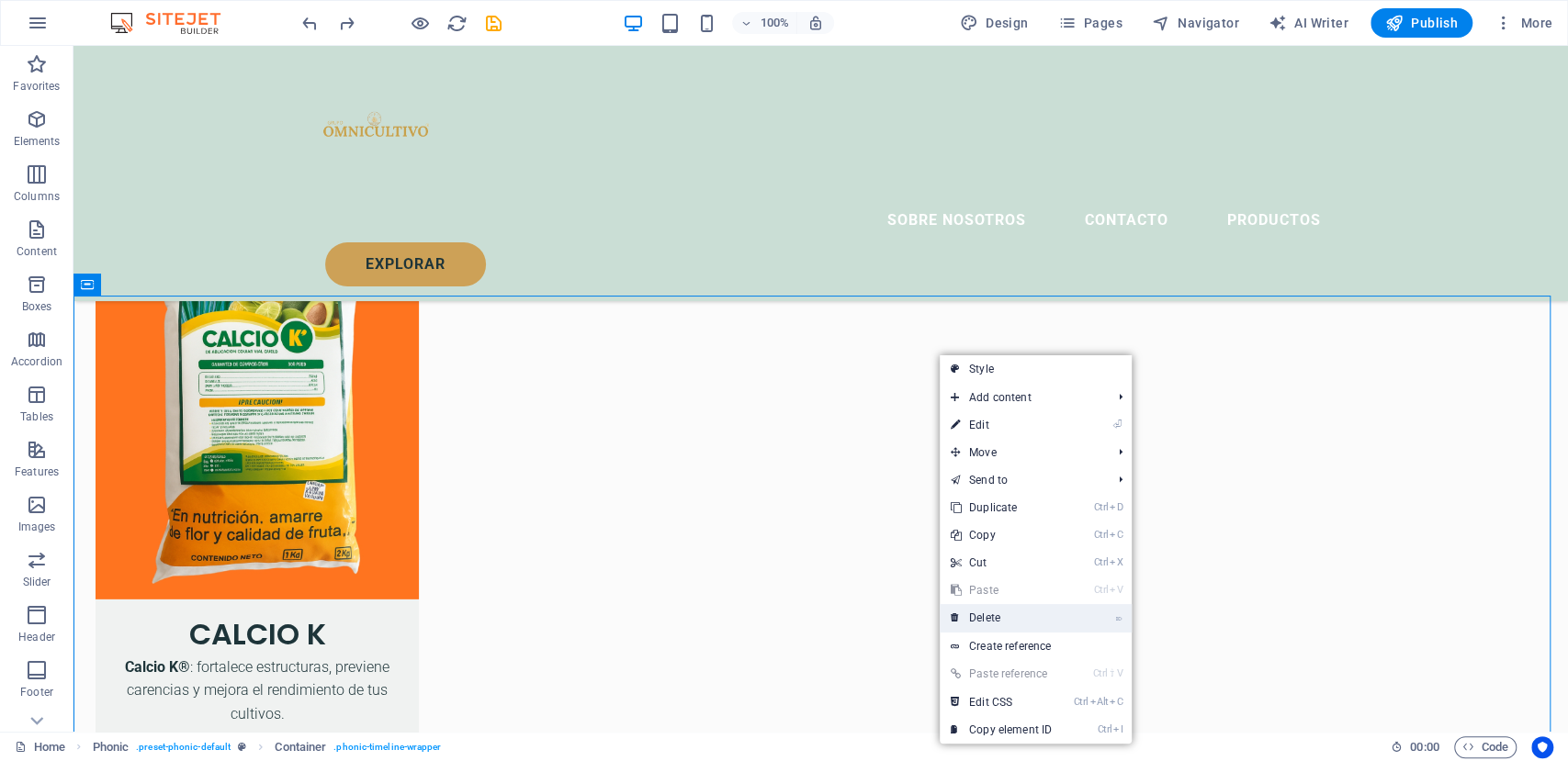 click on "⌦  Delete" at bounding box center (1001, 618) 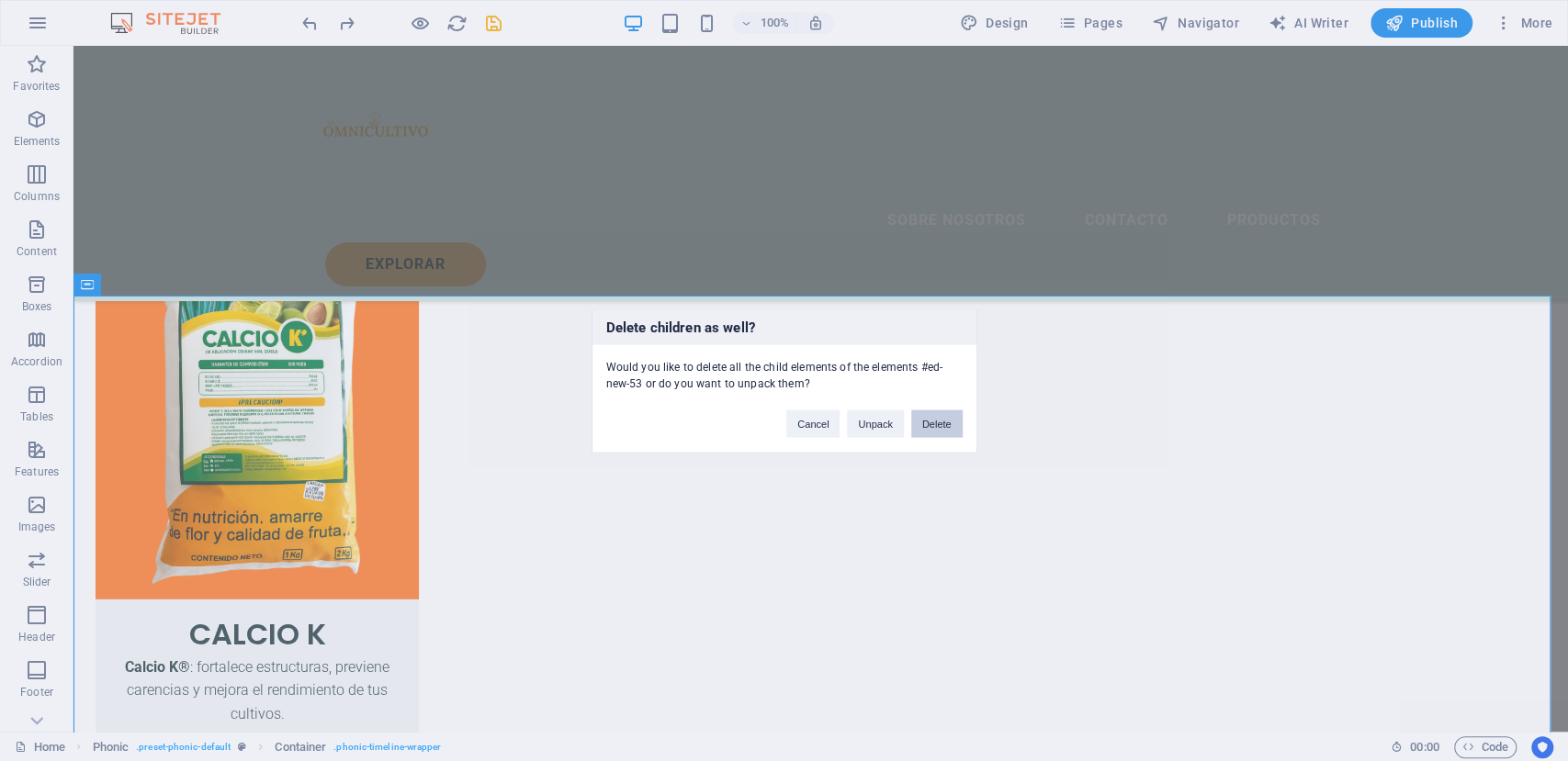 click on "Delete" at bounding box center (937, 423) 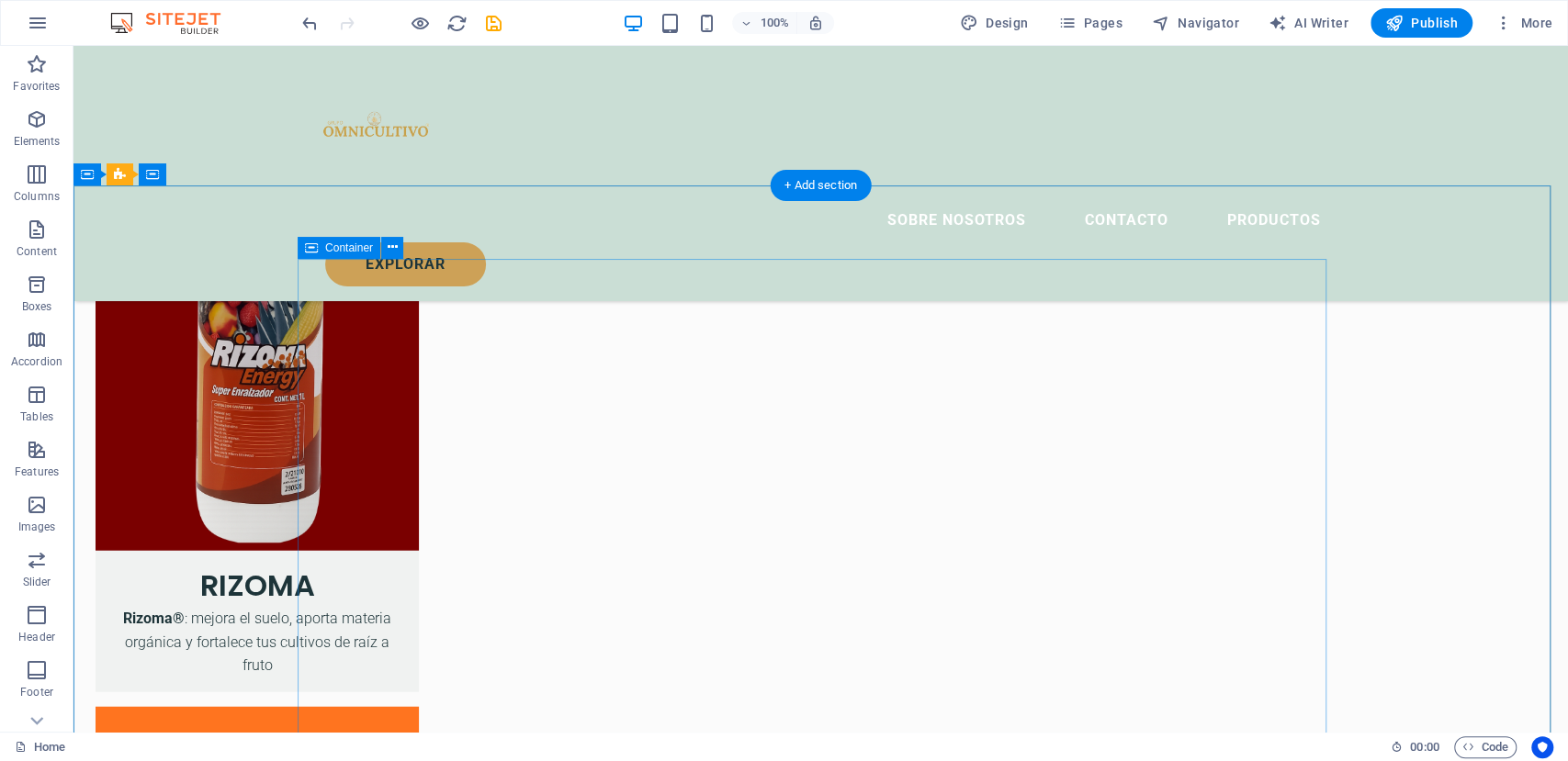 scroll, scrollTop: 2680, scrollLeft: 0, axis: vertical 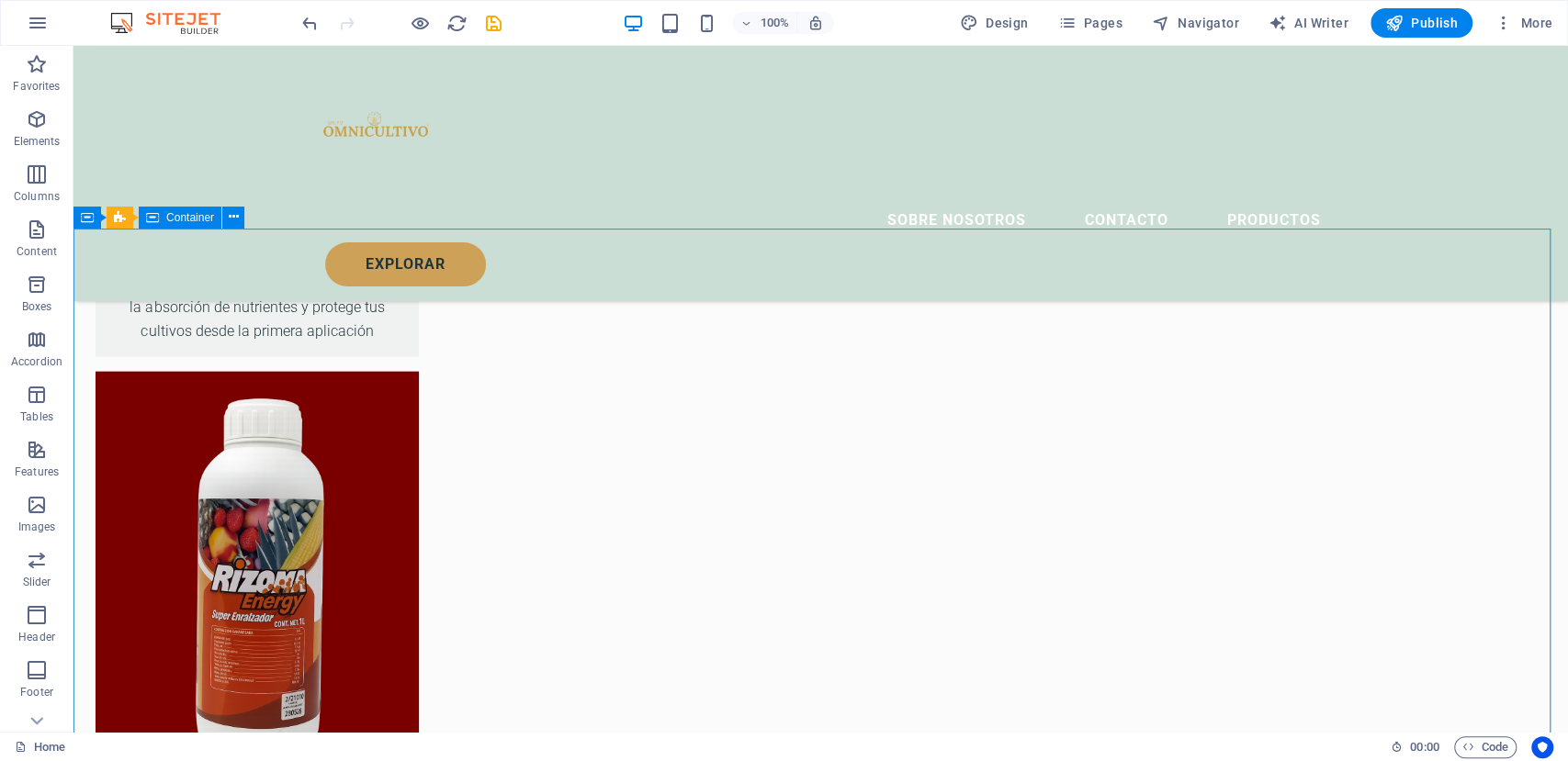 click on "Container" at bounding box center (190, 218) 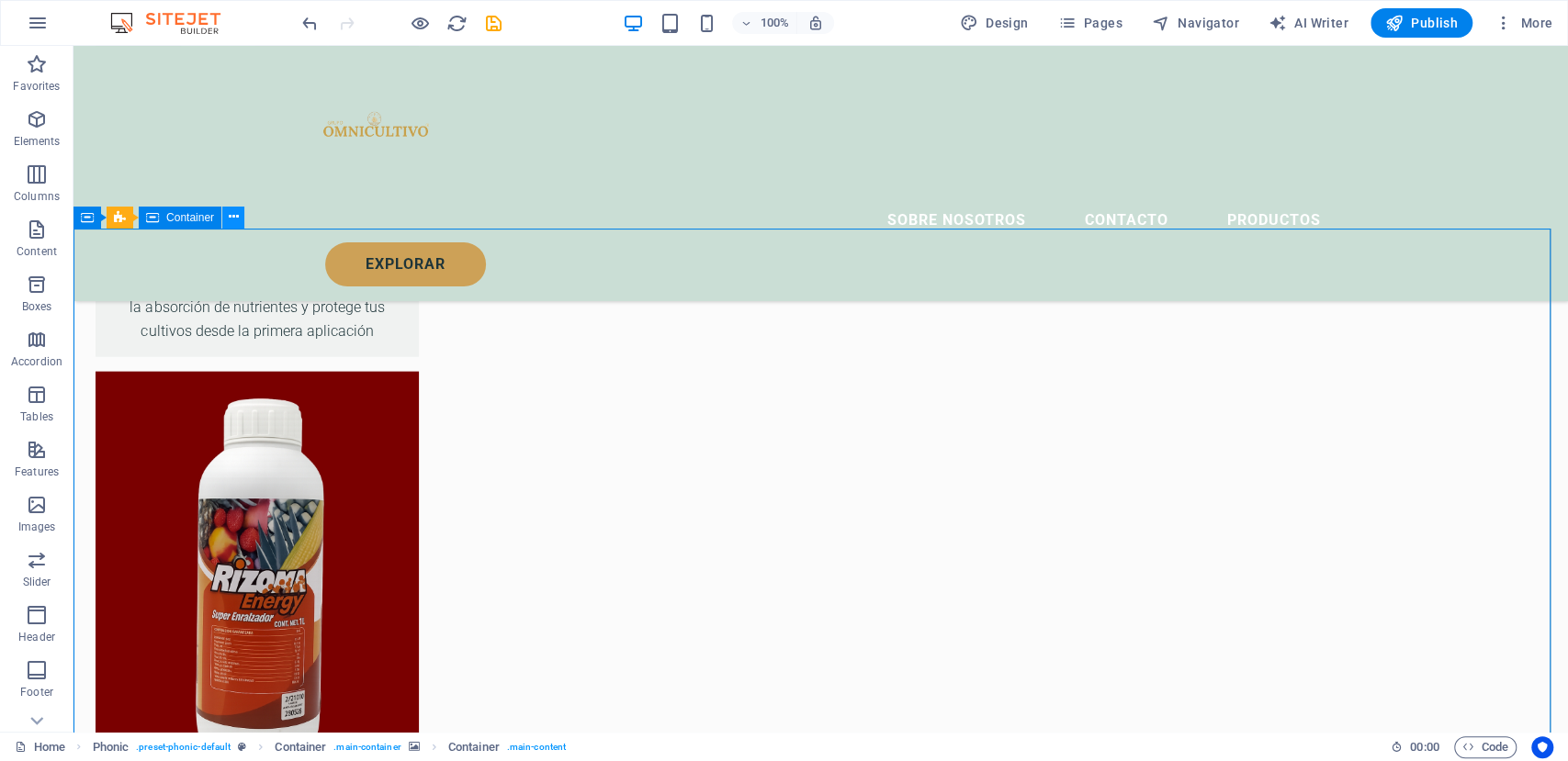 click at bounding box center (233, 217) 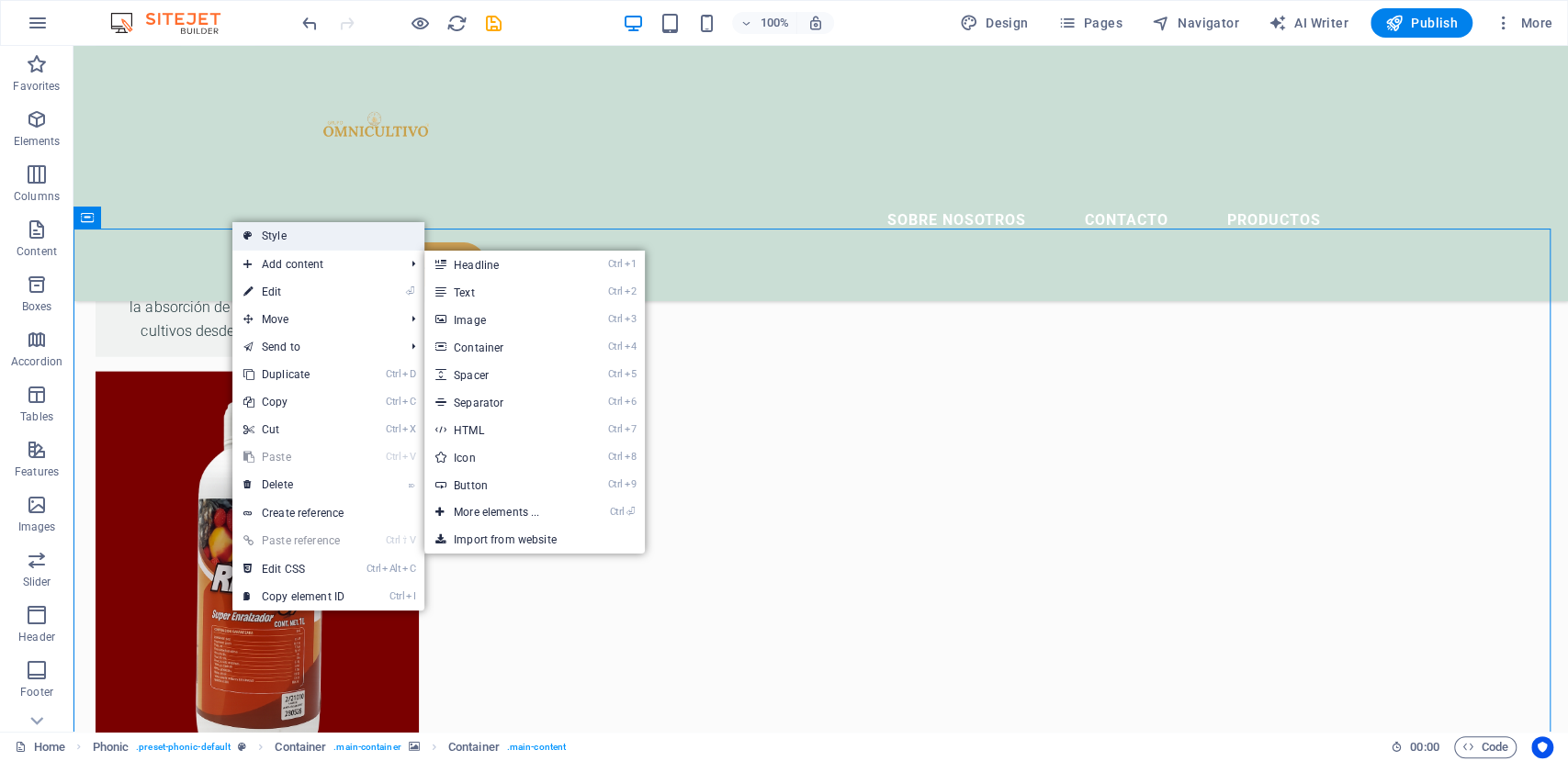 click on "Style" at bounding box center (328, 236) 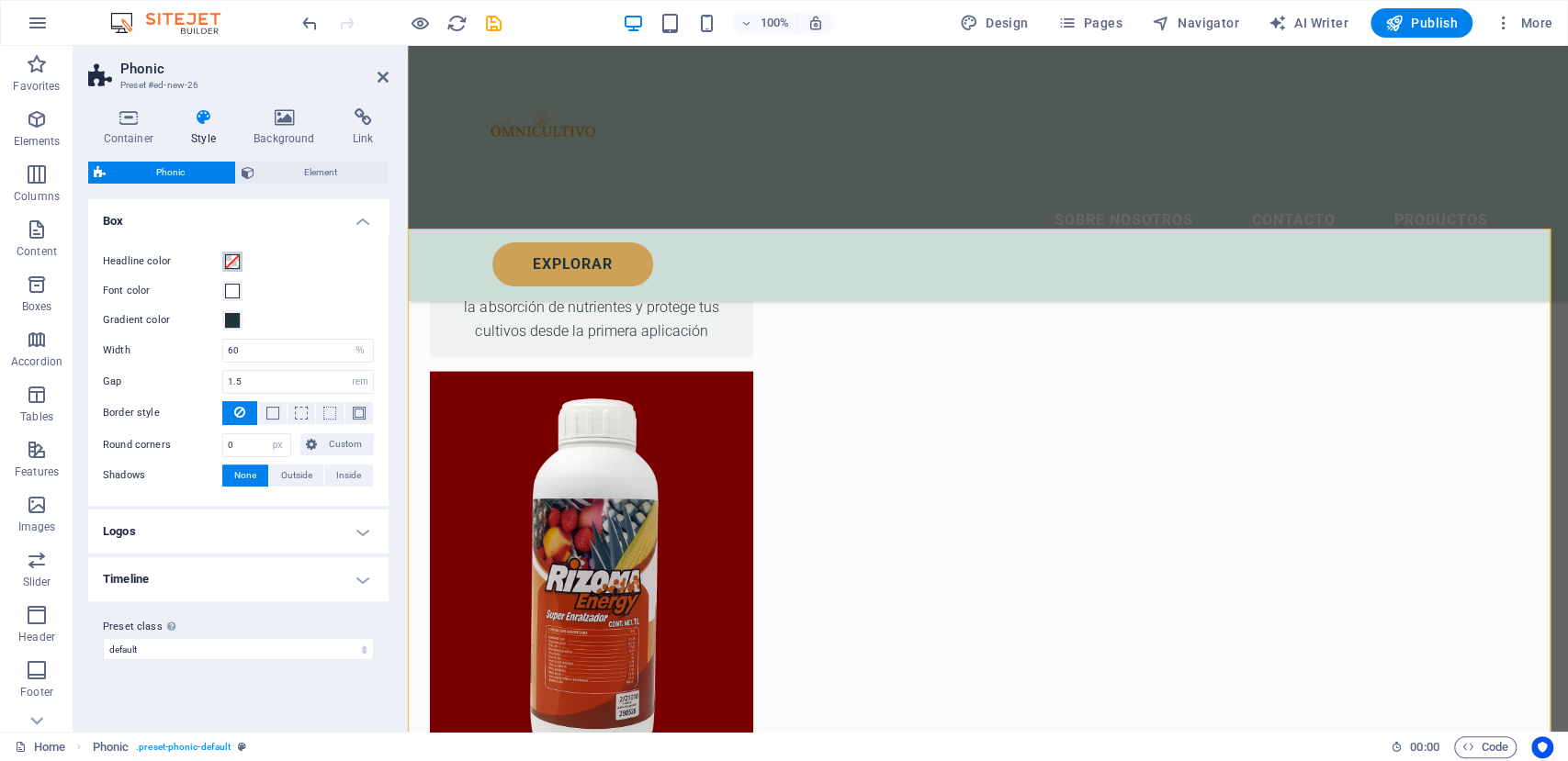 click at bounding box center [232, 262] 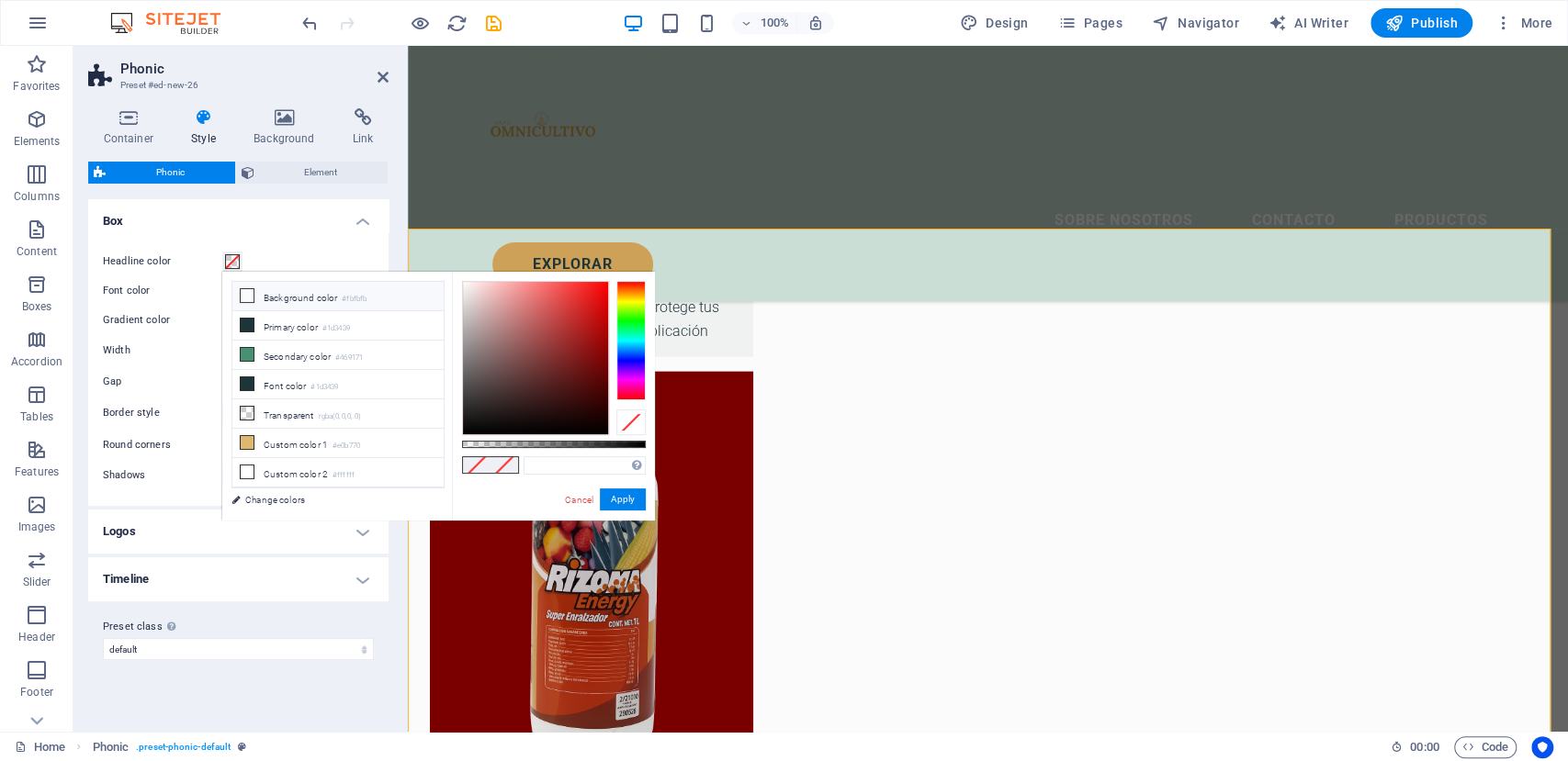 click on "Background color
#fbfbfb" at bounding box center [338, 297] 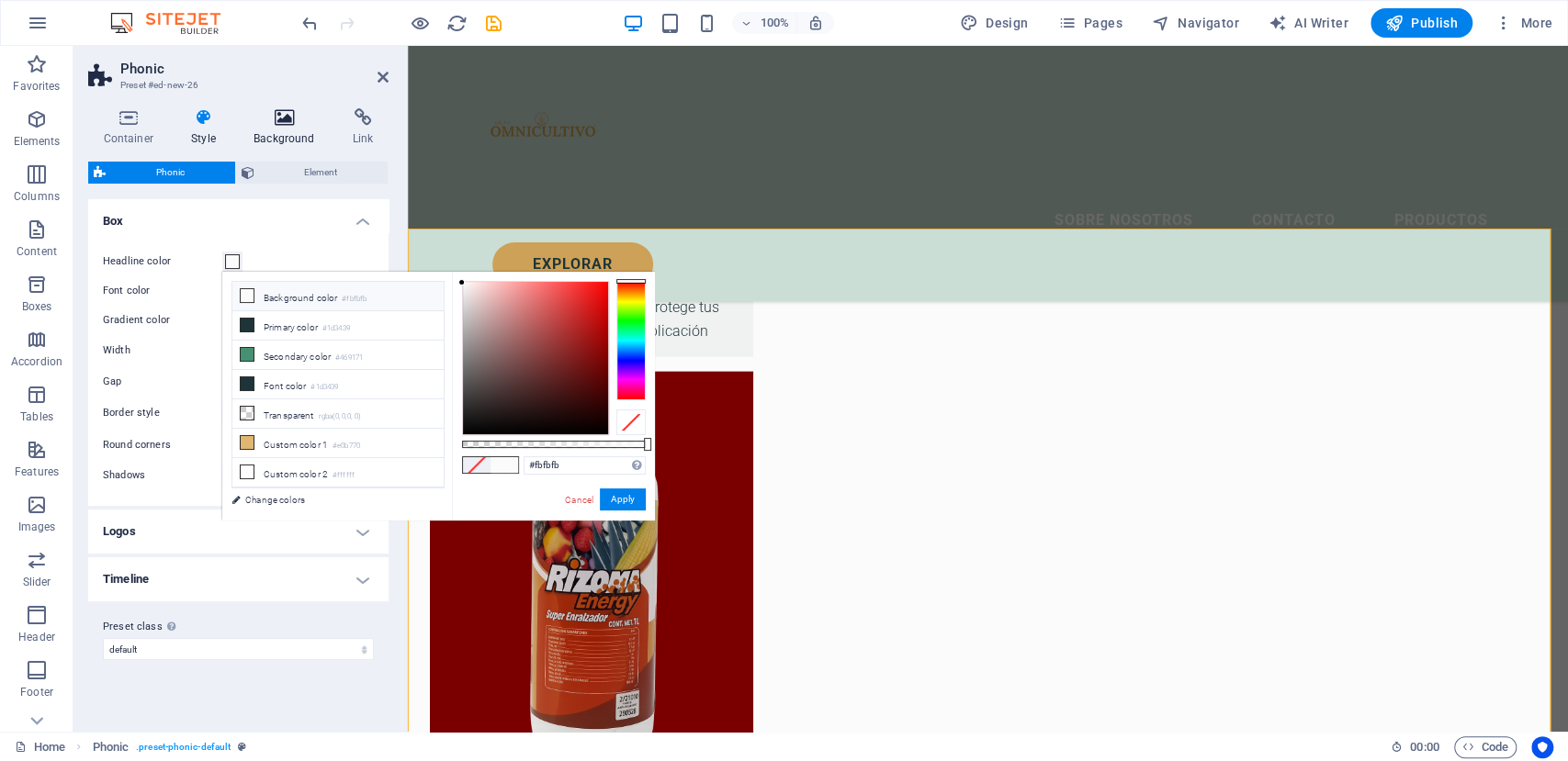 click on "Background" at bounding box center (288, 128) 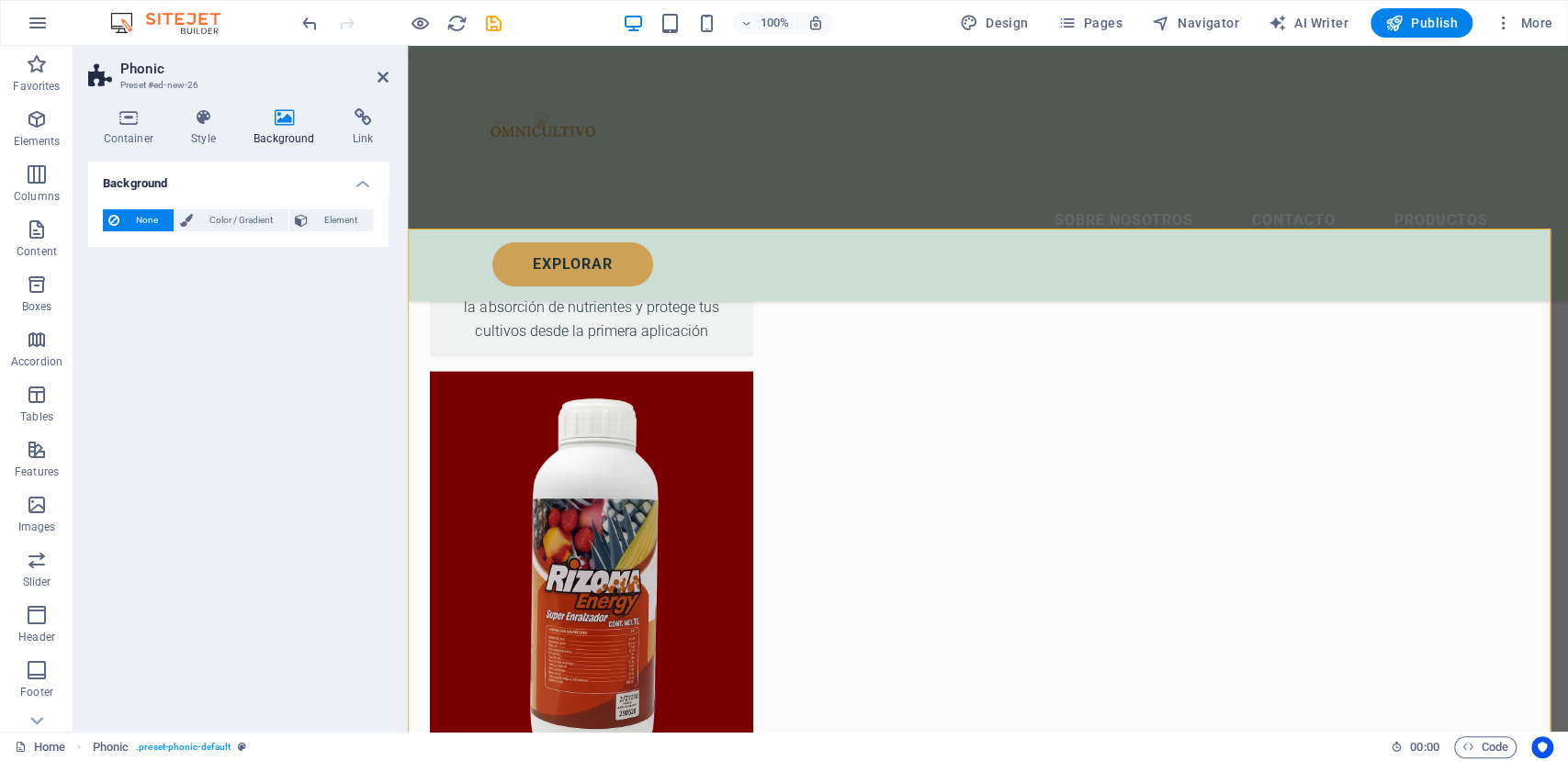 click on "None" at bounding box center (146, 220) 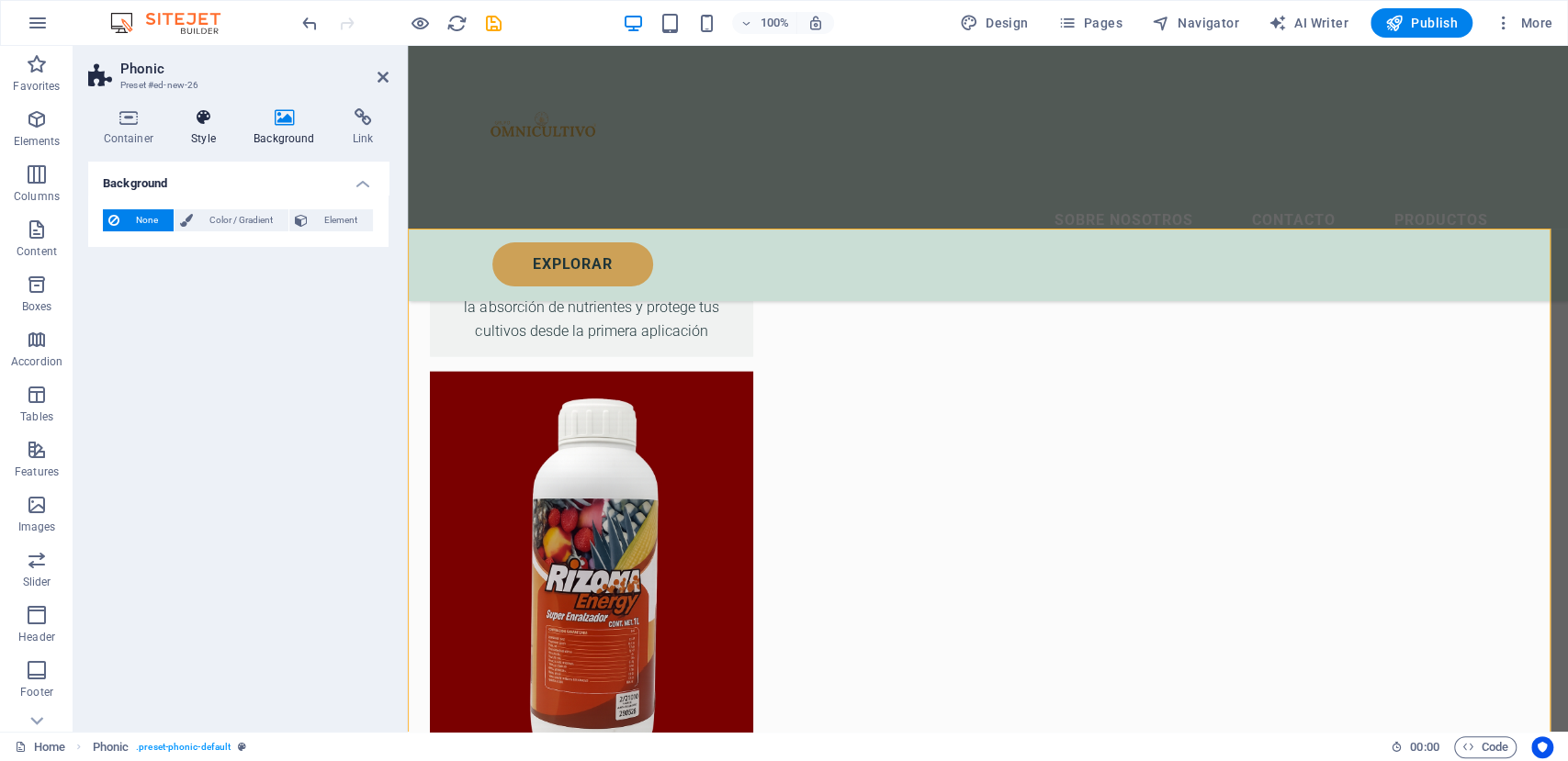 click at bounding box center (204, 118) 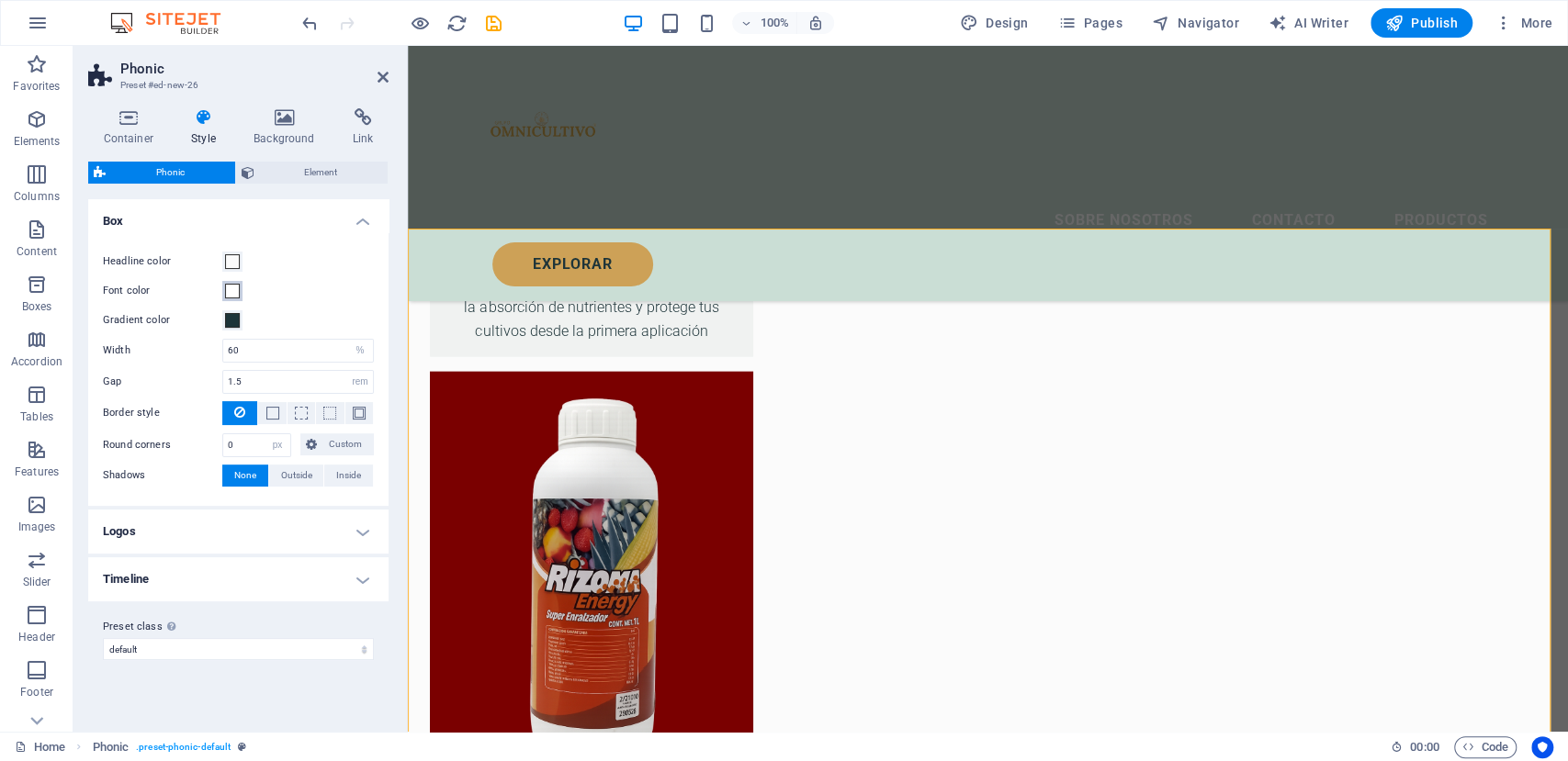click at bounding box center [232, 291] 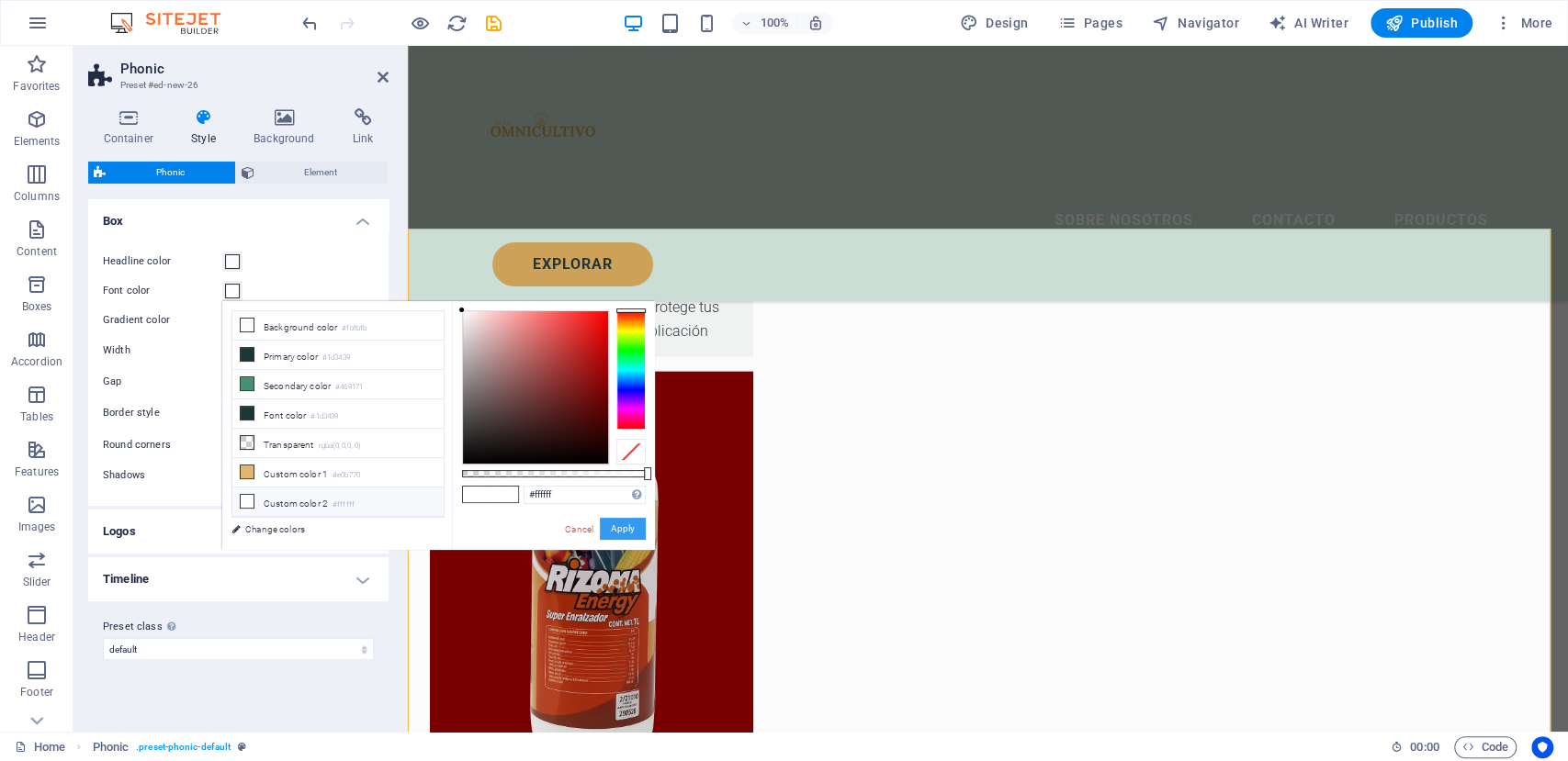 drag, startPoint x: 614, startPoint y: 528, endPoint x: 208, endPoint y: 481, distance: 408.7114 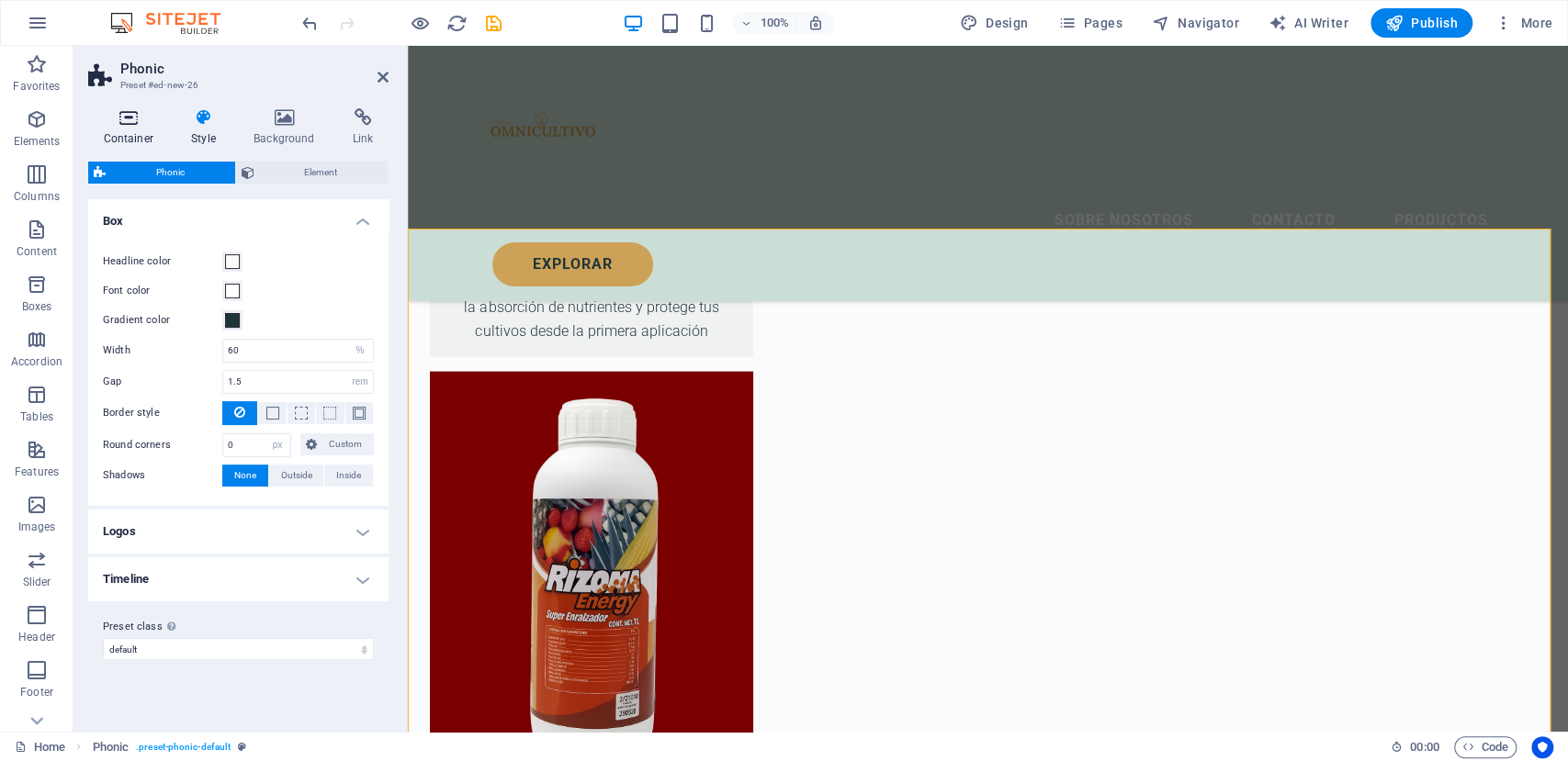 click on "Container" at bounding box center (132, 128) 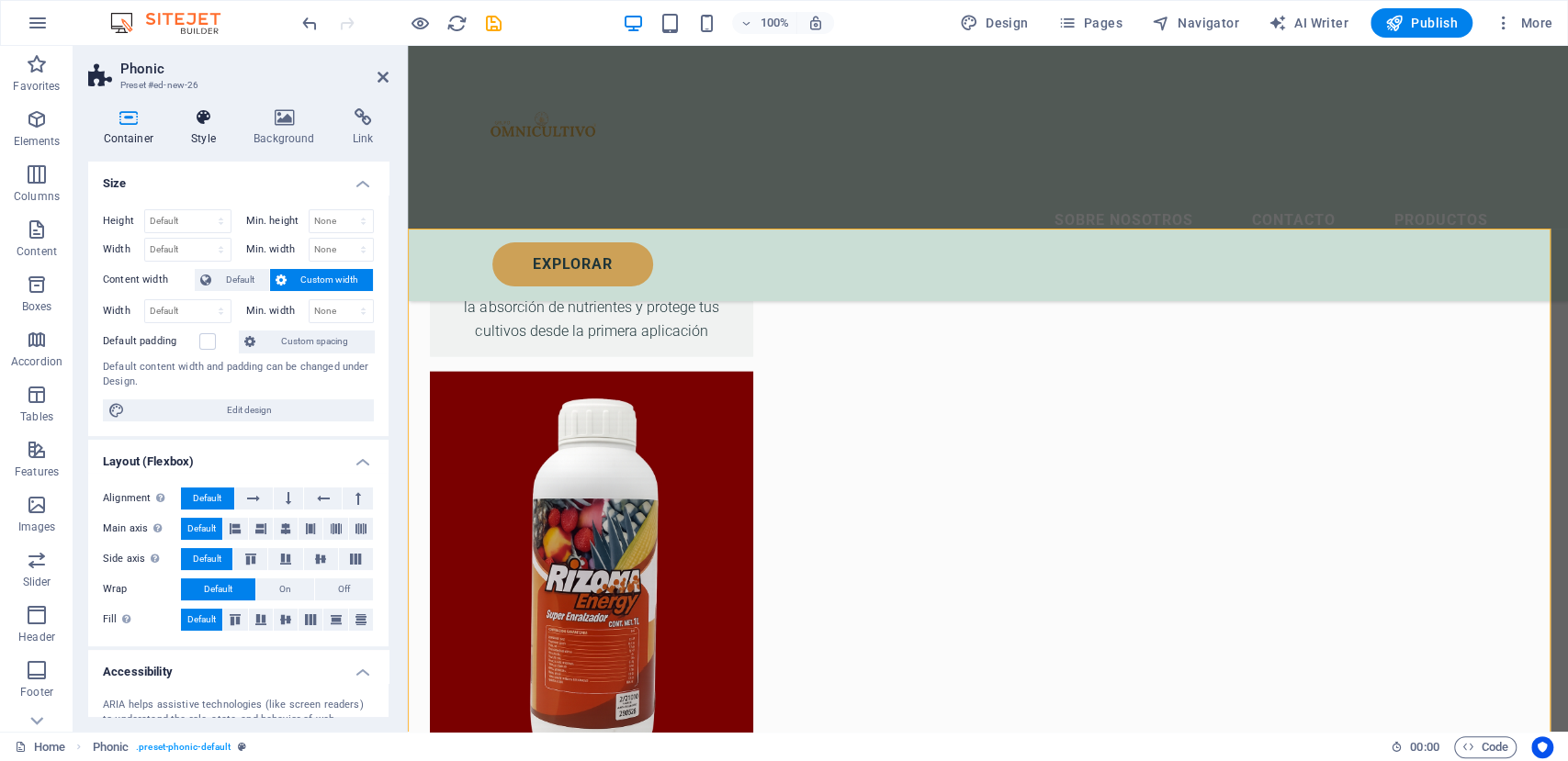 click on "Style" at bounding box center [208, 128] 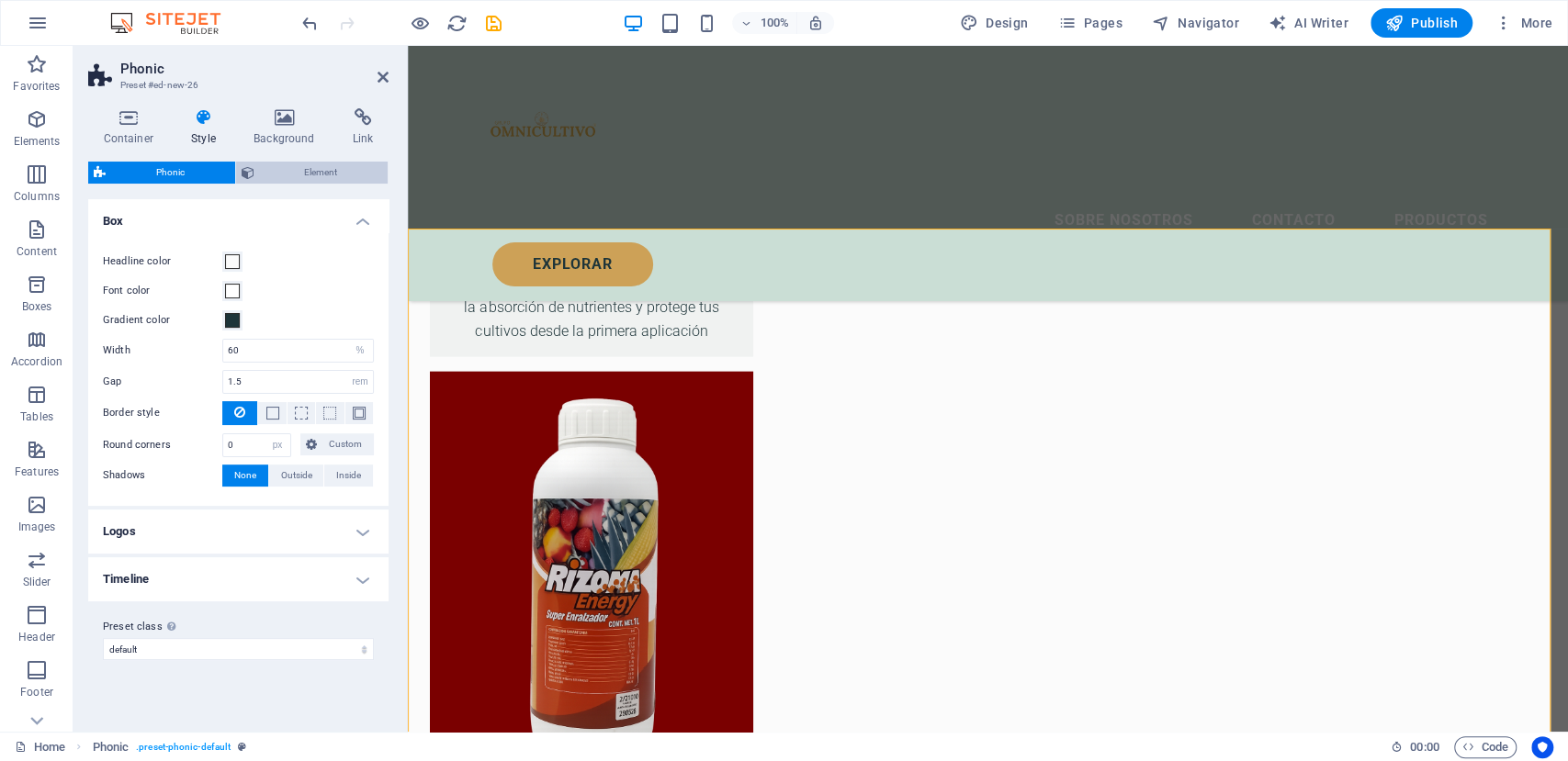 click on "Element" at bounding box center (321, 173) 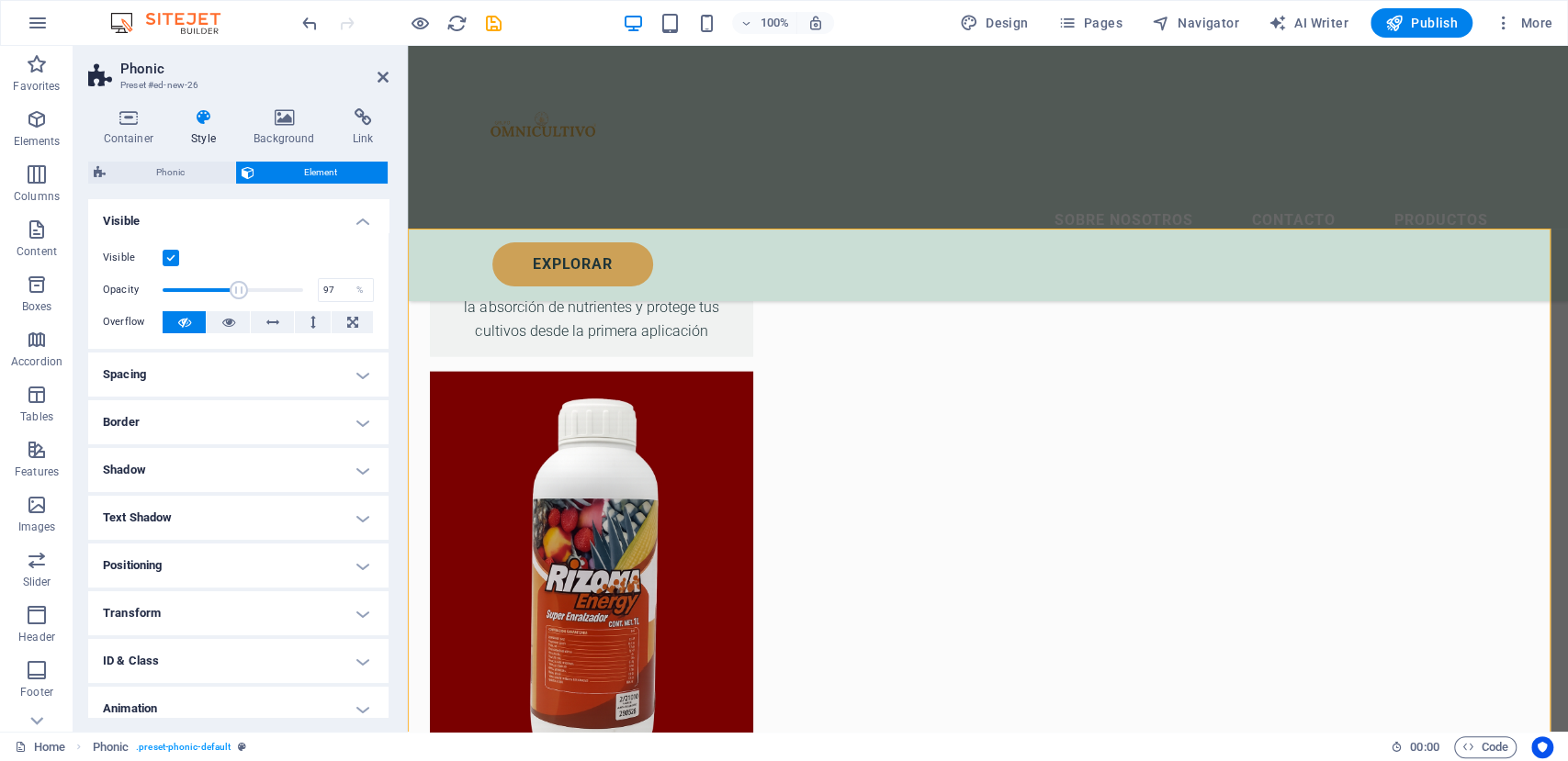 type on "100" 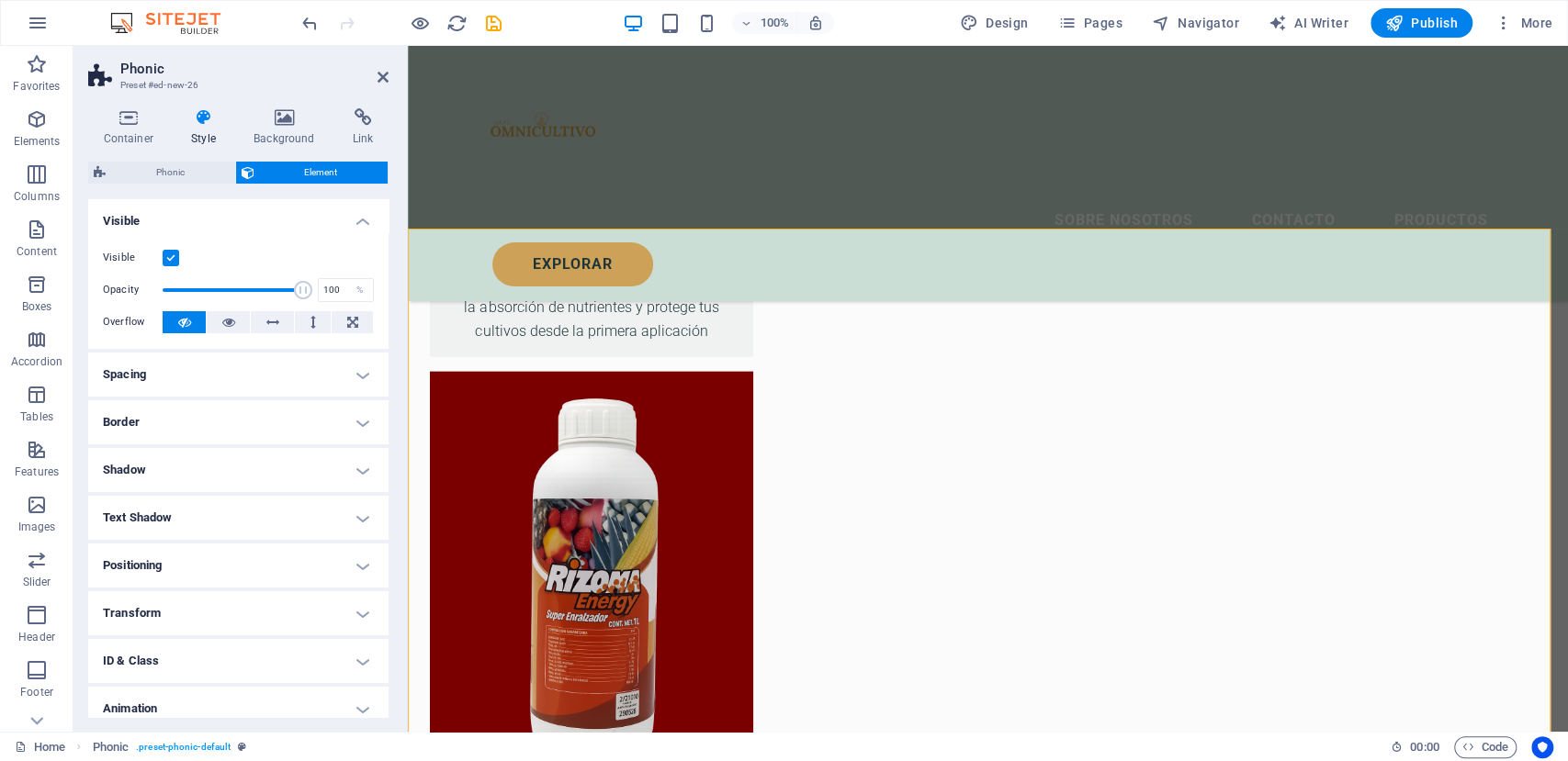 drag, startPoint x: 288, startPoint y: 284, endPoint x: 371, endPoint y: 305, distance: 85.61542 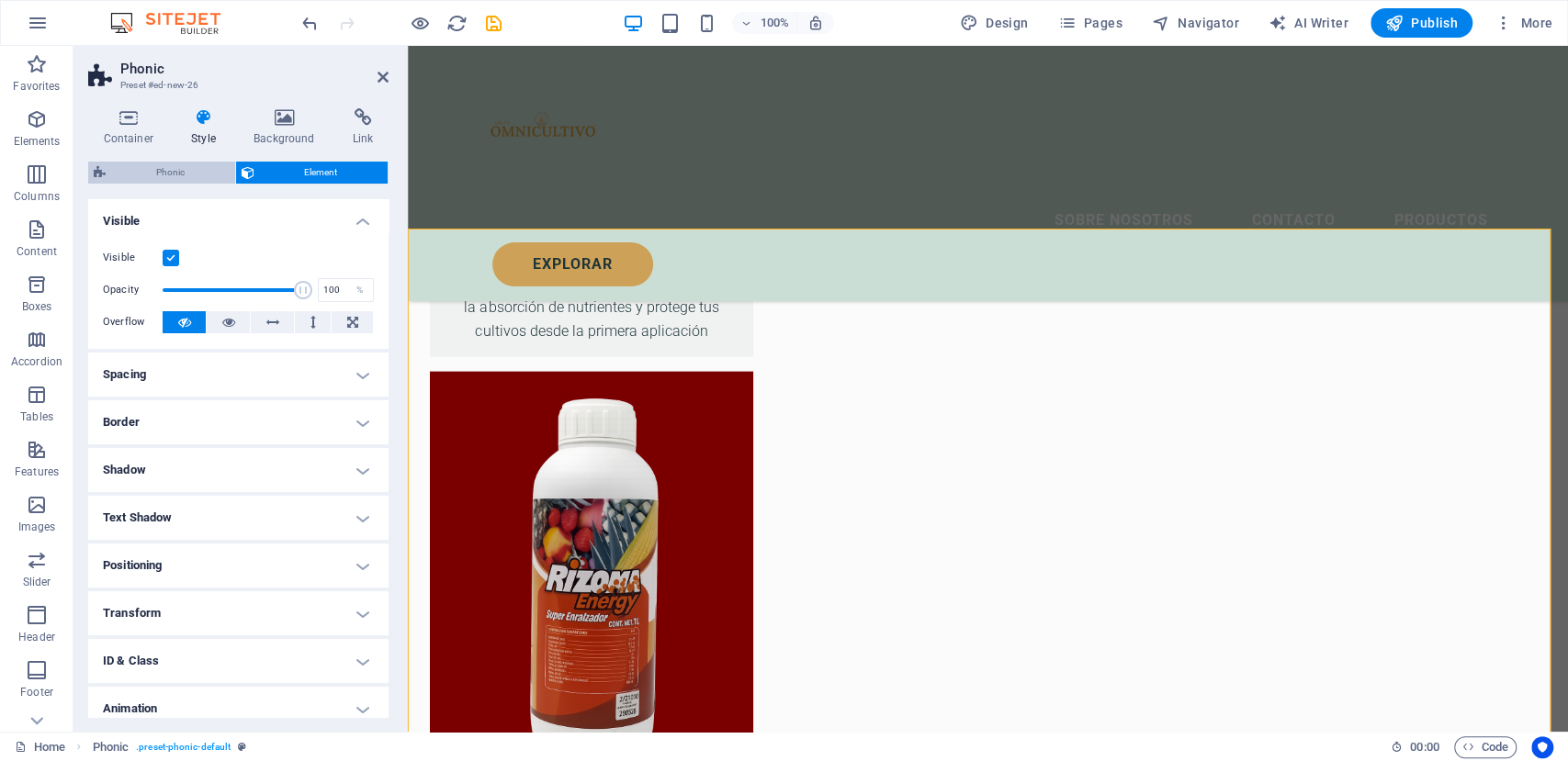 click on "Phonic" at bounding box center [170, 173] 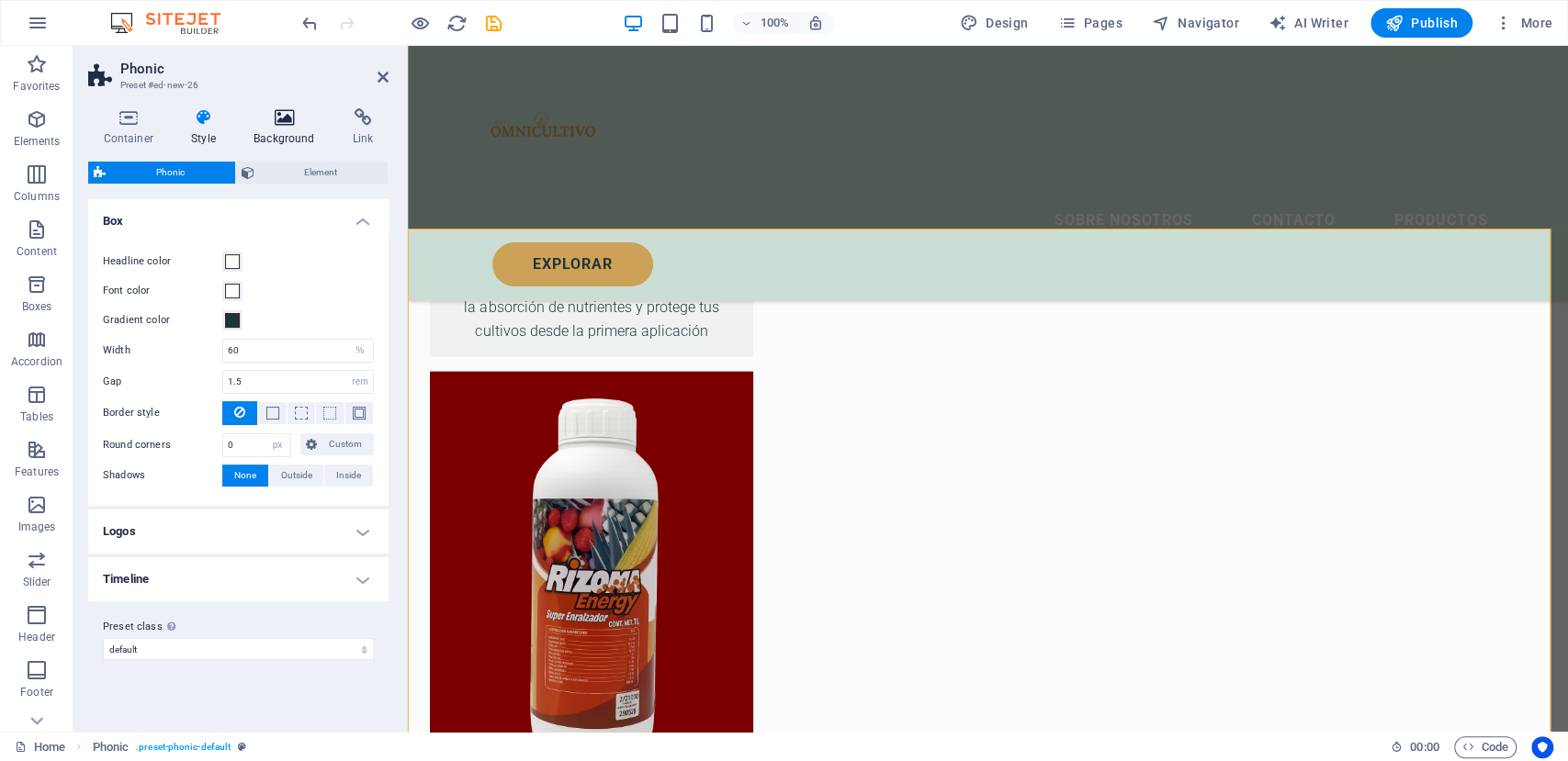 click at bounding box center [285, 118] 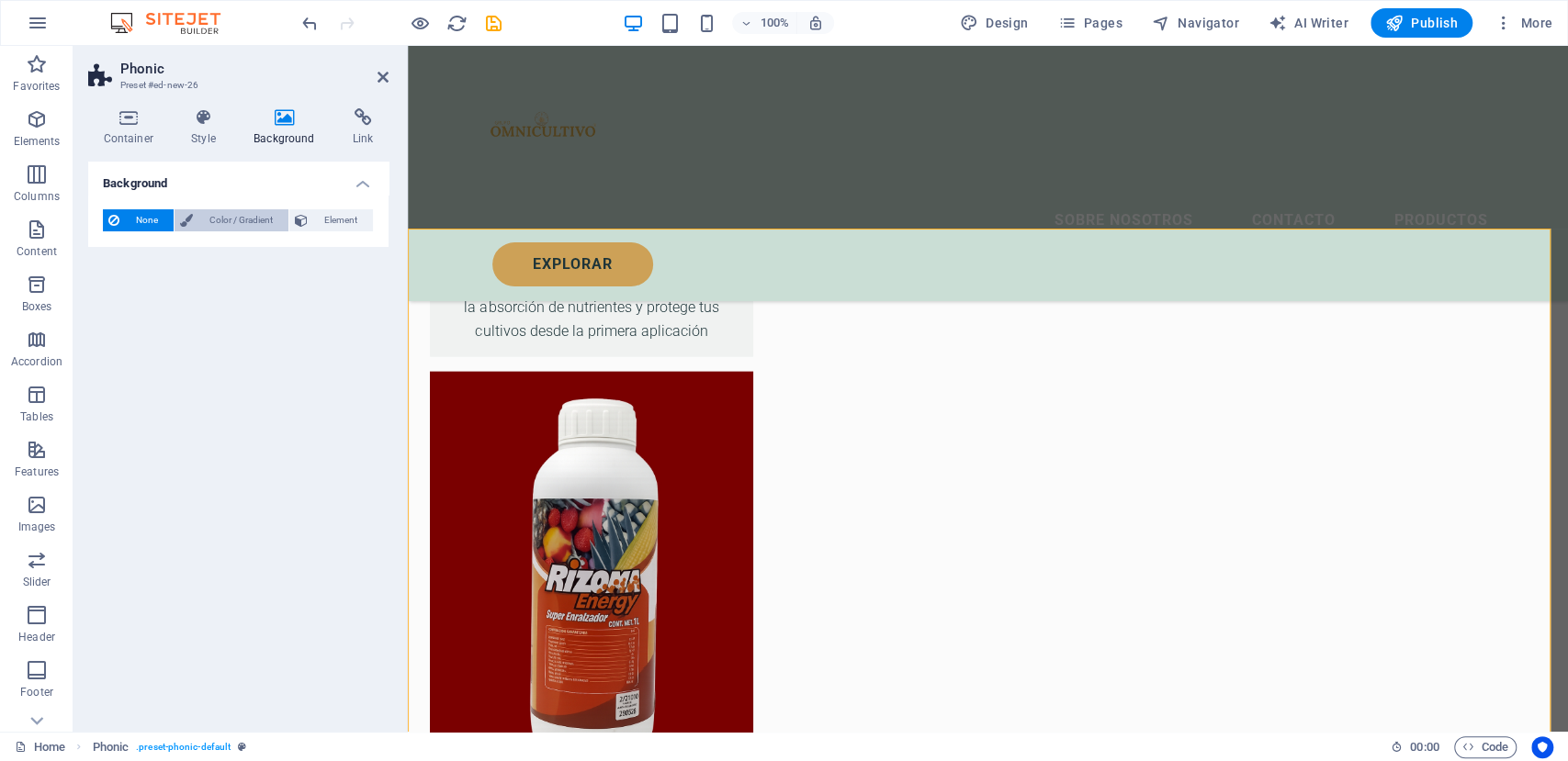 click on "Color / Gradient" at bounding box center (241, 220) 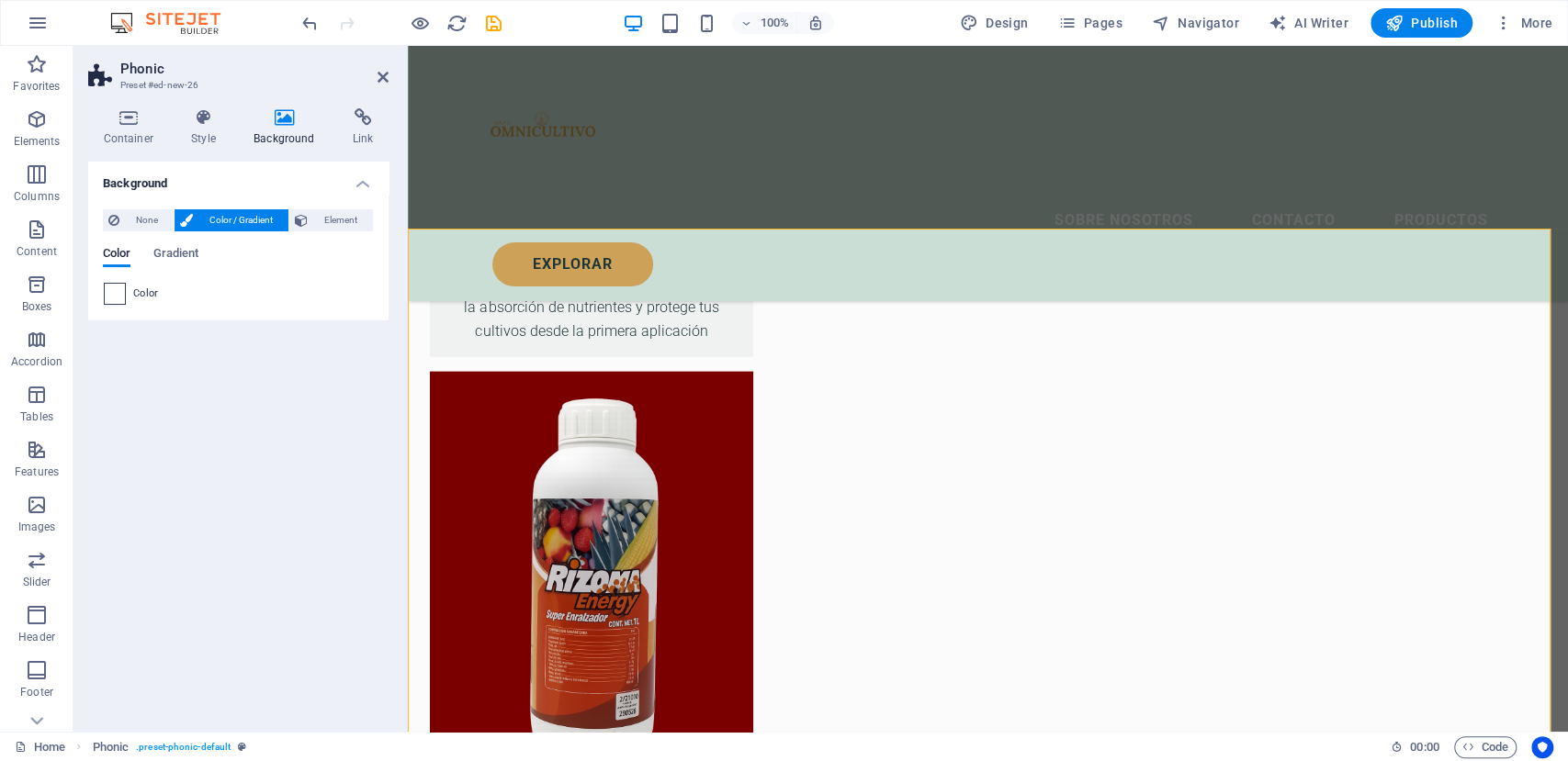 click at bounding box center (115, 294) 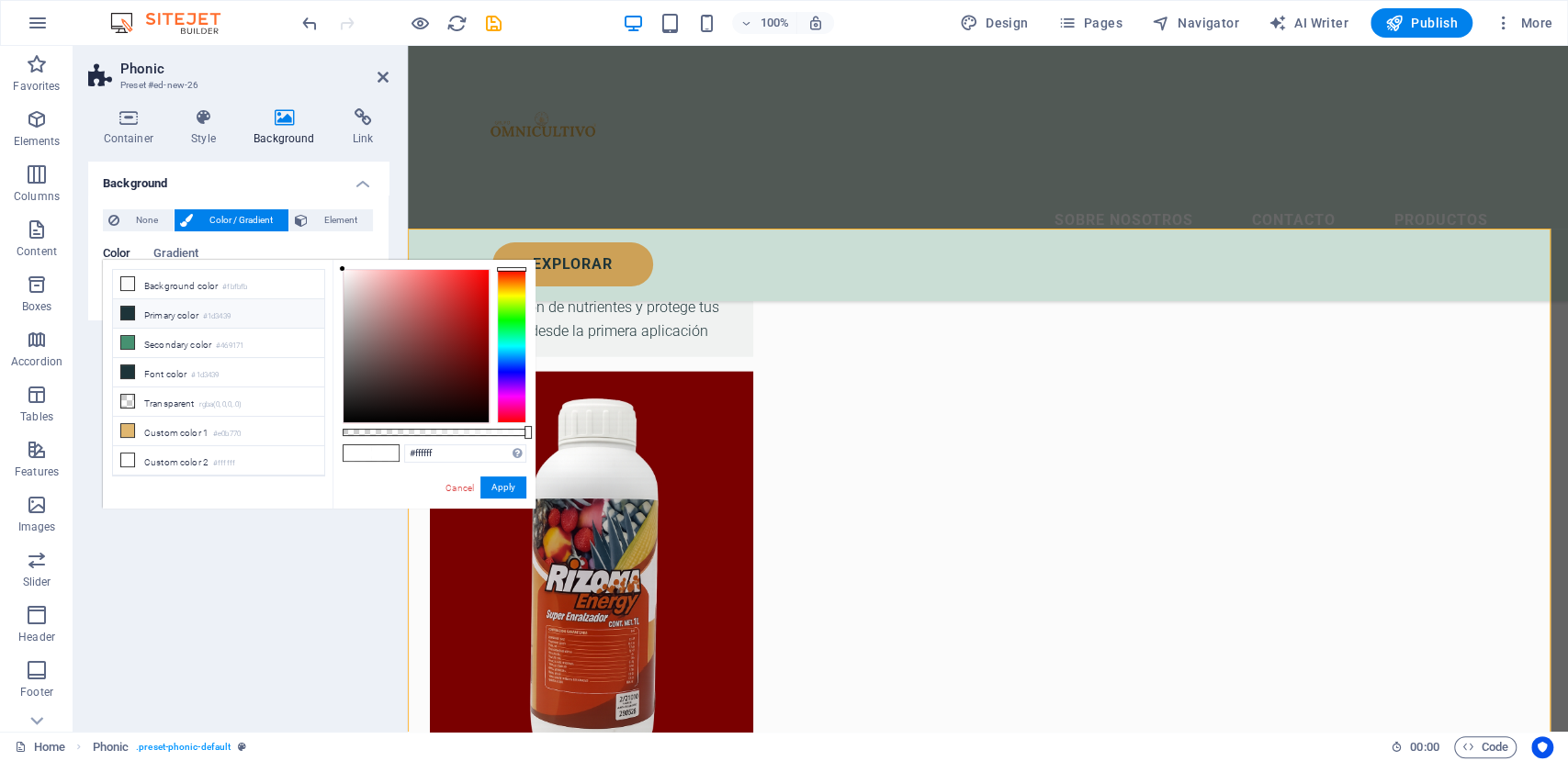 click on "Primary color
#1d3439" at bounding box center [219, 314] 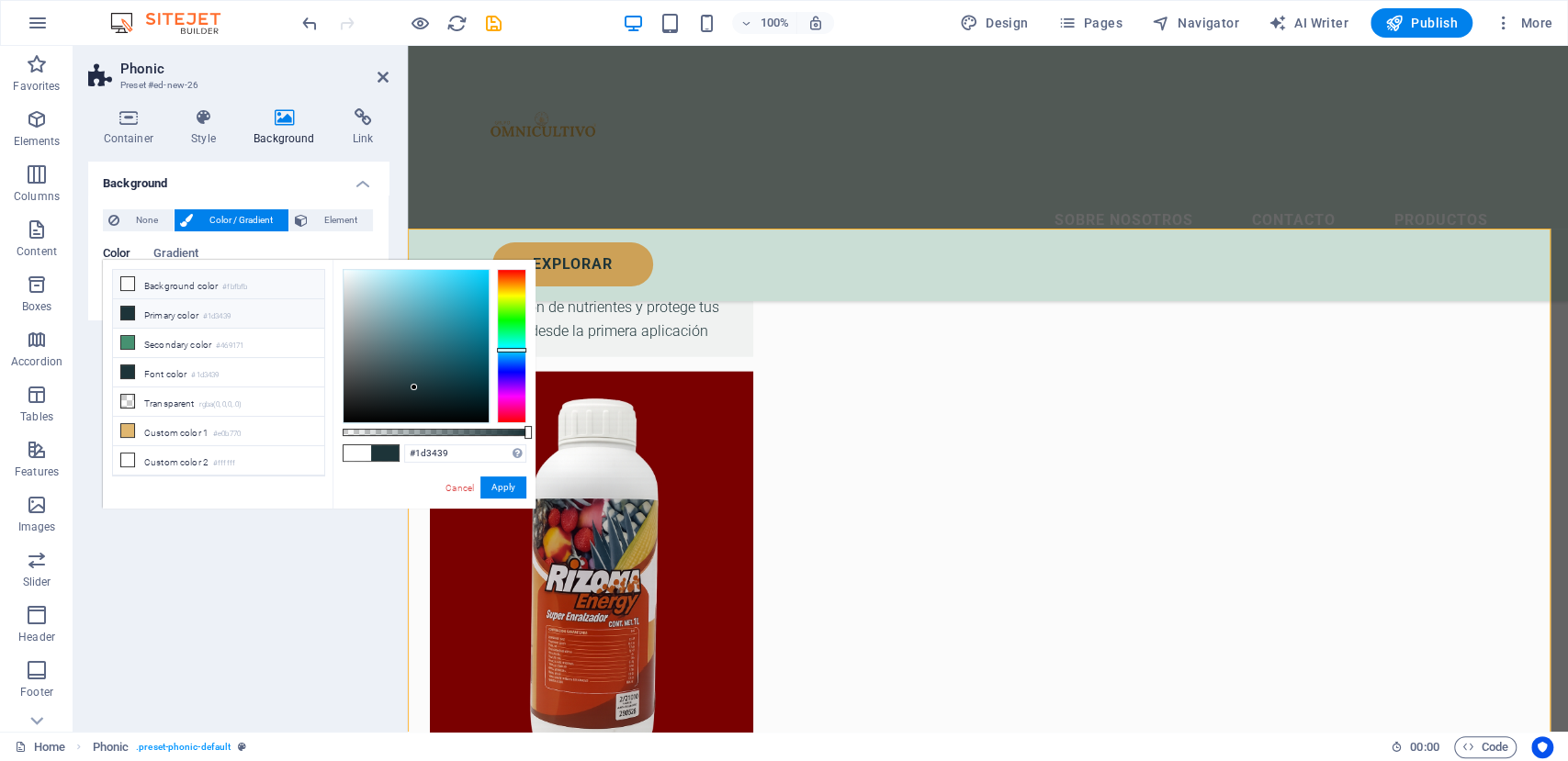 click on "Background color
#fbfbfb" at bounding box center (219, 285) 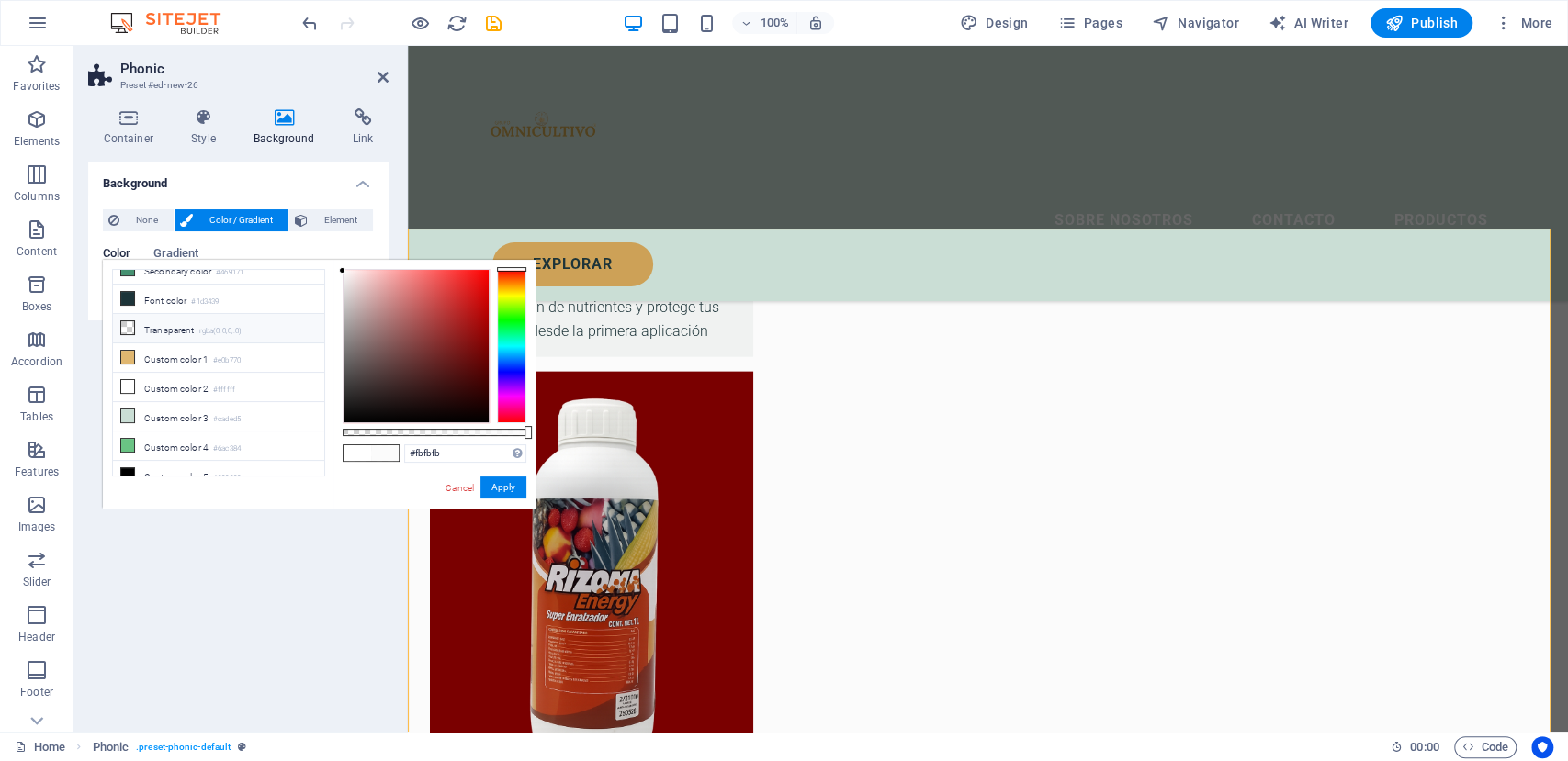 scroll, scrollTop: 78, scrollLeft: 0, axis: vertical 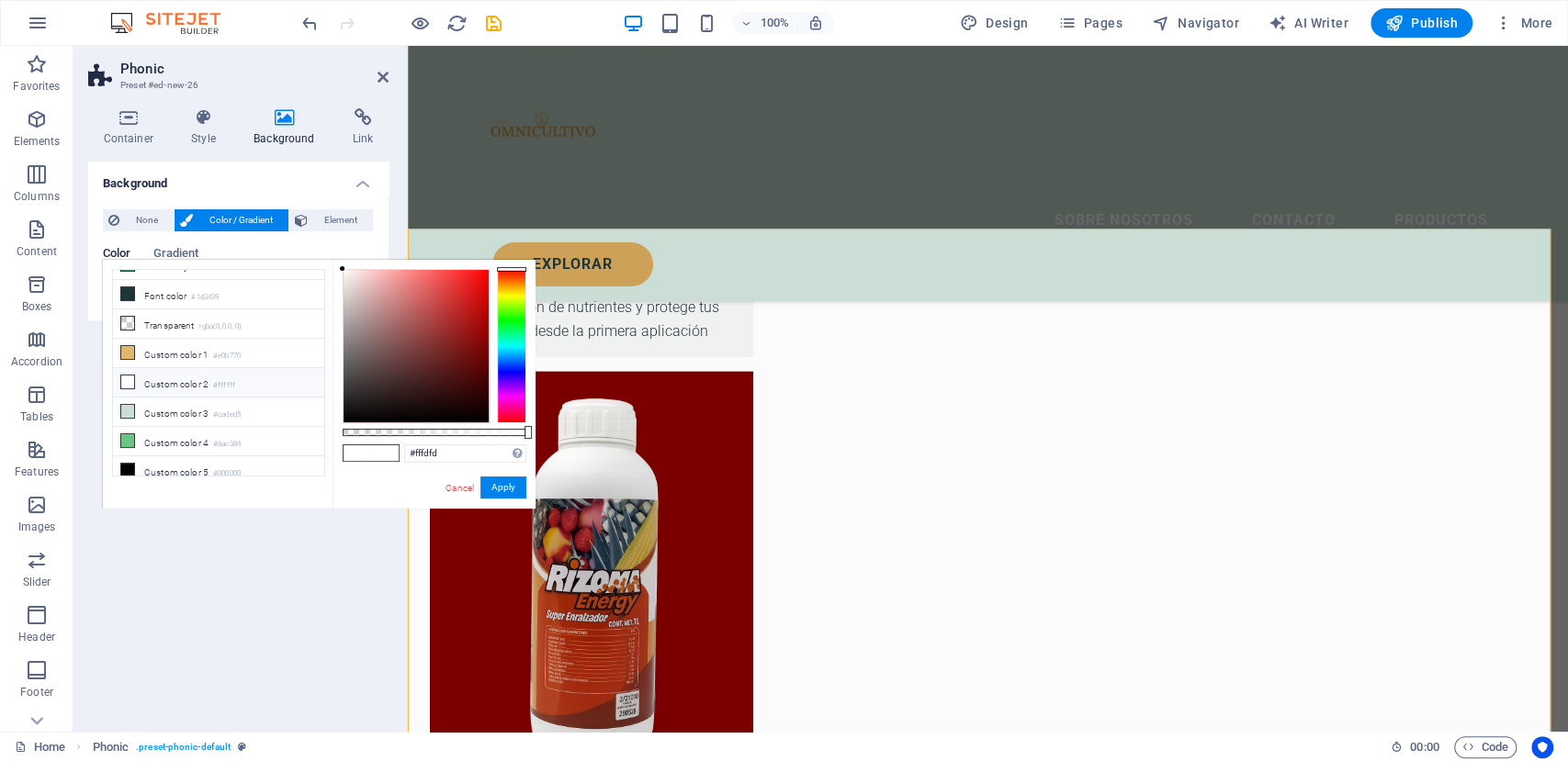 type on "#ffffff" 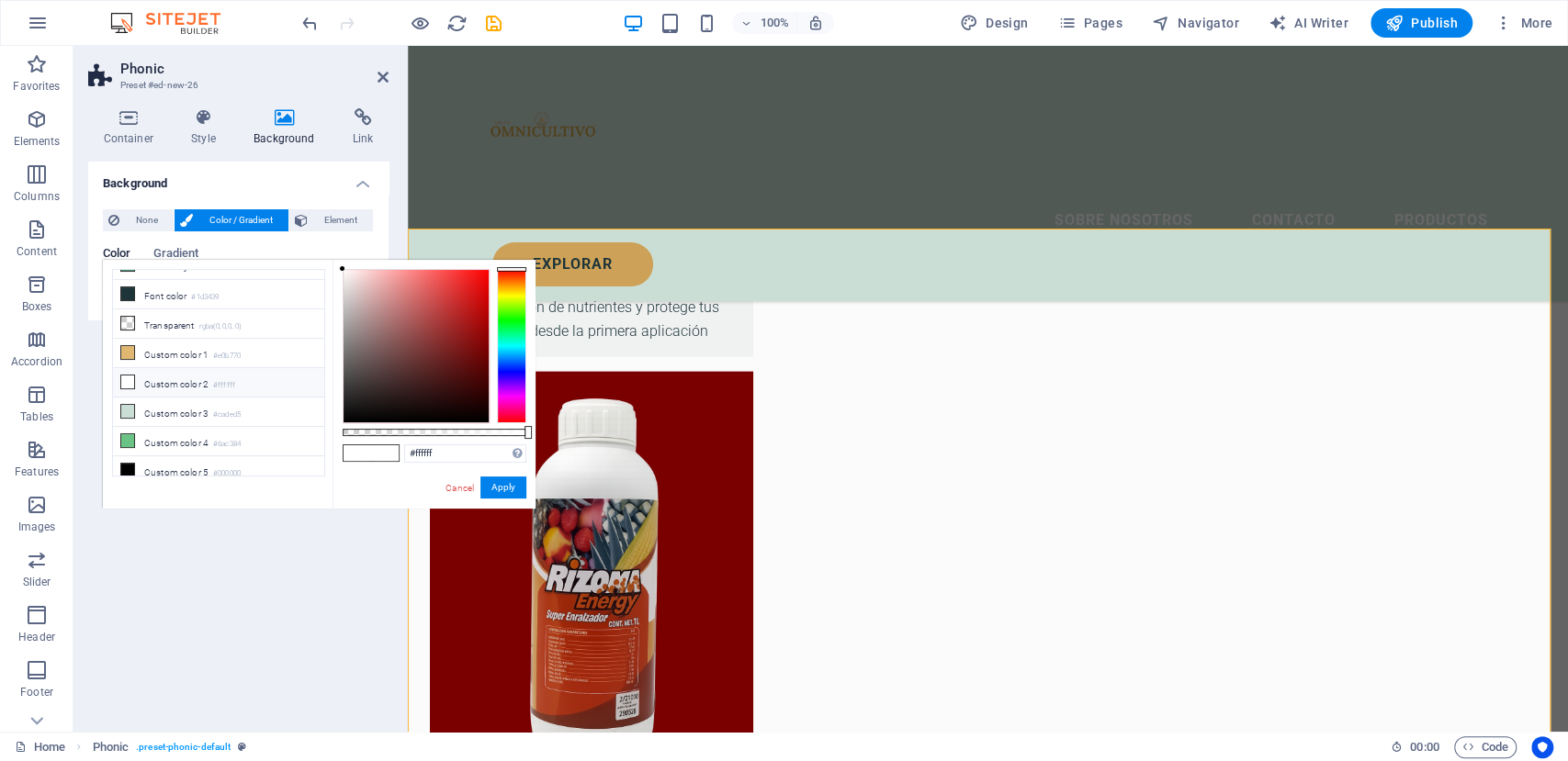 drag, startPoint x: 341, startPoint y: 266, endPoint x: 334, endPoint y: 242, distance: 25 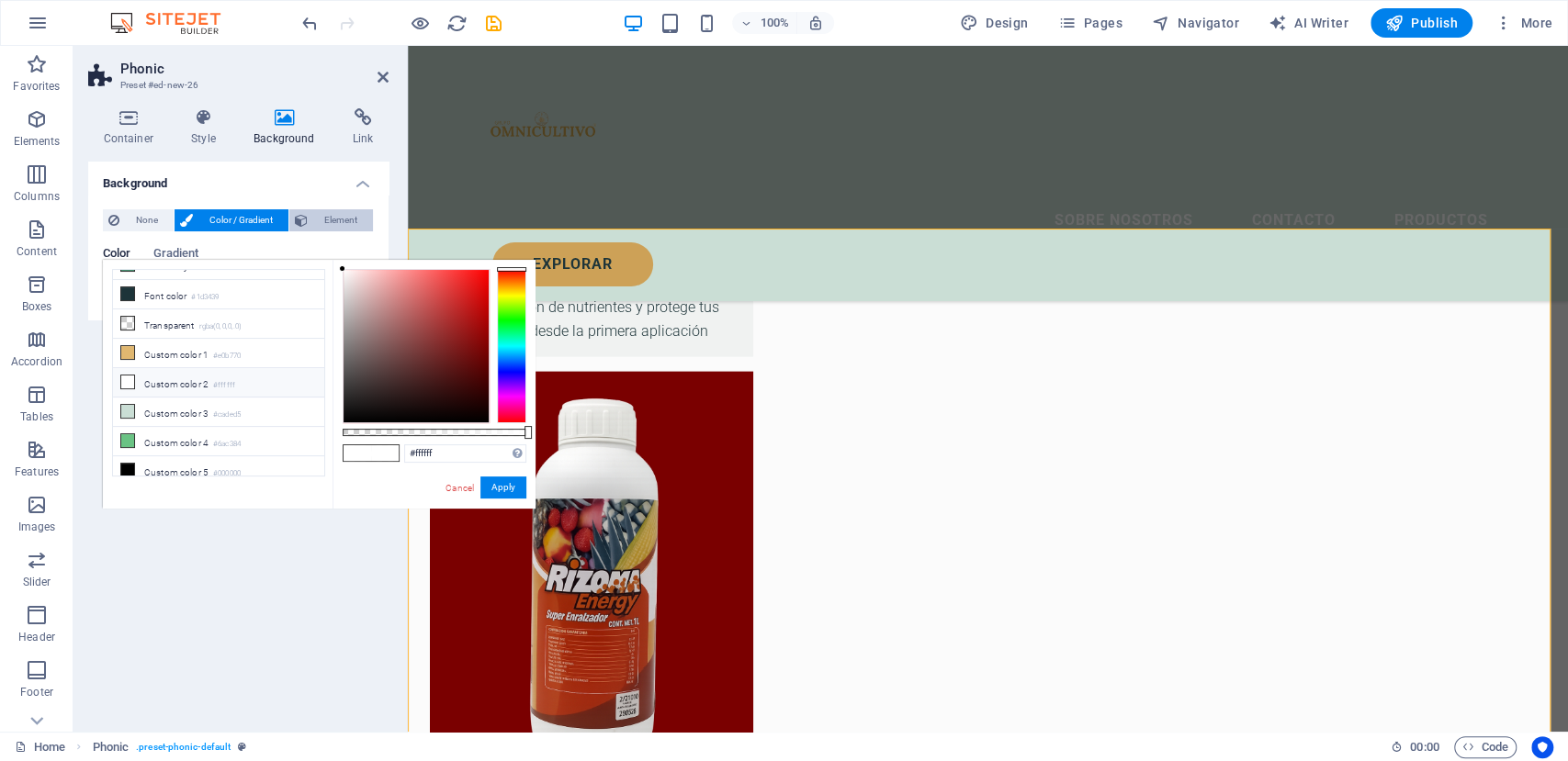 click at bounding box center [301, 220] 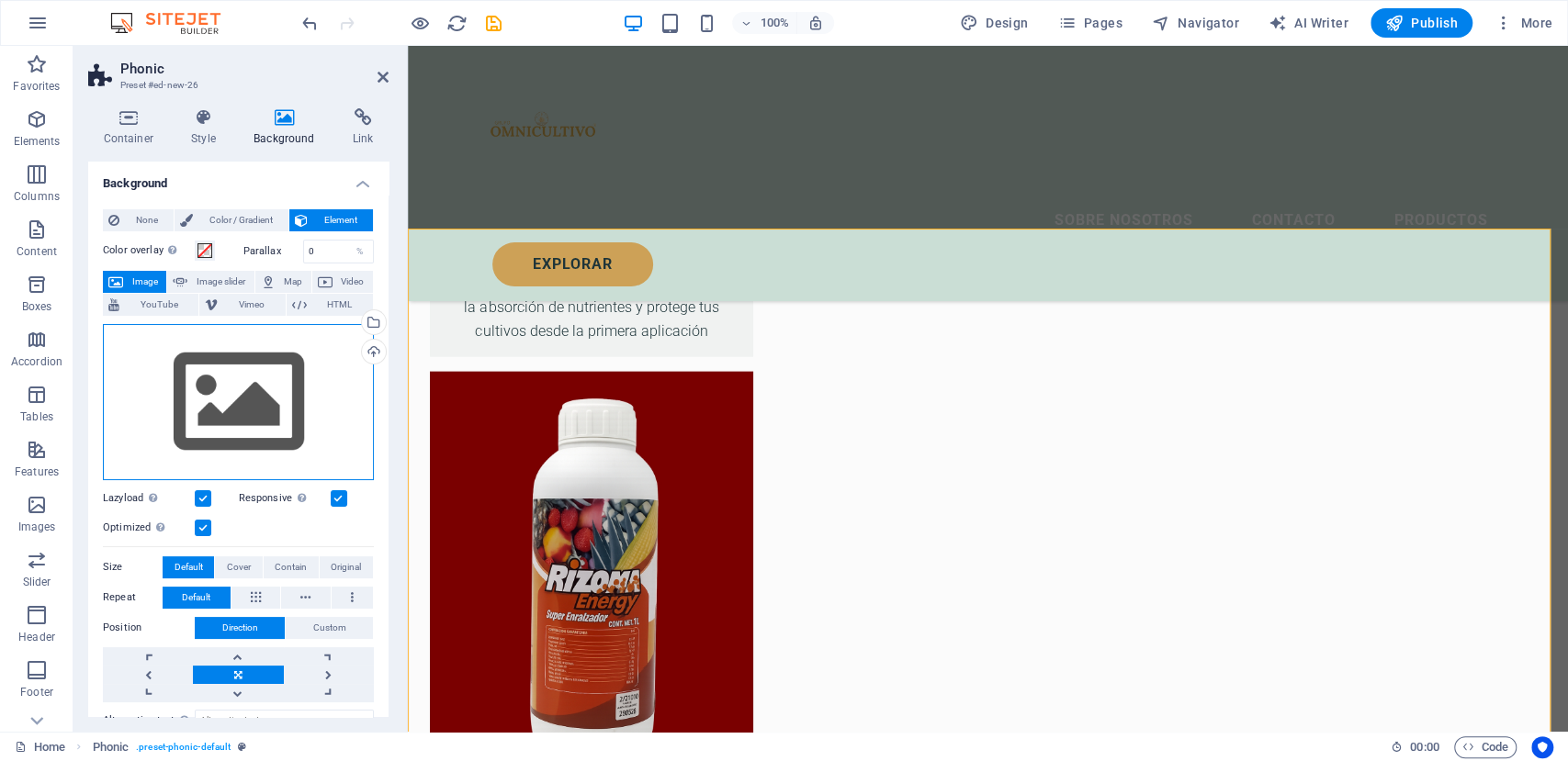 click on "Drag files here, click to choose files or select files from Files or our free stock photos & videos" at bounding box center (238, 402) 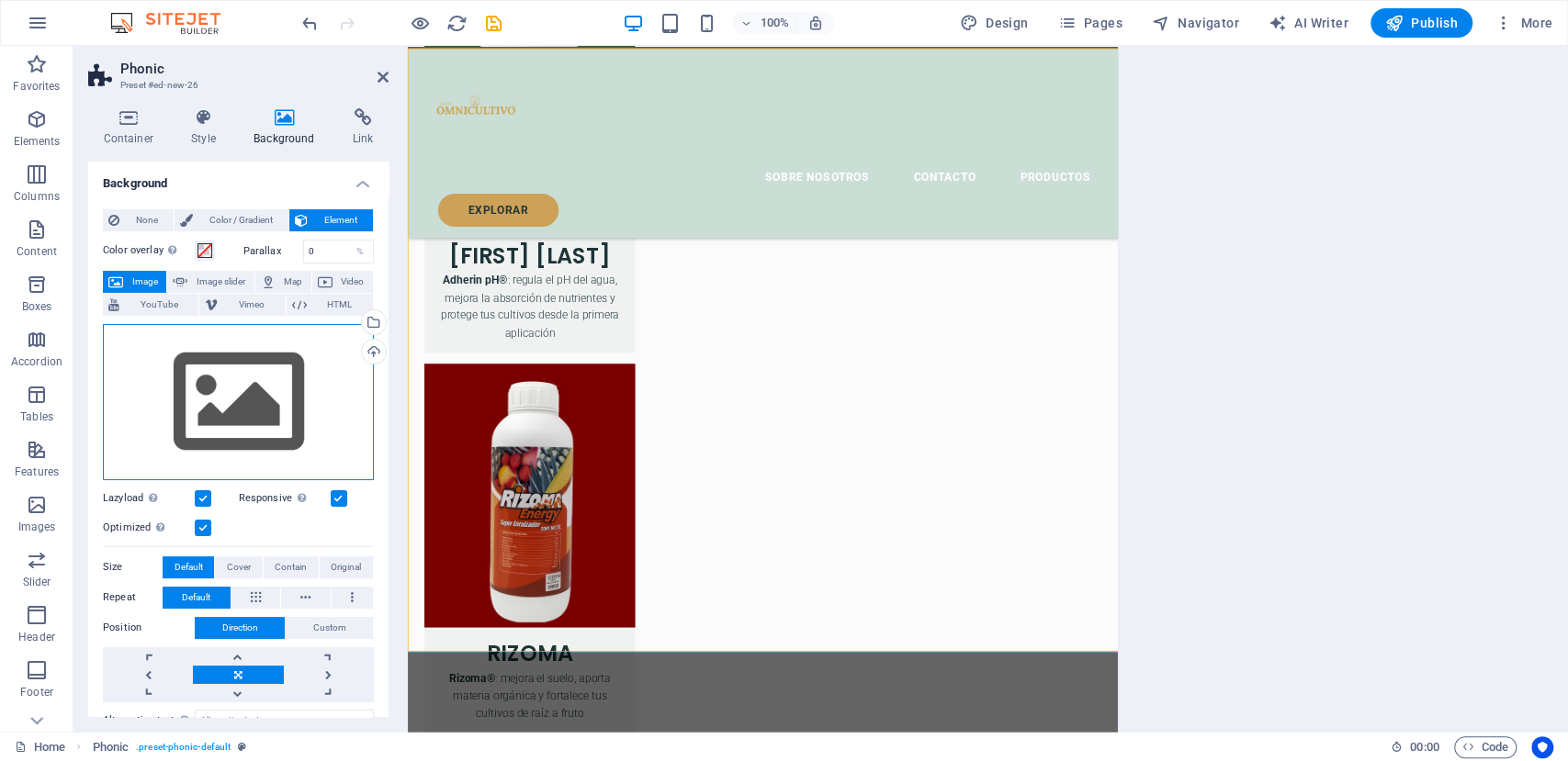 scroll, scrollTop: 2859, scrollLeft: 0, axis: vertical 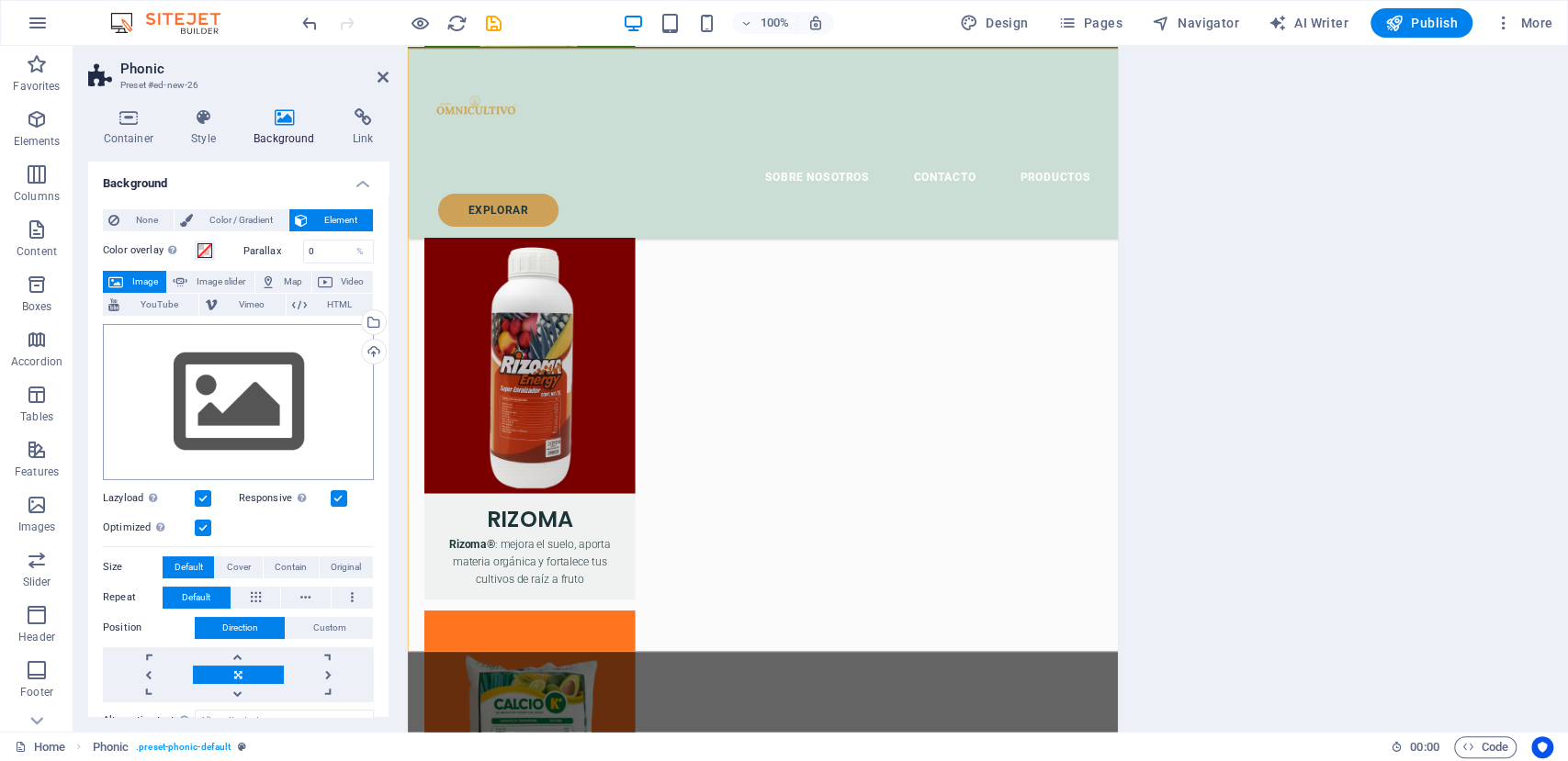 click on "grupoomnicultivo.com Home Favorites Elements Columns Content Boxes Accordion Tables Features Images Slider Header Footer Forms Marketing Collections Phonic Preset #ed-new-26
Container Style Background Link Size Height Default px rem % vh vw Min. height None px rem % vh vw Width Default px rem % em vh vw Min. width None px rem % vh vw Content width Default Custom width Width Default px rem % em vh vw Min. width None px rem % vh vw Default padding Custom spacing Default content width and padding can be changed under Design. Edit design Layout (Flexbox) Alignment Determines the flex direction. Default Main axis Determine how elements should behave along the main axis inside this container (justify content). Default Side axis Control the vertical direction of the element inside of the container (align items). Default Wrap Default On Off Fill Default Accessibility Role The ARIA role defines the purpose of an element." at bounding box center (784, 380) 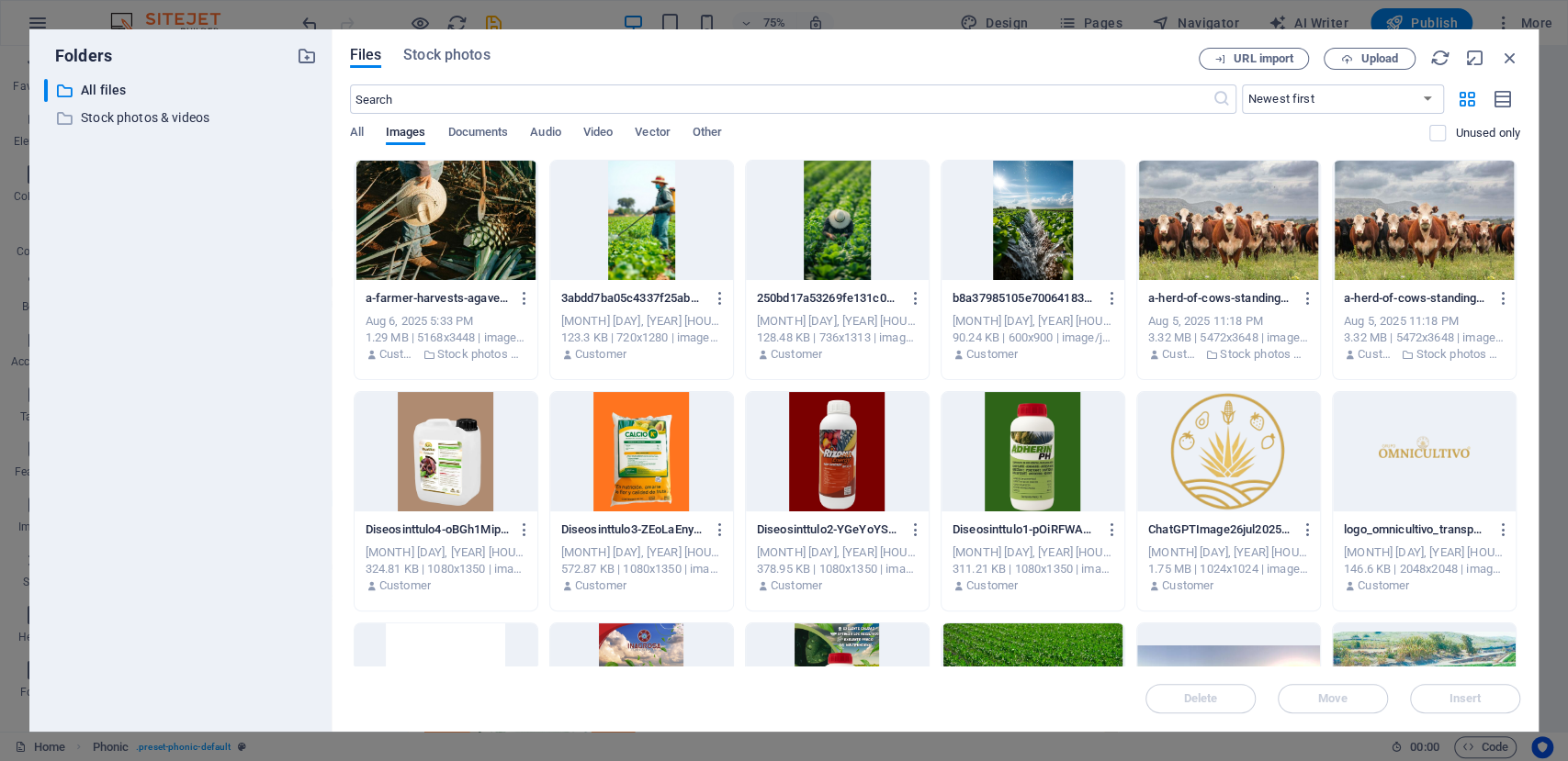 click at bounding box center (446, 220) 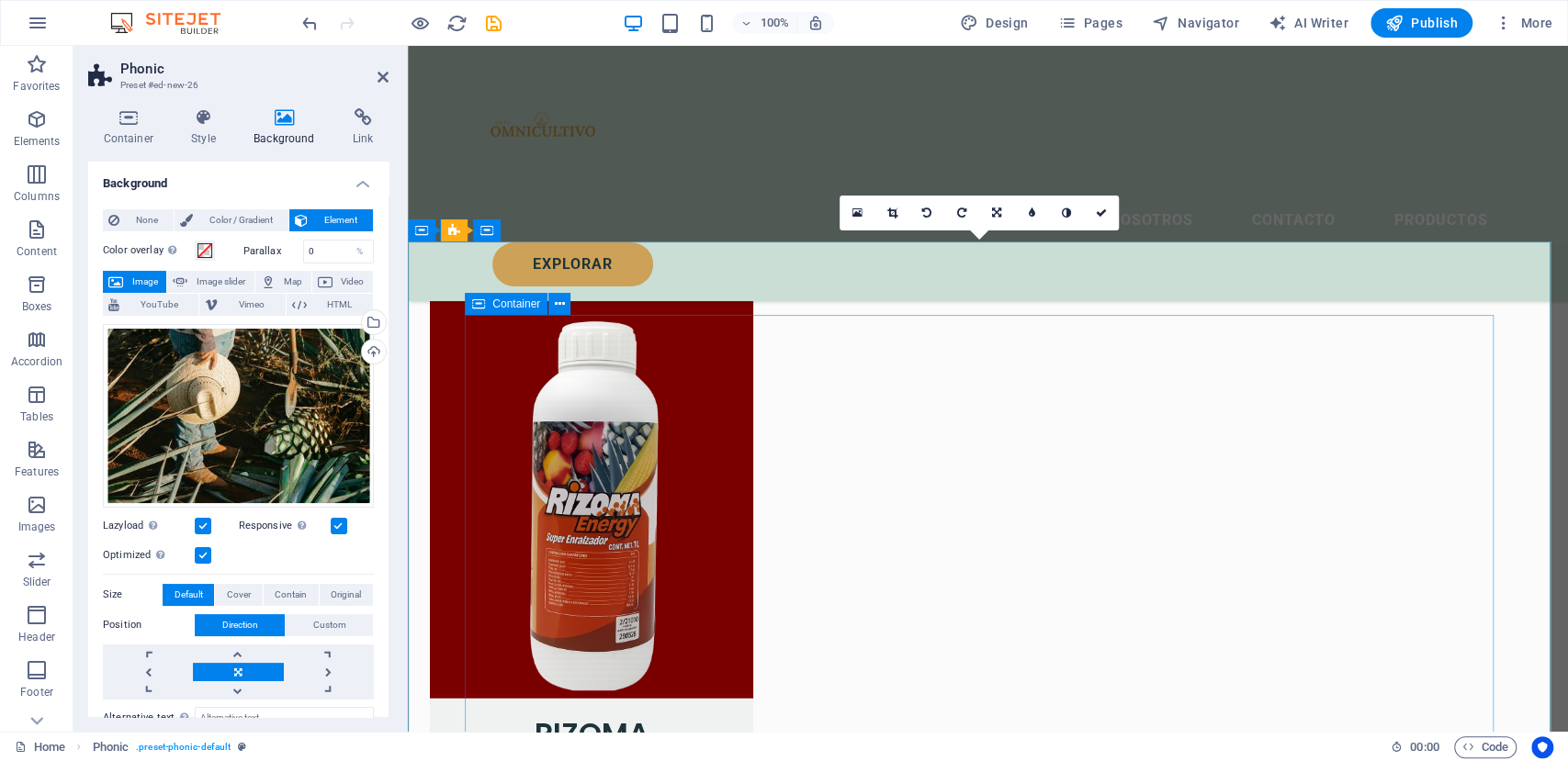 scroll, scrollTop: 2782, scrollLeft: 0, axis: vertical 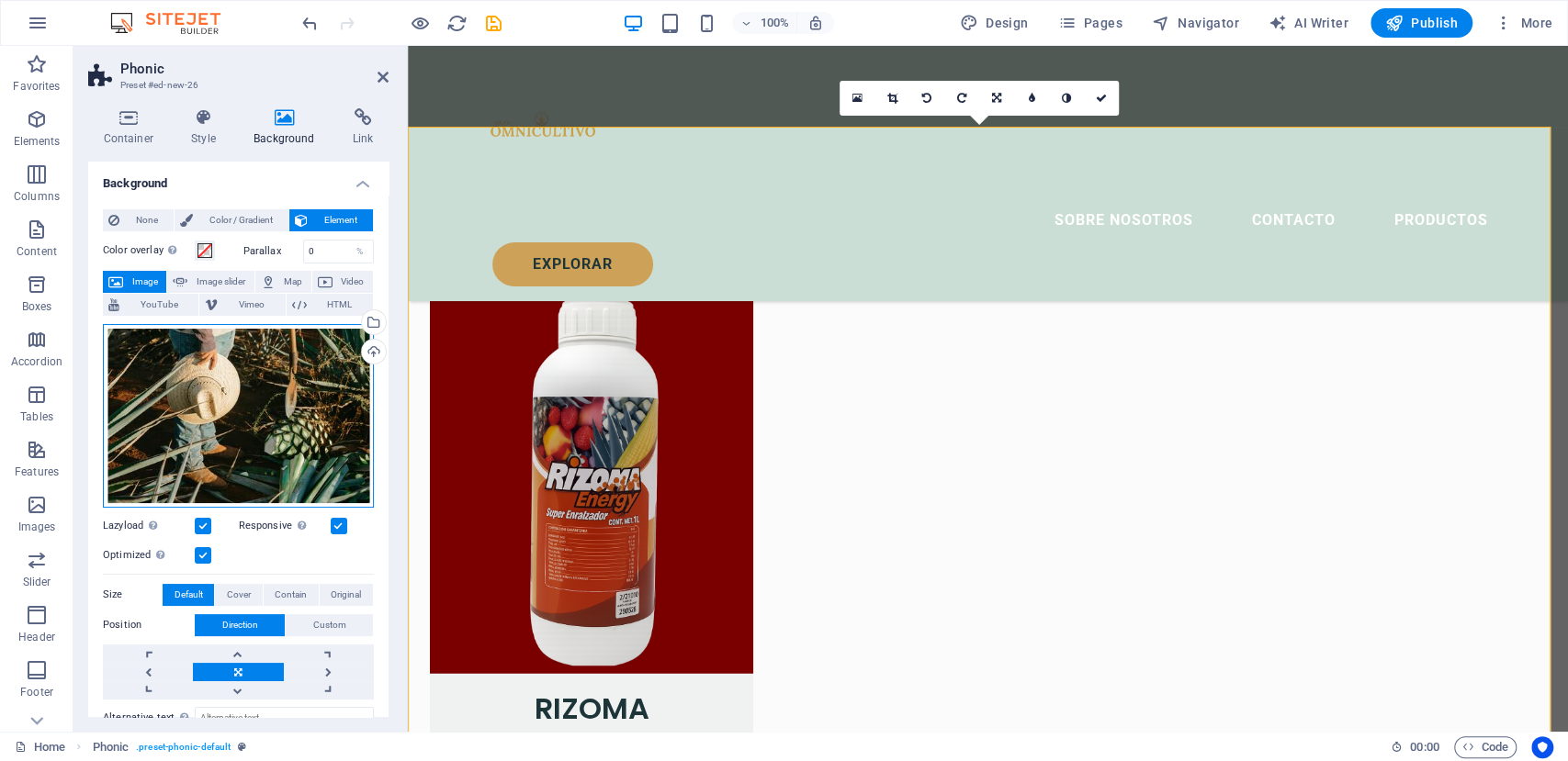 click on "Drag files here, click to choose files or select files from Files or our free stock photos & videos" at bounding box center (238, 416) 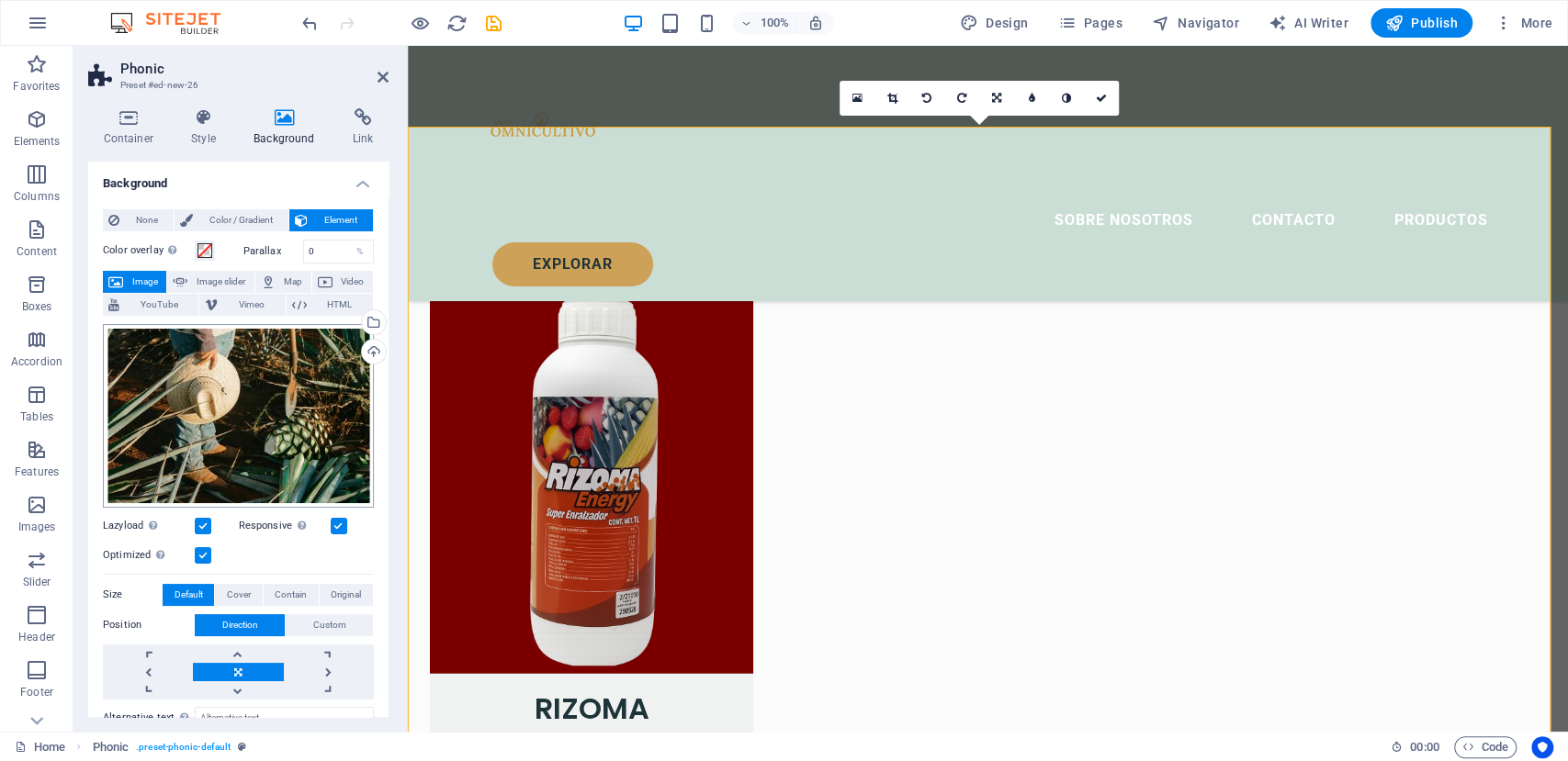 scroll, scrollTop: 2961, scrollLeft: 0, axis: vertical 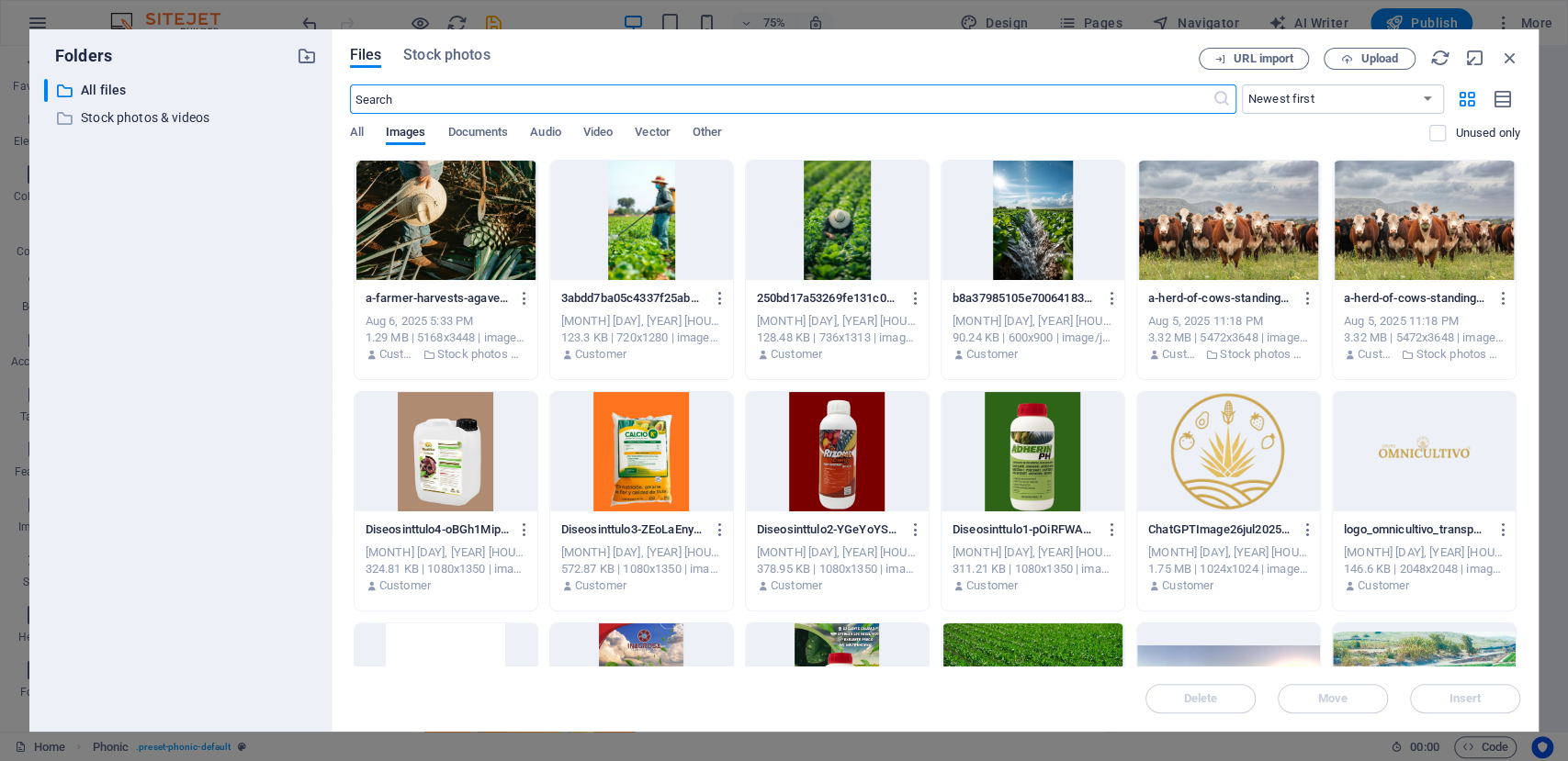 click at bounding box center (446, 220) 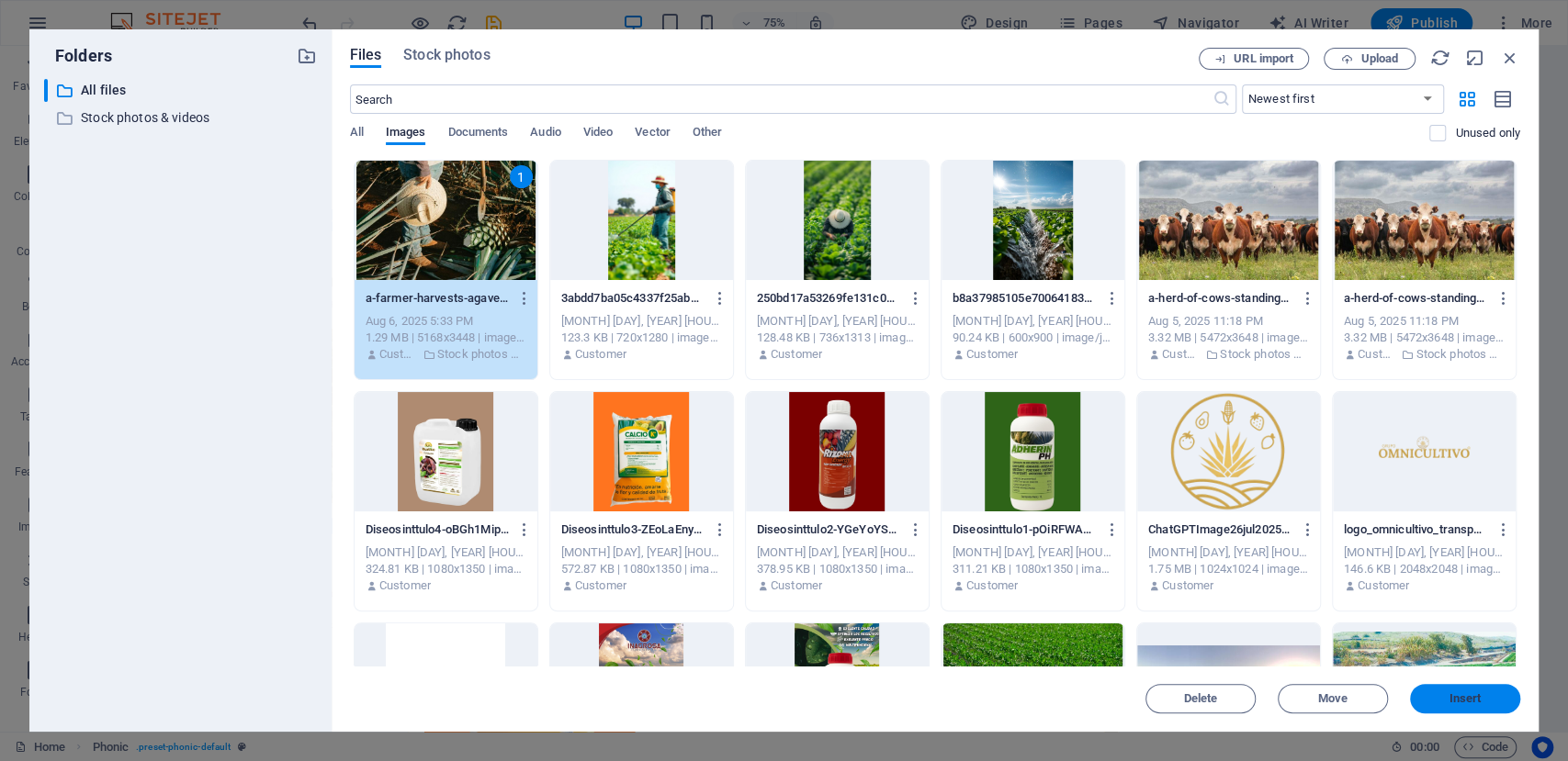 click on "Insert" at bounding box center [1465, 699] 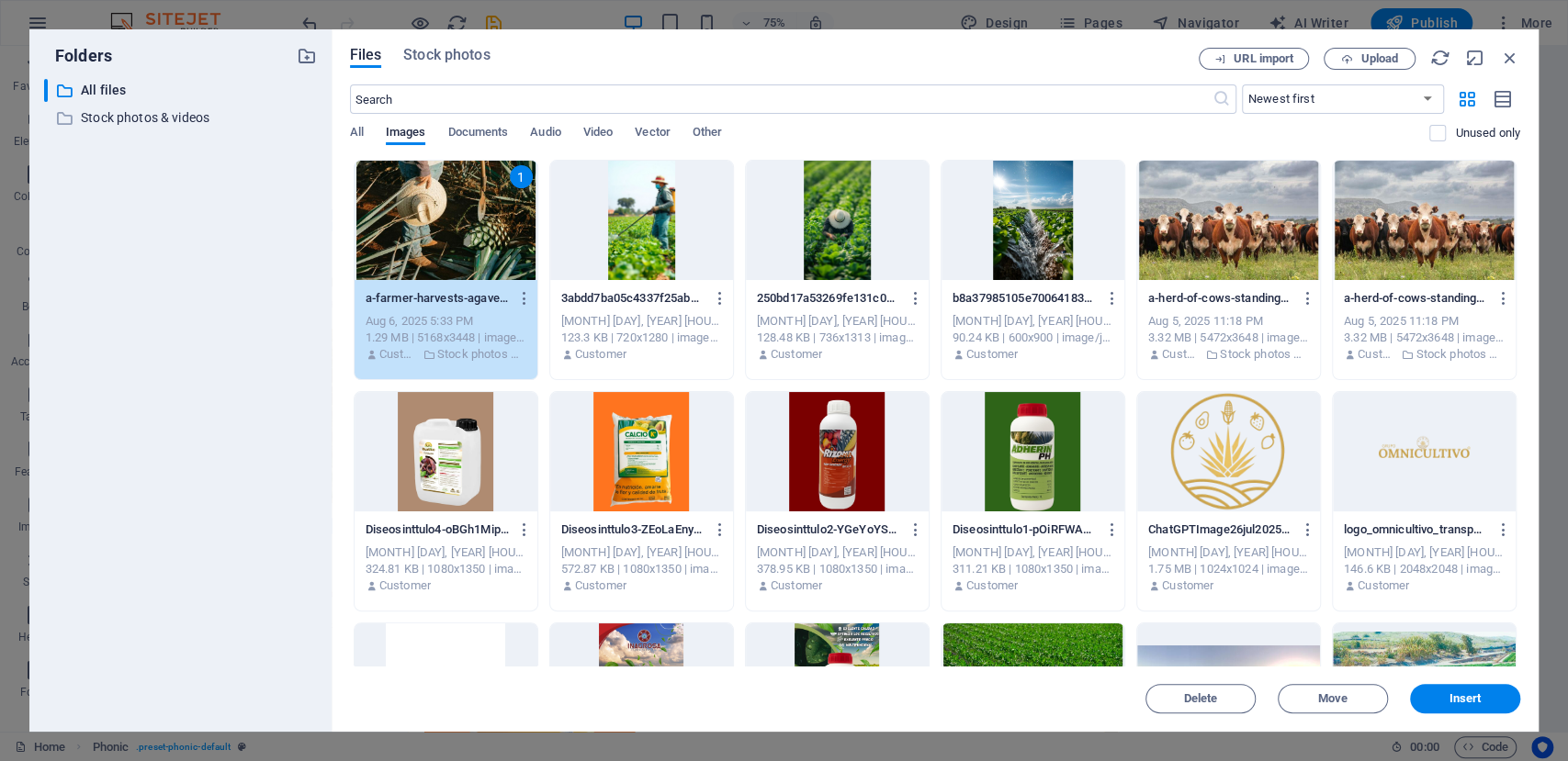 scroll, scrollTop: 2782, scrollLeft: 0, axis: vertical 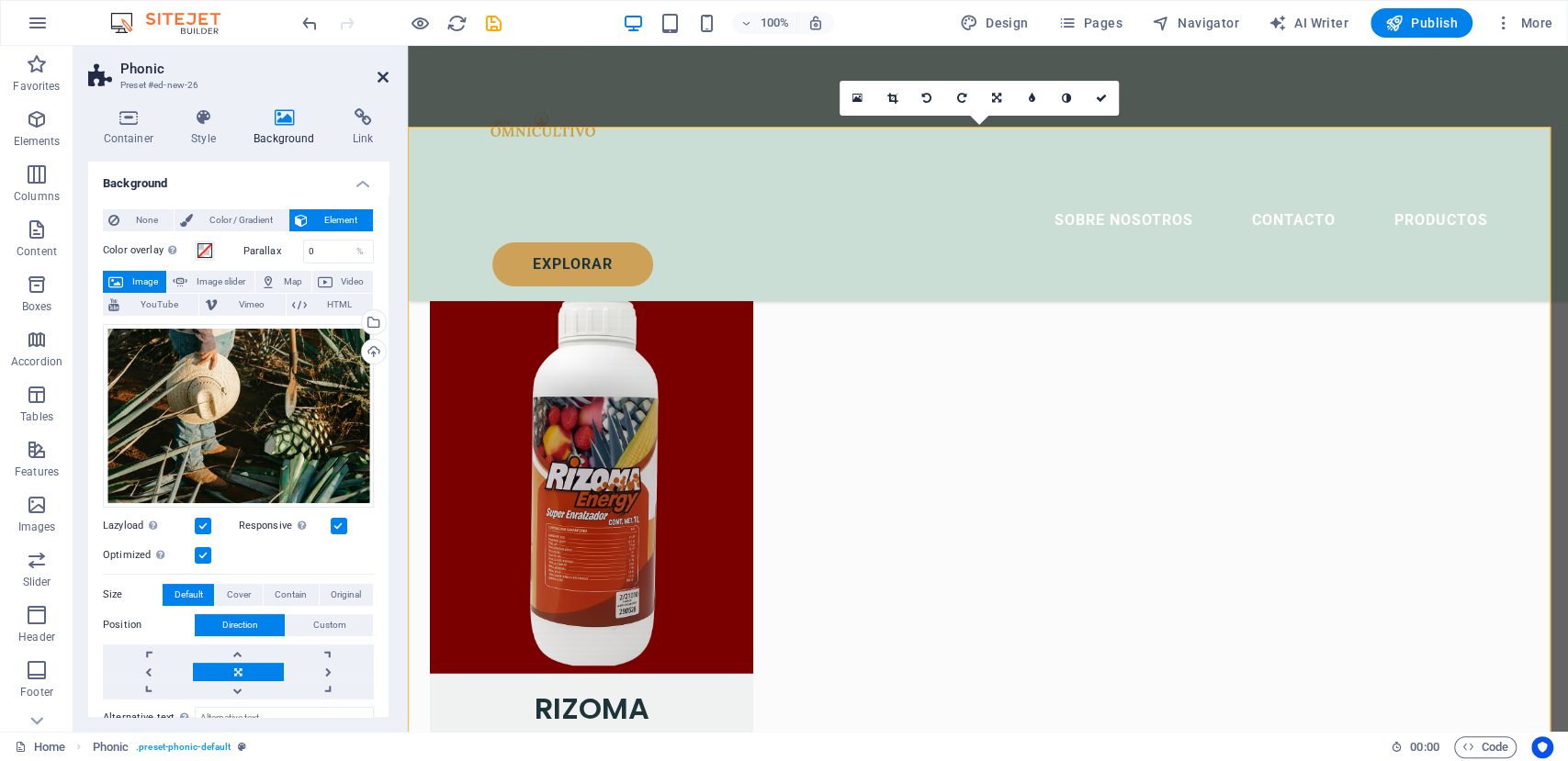 click at bounding box center (383, 77) 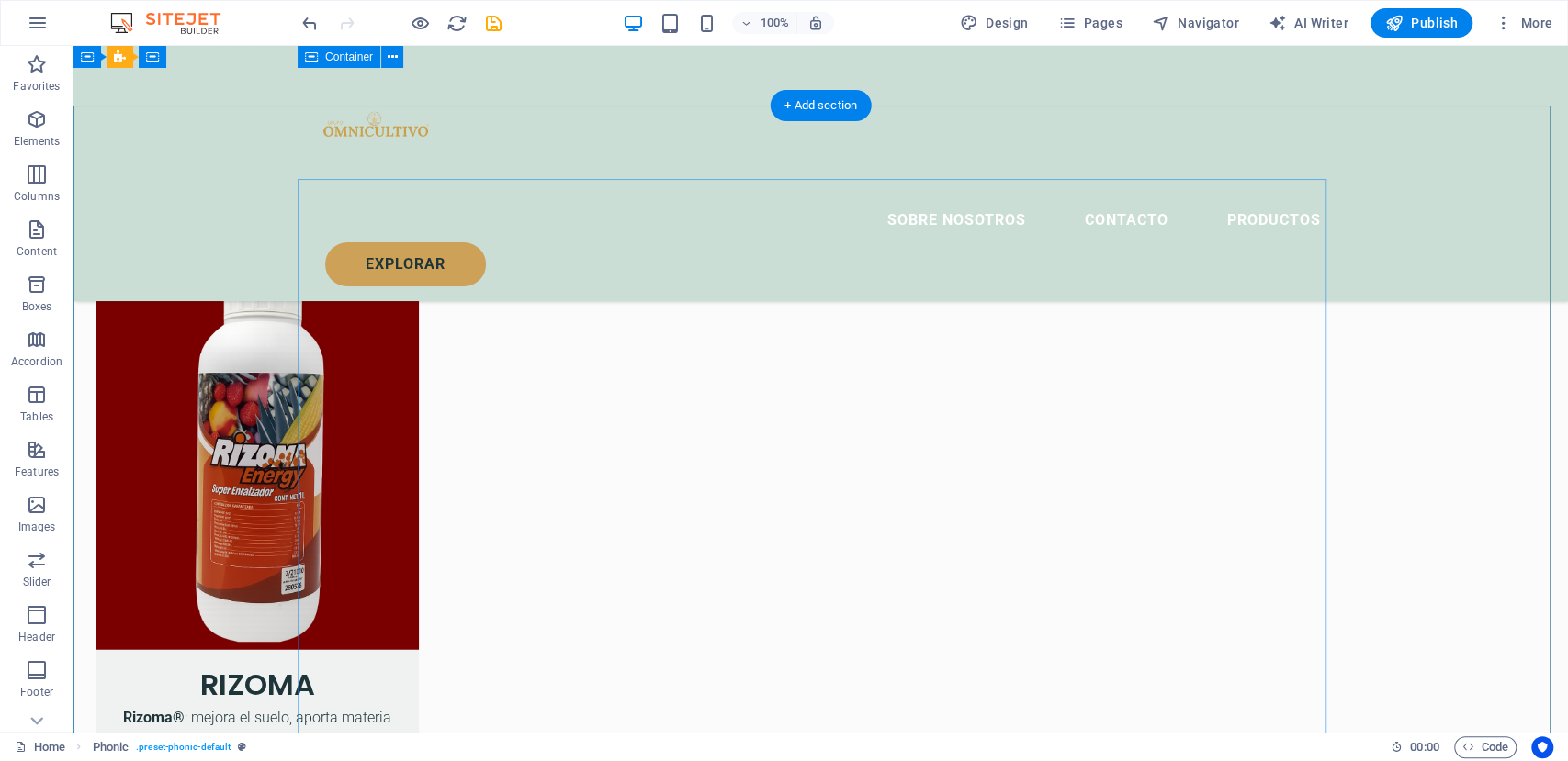 scroll, scrollTop: 2803, scrollLeft: 0, axis: vertical 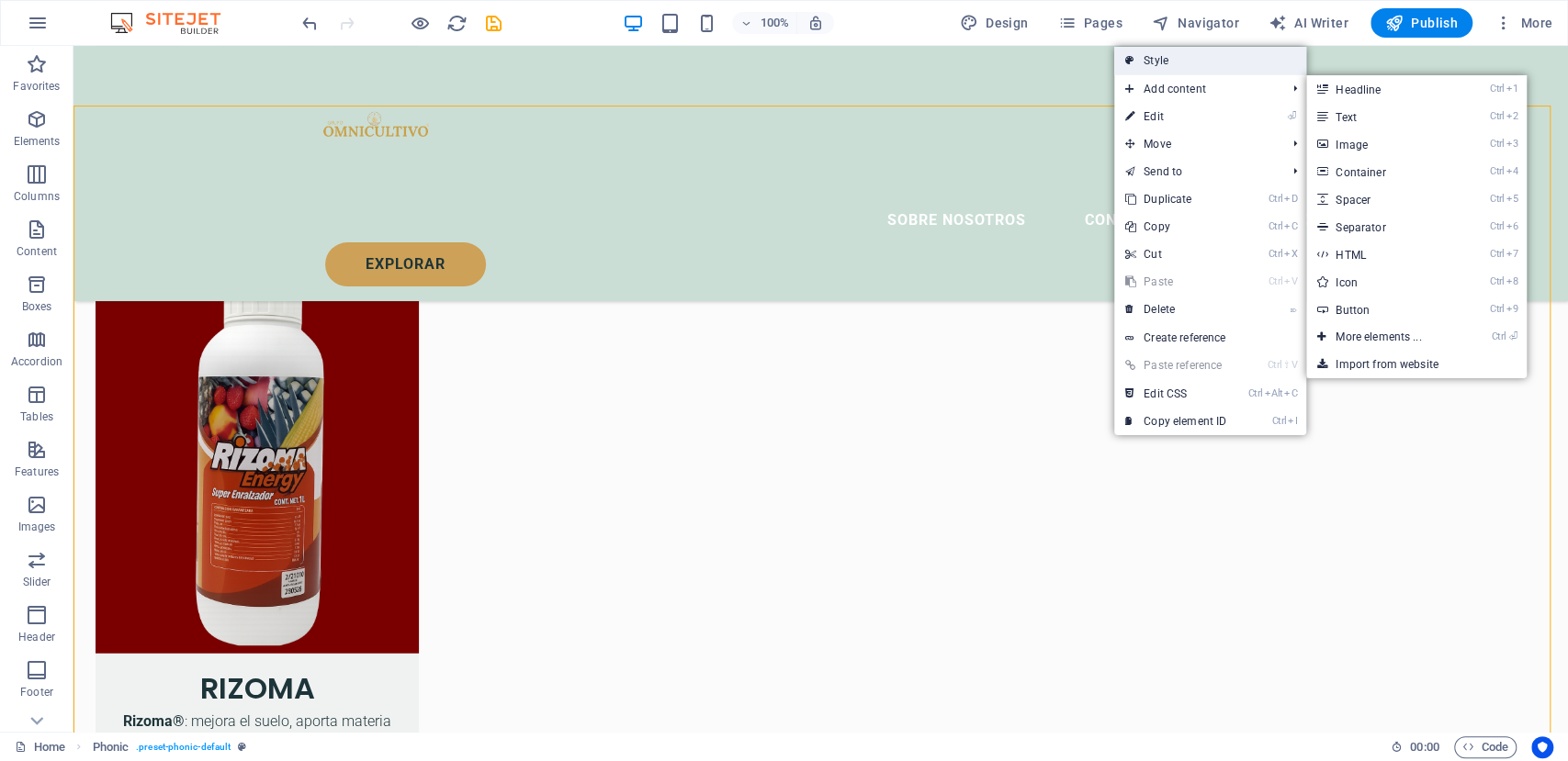 click on "Style" at bounding box center (1210, 61) 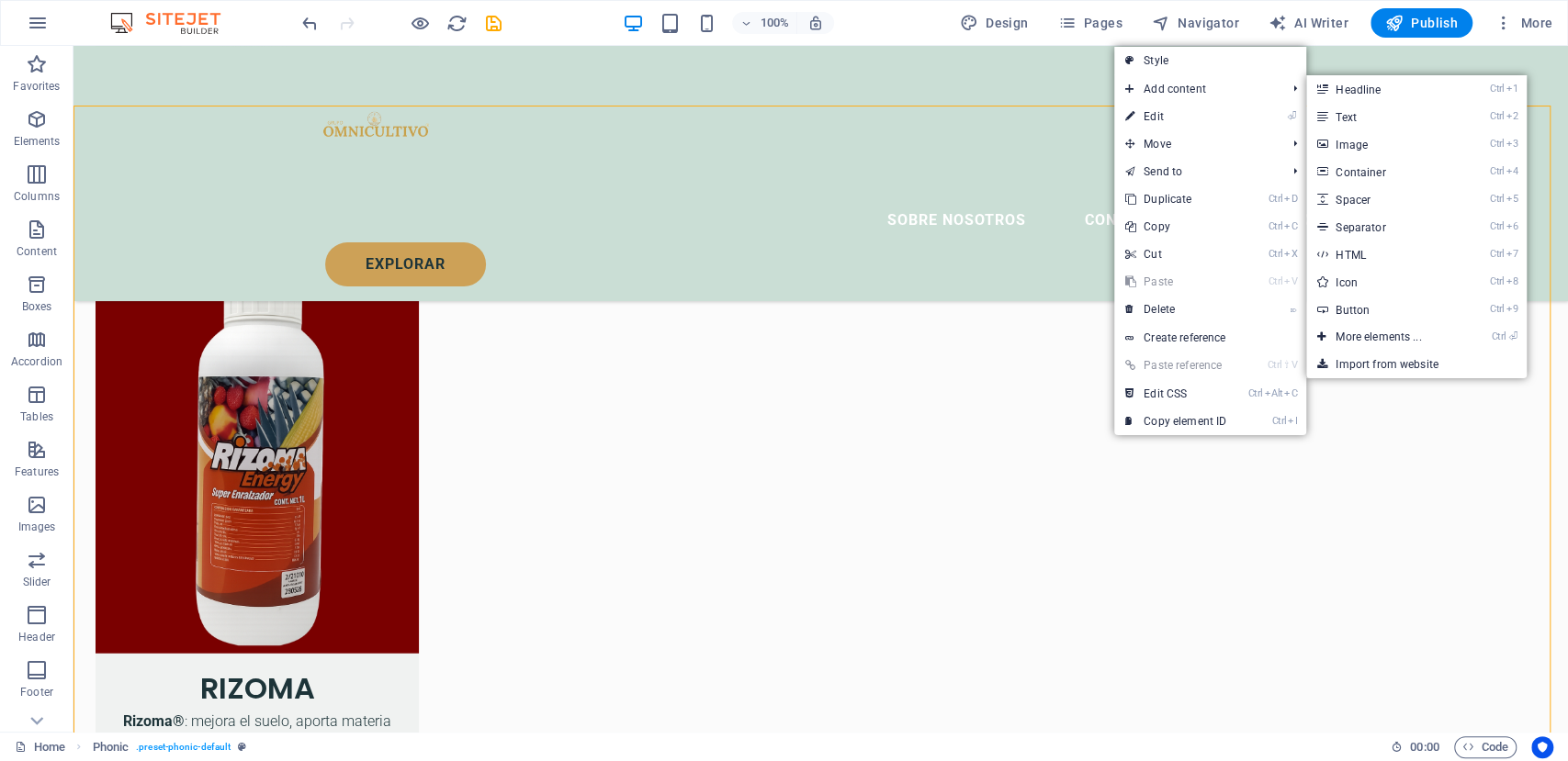 select on "%" 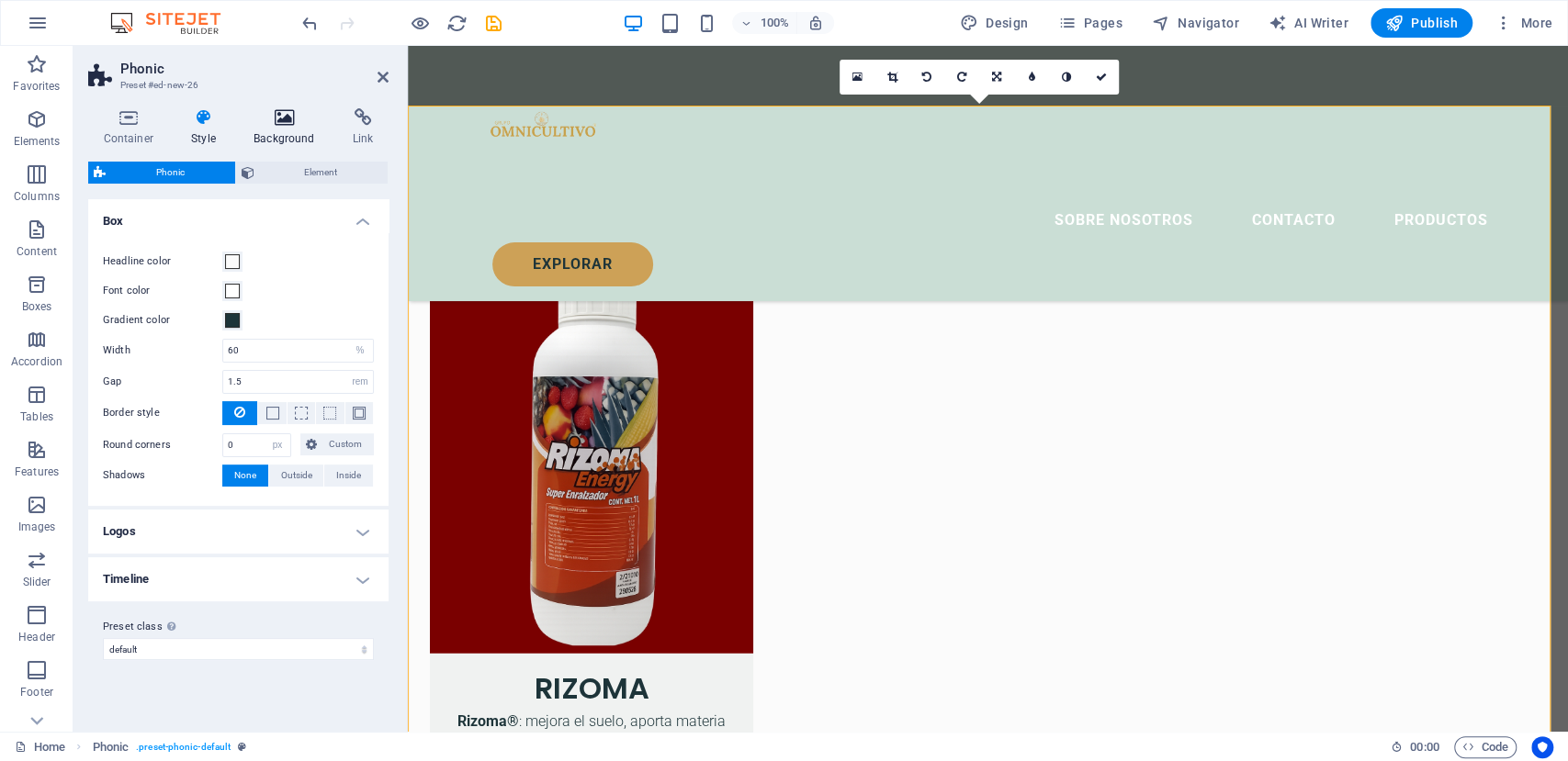 click at bounding box center [285, 118] 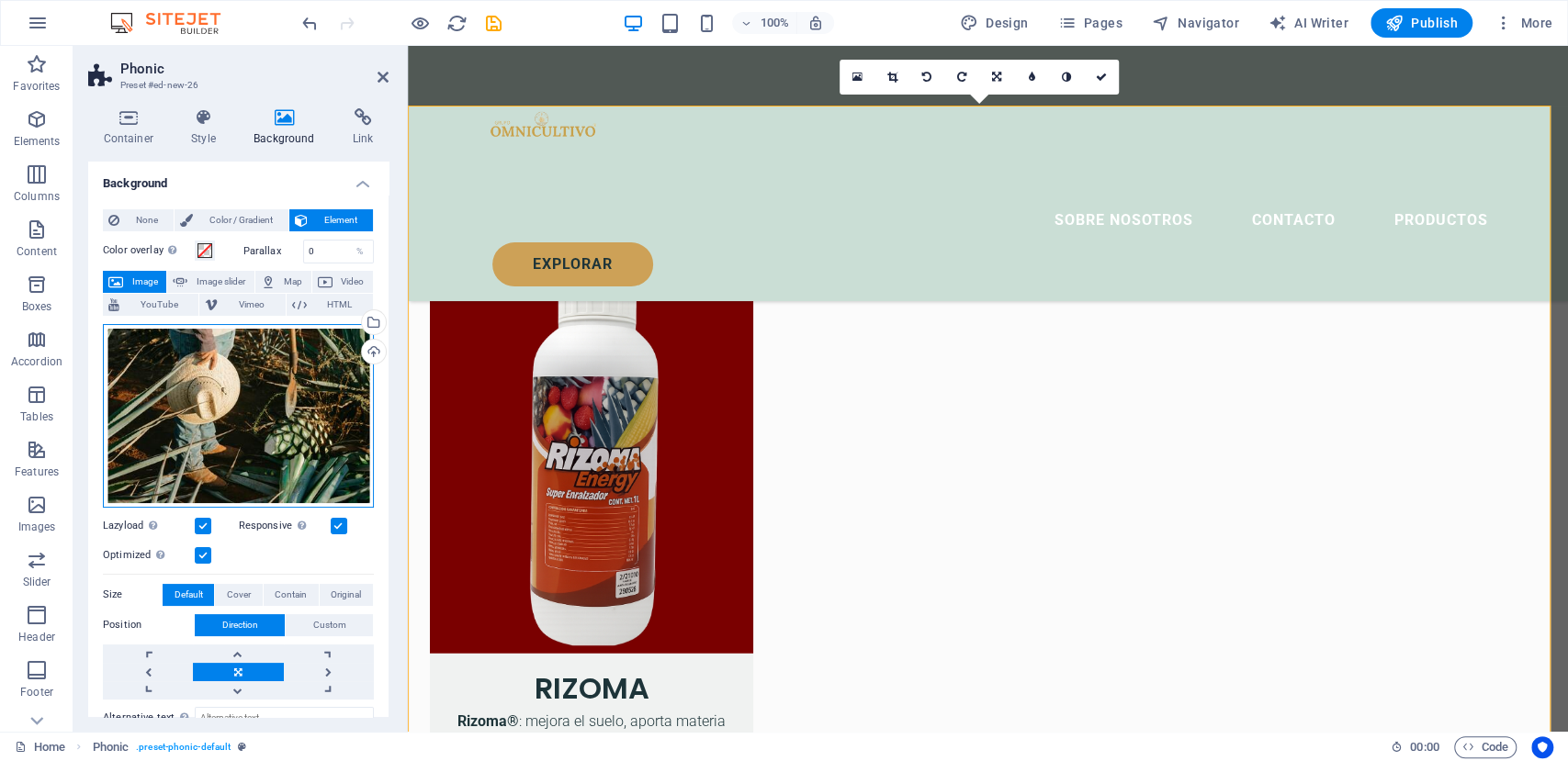 click on "Drag files here, click to choose files or select files from Files or our free stock photos & videos" at bounding box center (238, 416) 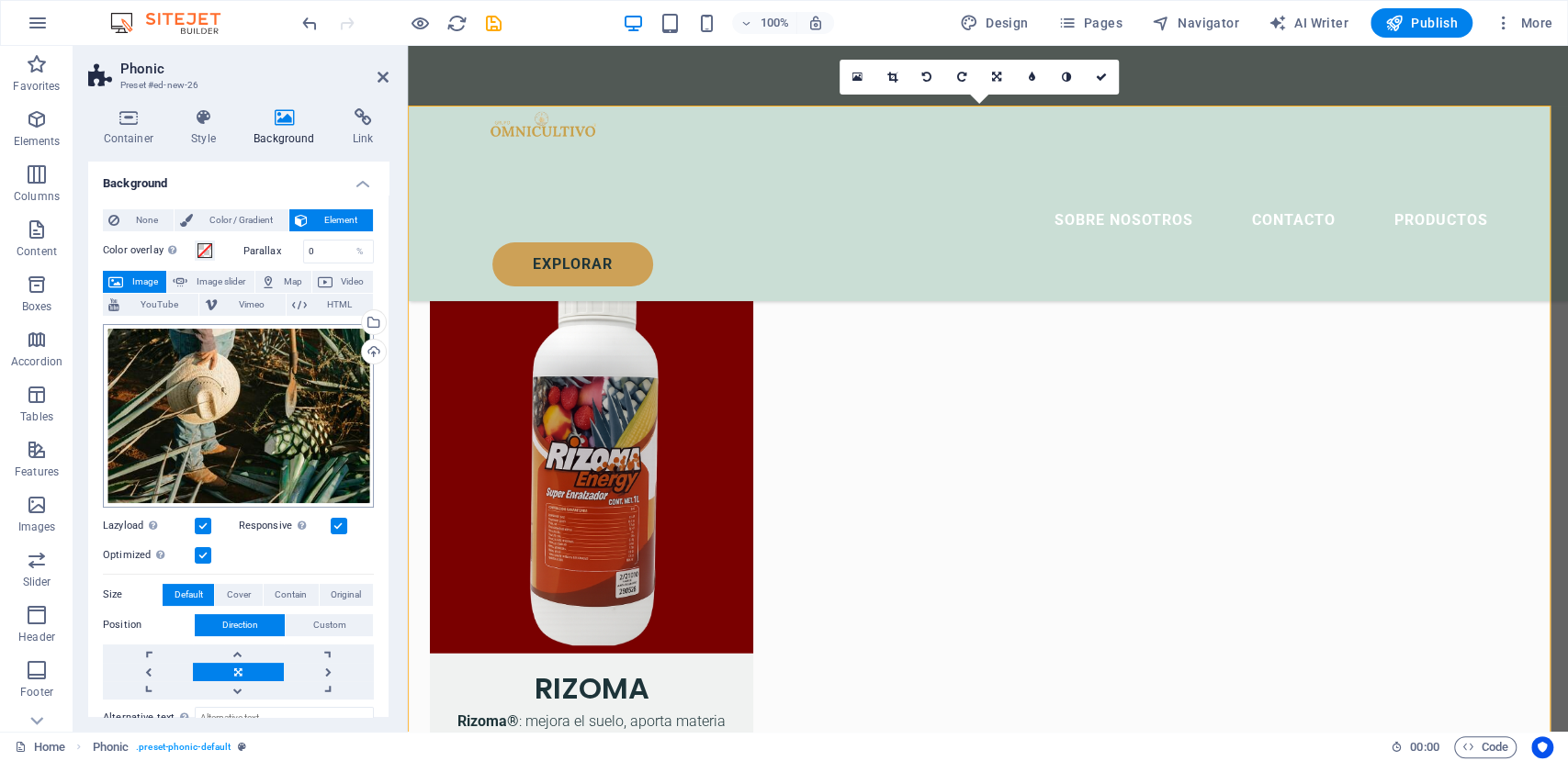 scroll, scrollTop: 3041, scrollLeft: 0, axis: vertical 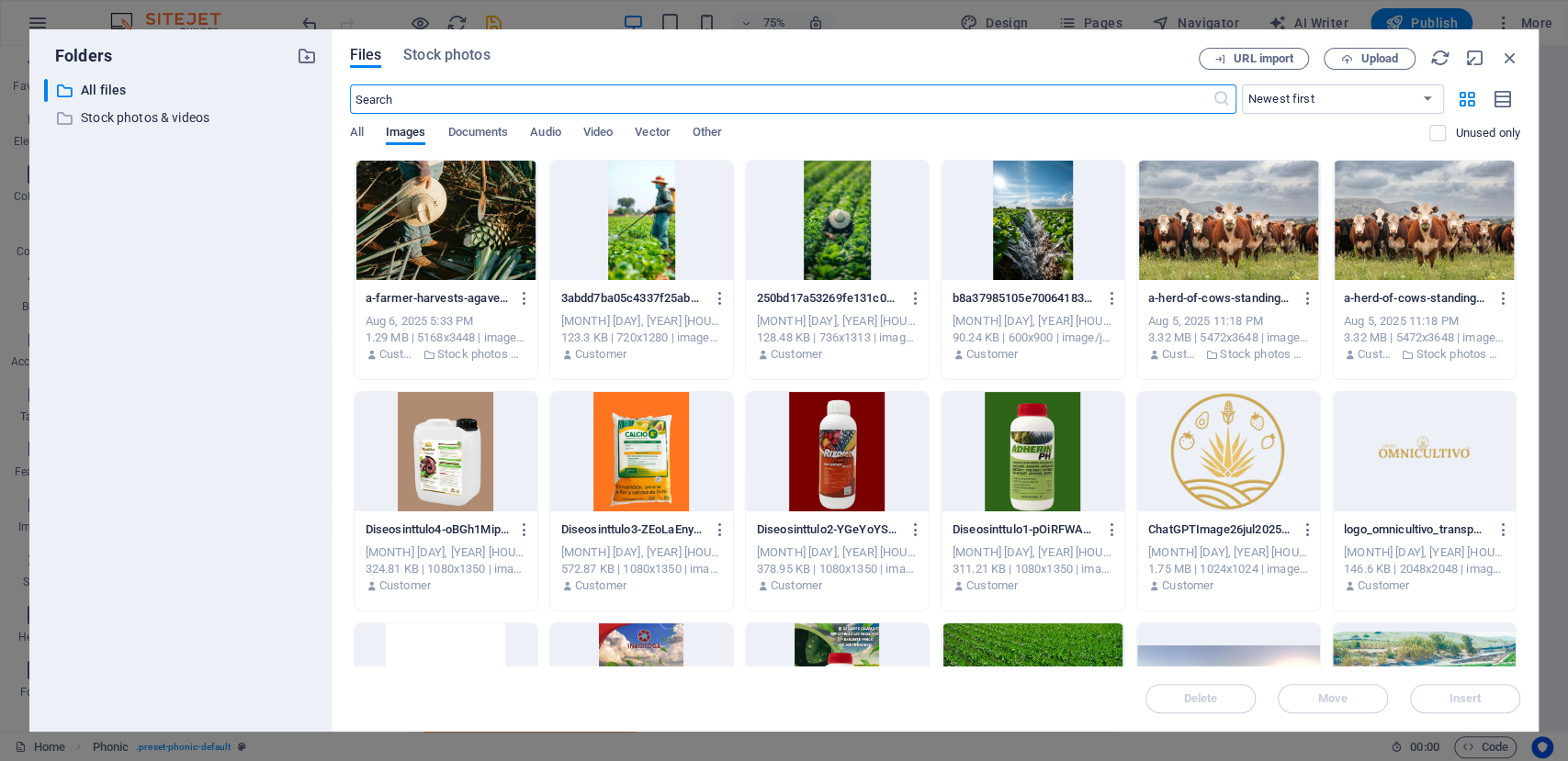 click at bounding box center [446, 220] 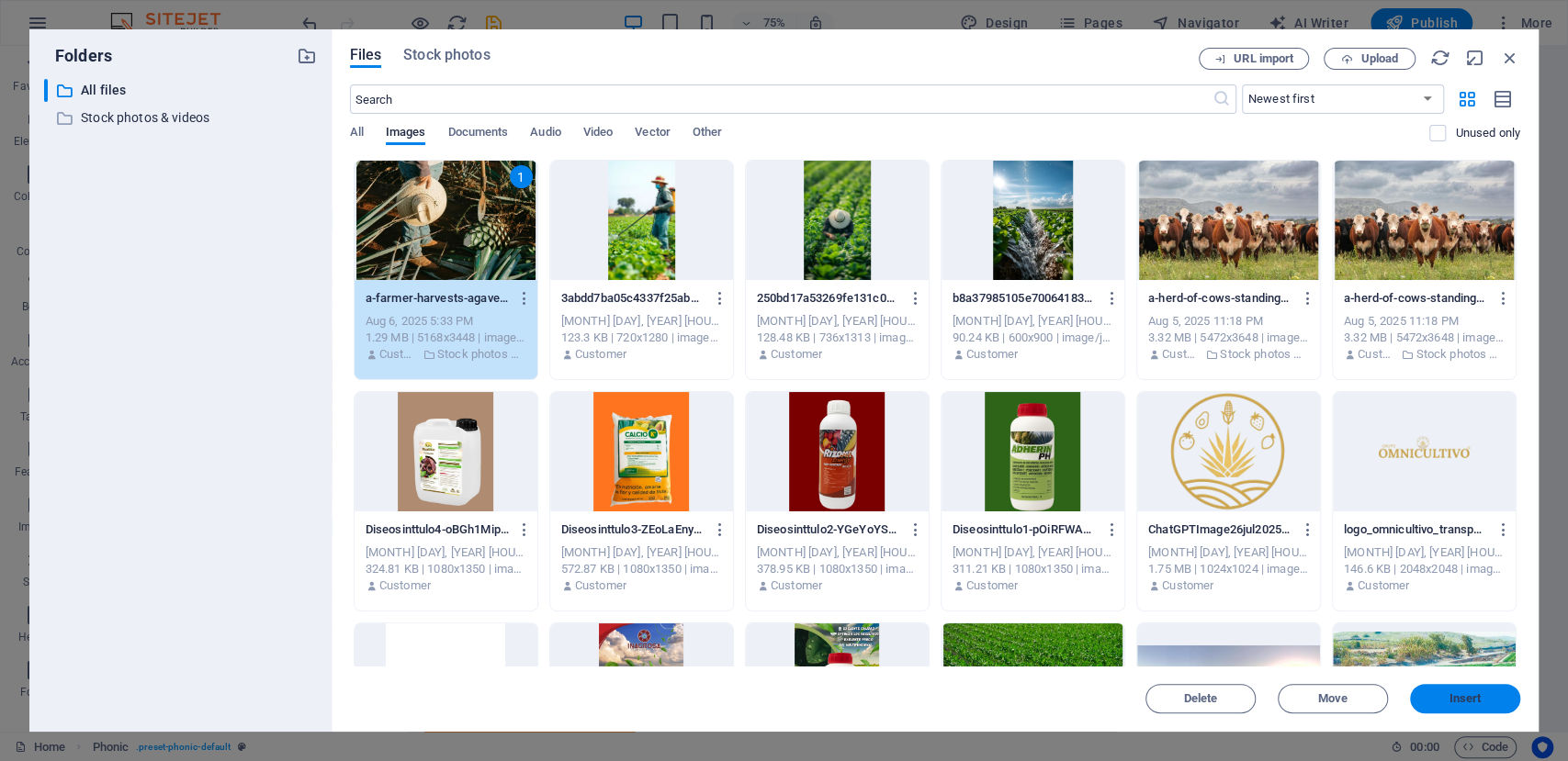 click on "Insert" at bounding box center [1465, 699] 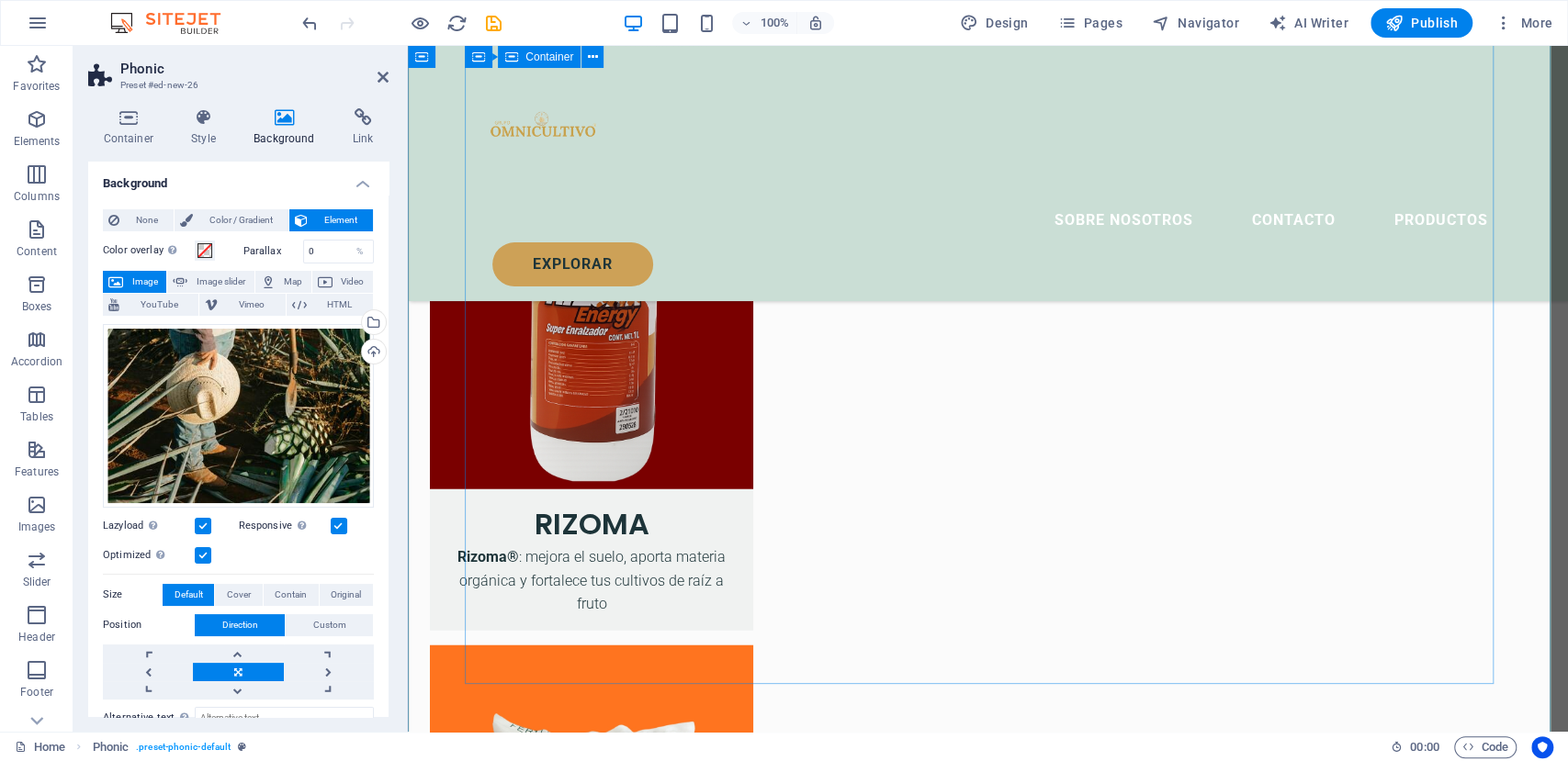 scroll, scrollTop: 2972, scrollLeft: 0, axis: vertical 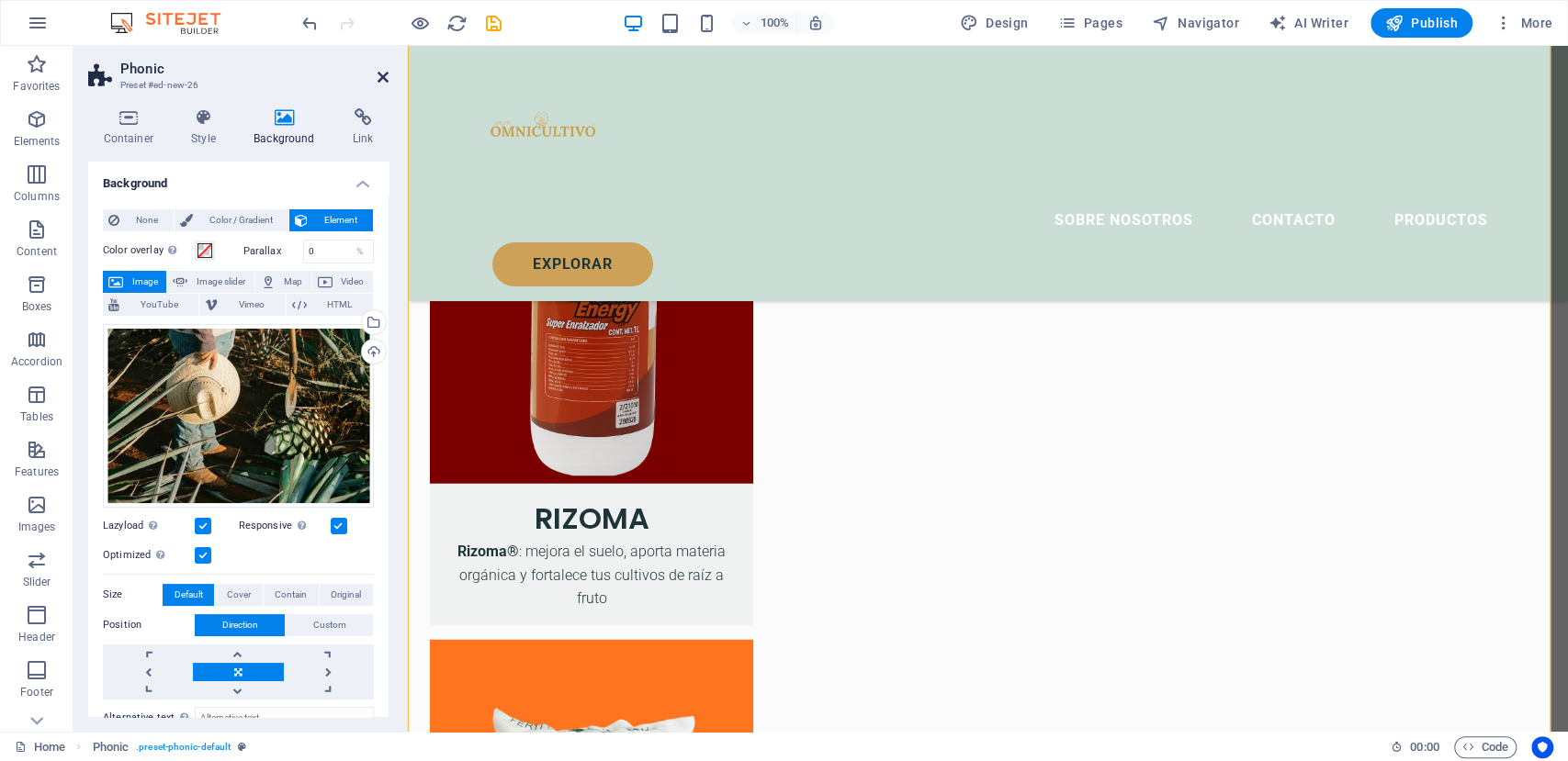 click at bounding box center (383, 77) 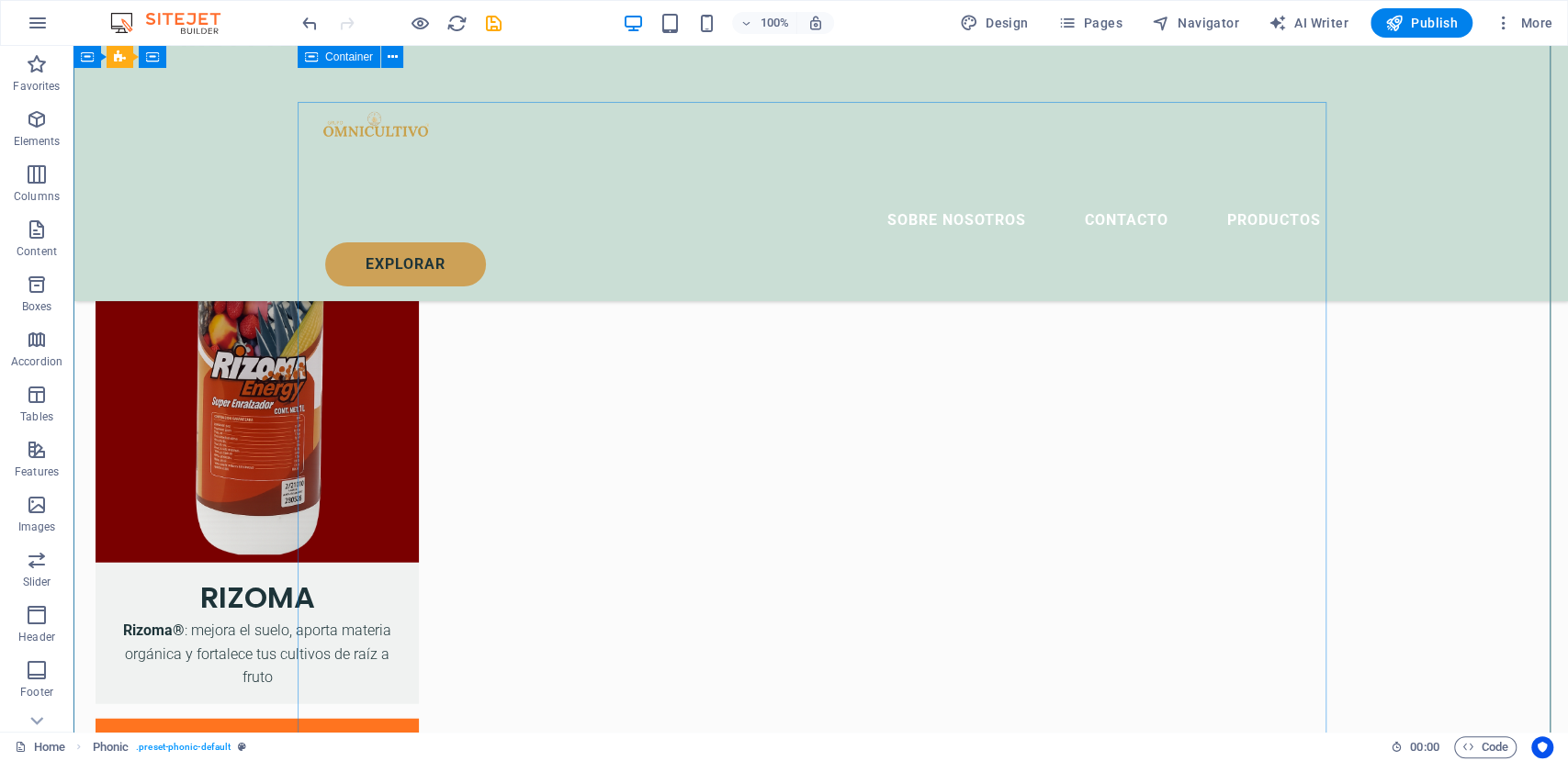 scroll, scrollTop: 2857, scrollLeft: 0, axis: vertical 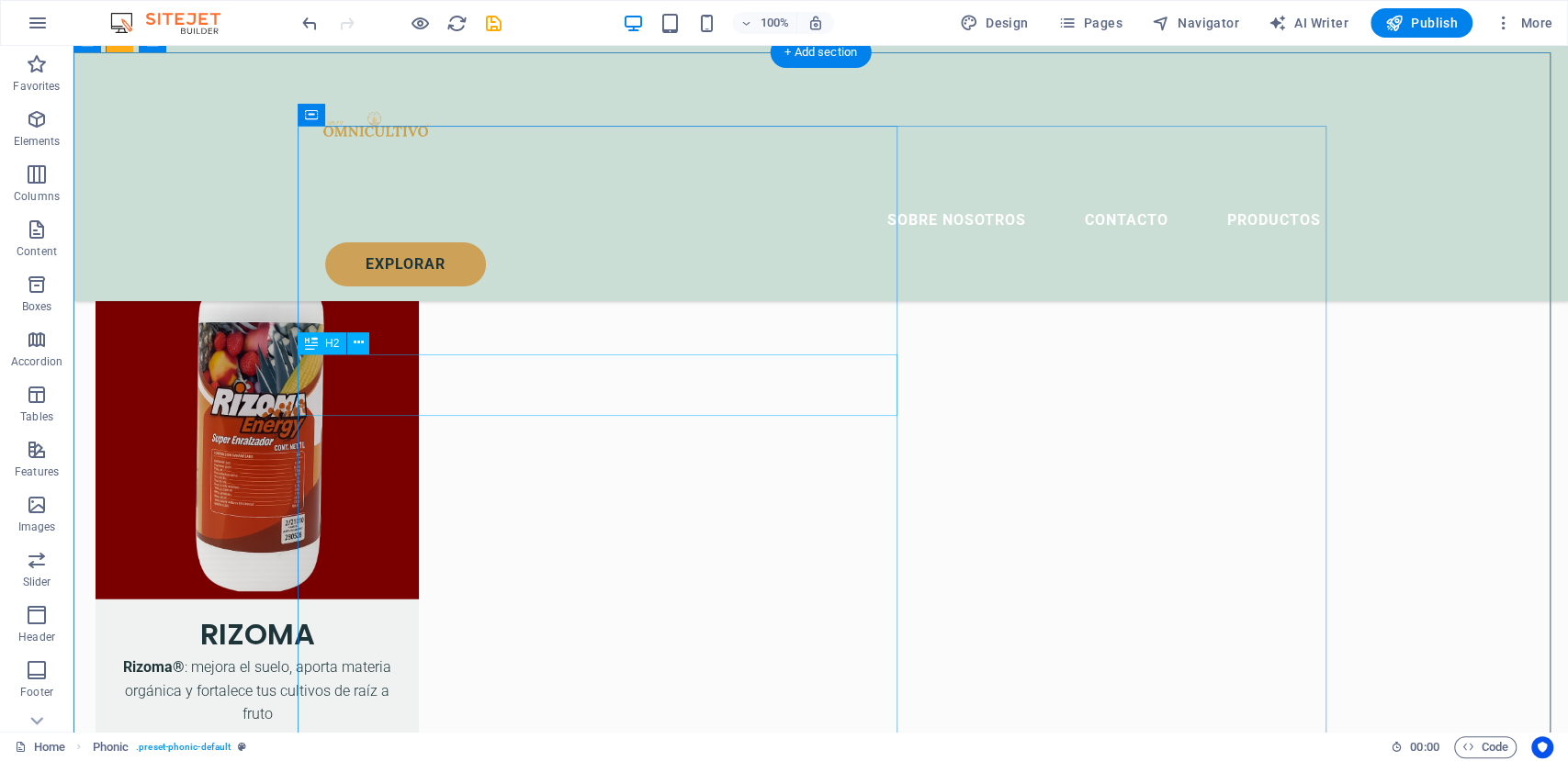 click on "Love audiobooks?" at bounding box center (821, 4706) 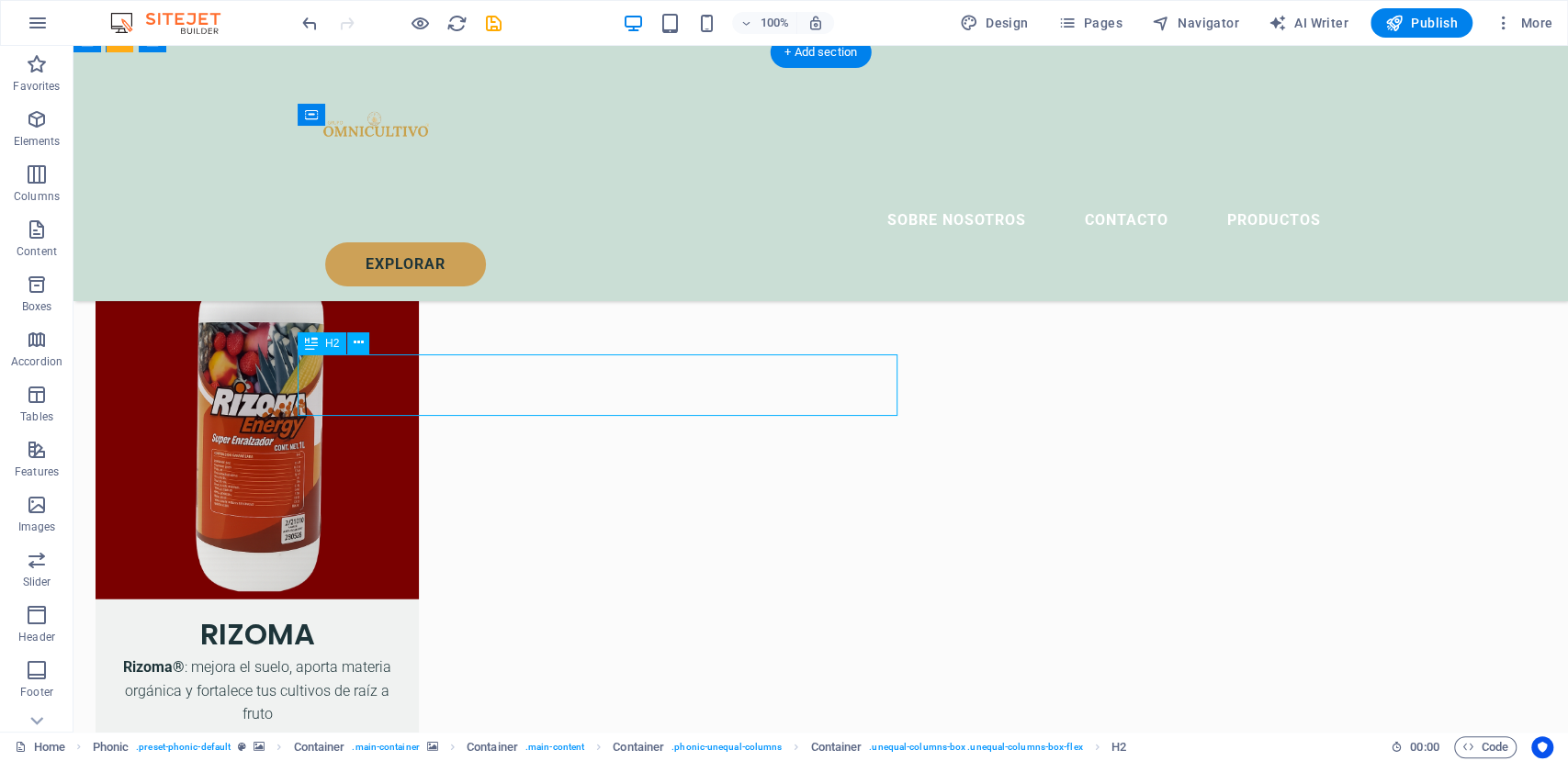 click on "Love audiobooks?" at bounding box center [821, 4706] 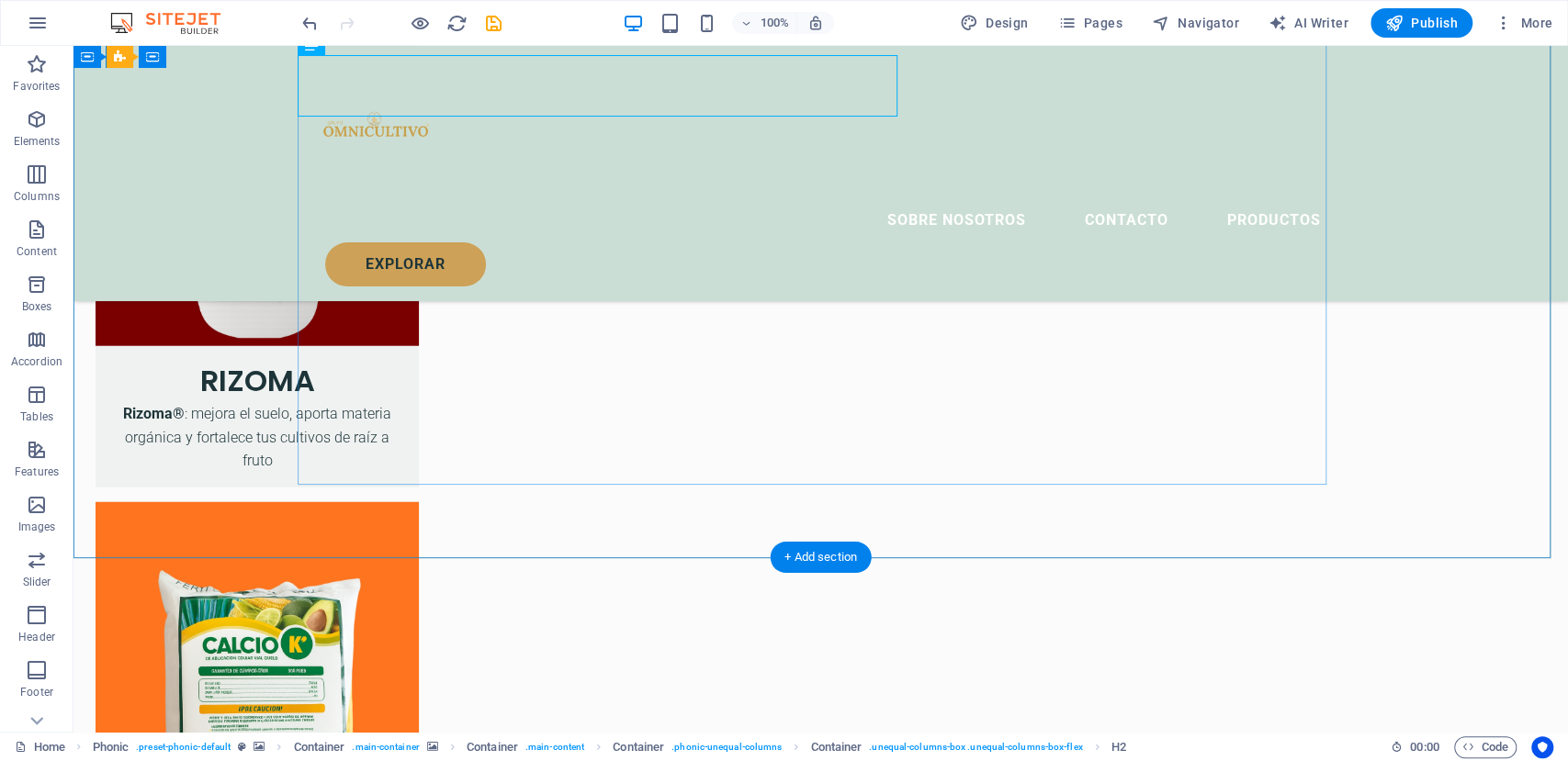 scroll, scrollTop: 3162, scrollLeft: 0, axis: vertical 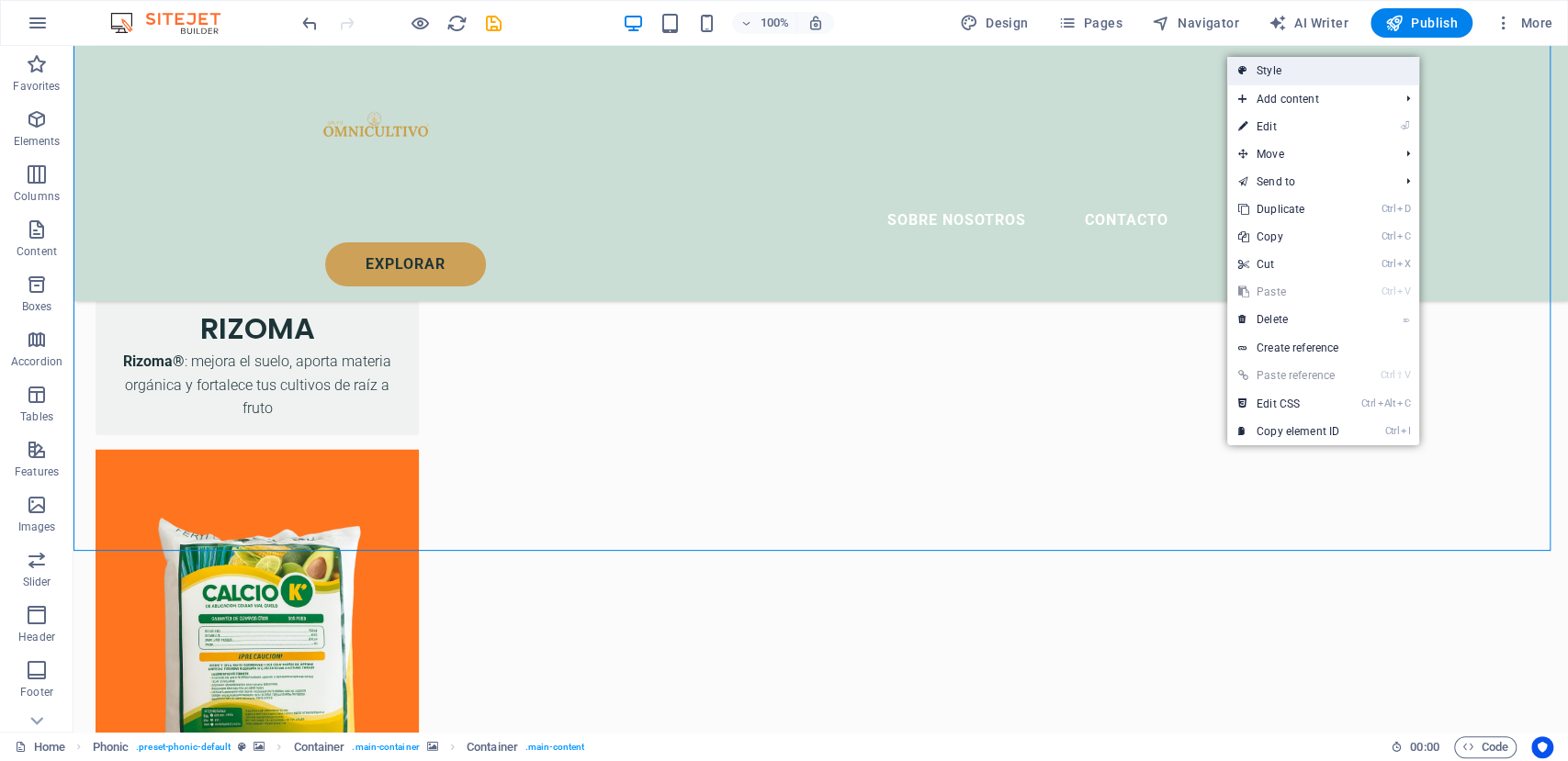 click on "Style" at bounding box center [1323, 71] 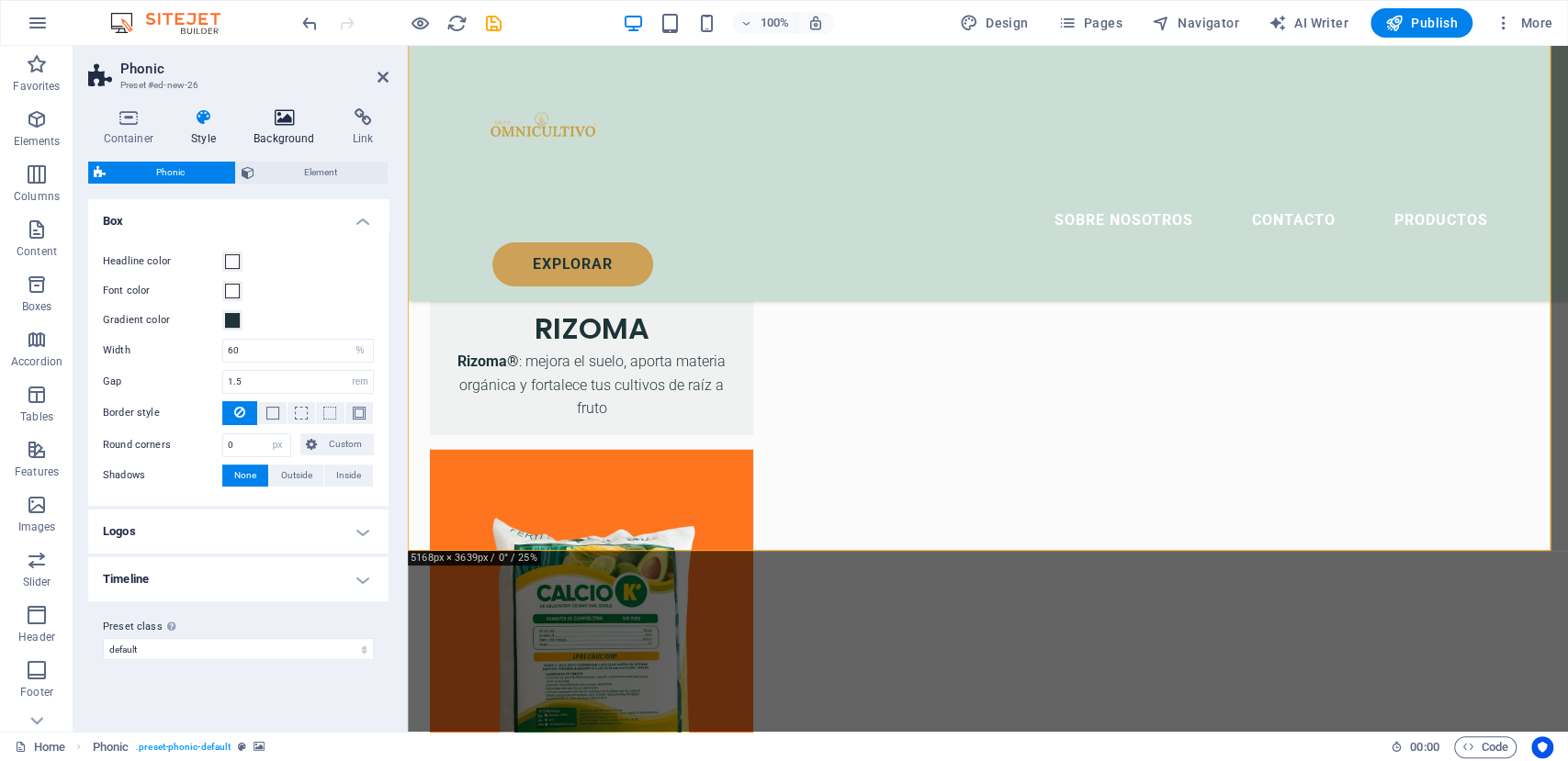 click at bounding box center [285, 118] 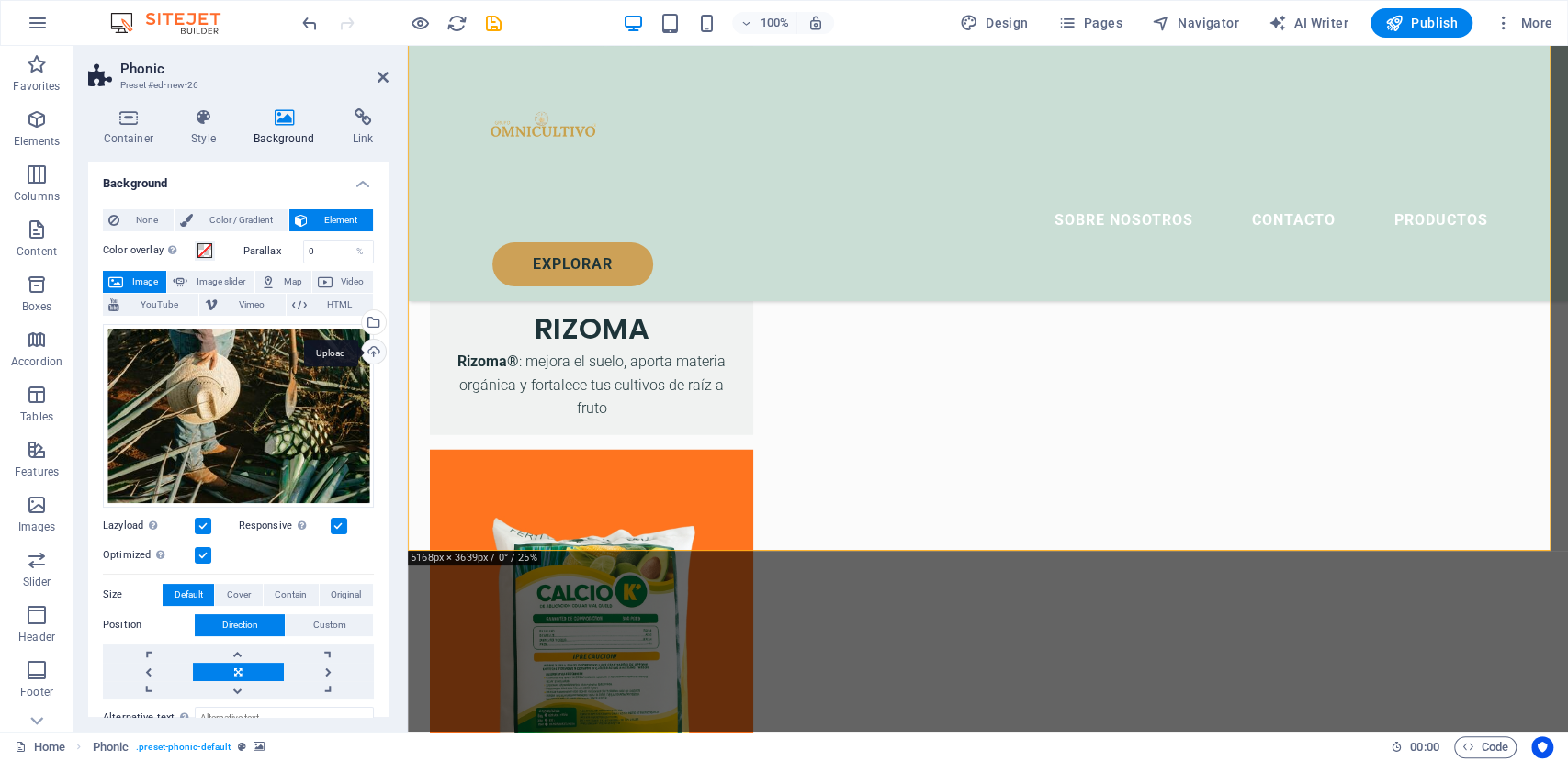 click on "Upload" at bounding box center (372, 353) 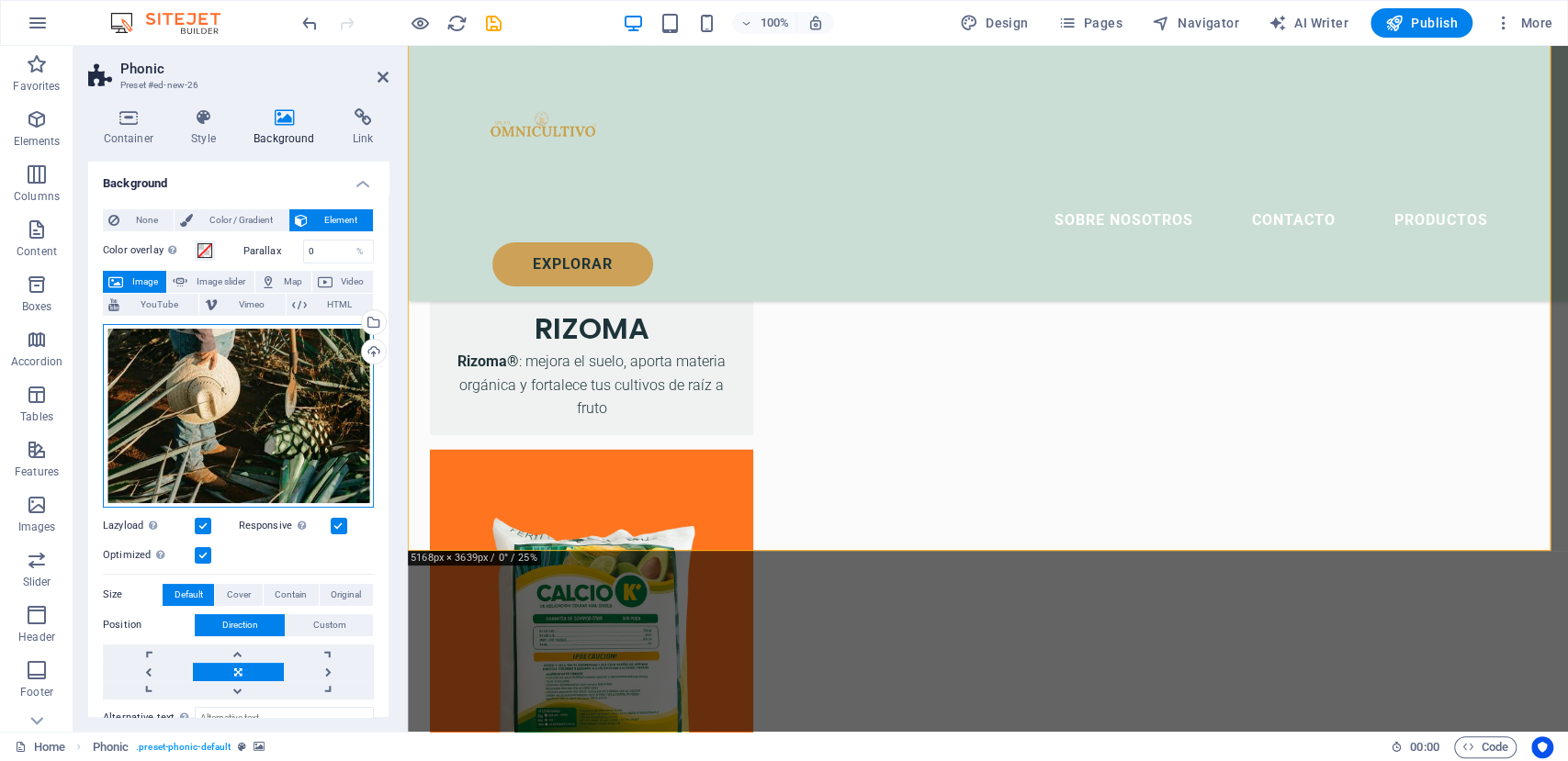 click on "Drag files here, click to choose files or select files from Files or our free stock photos & videos" at bounding box center [238, 416] 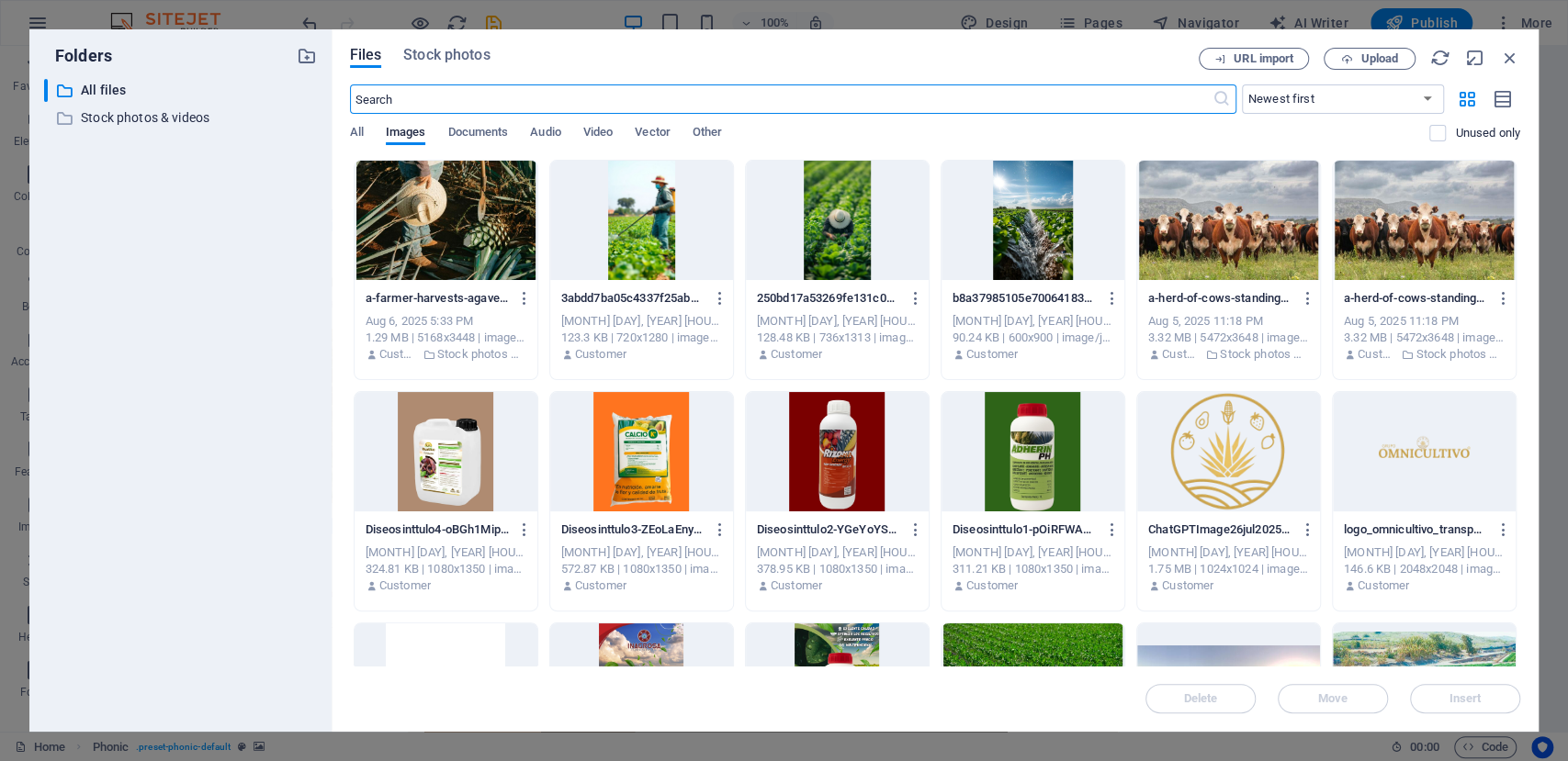 click on "​ All files All files ​ Stock photos & videos Stock photos & videos" at bounding box center (180, 397) 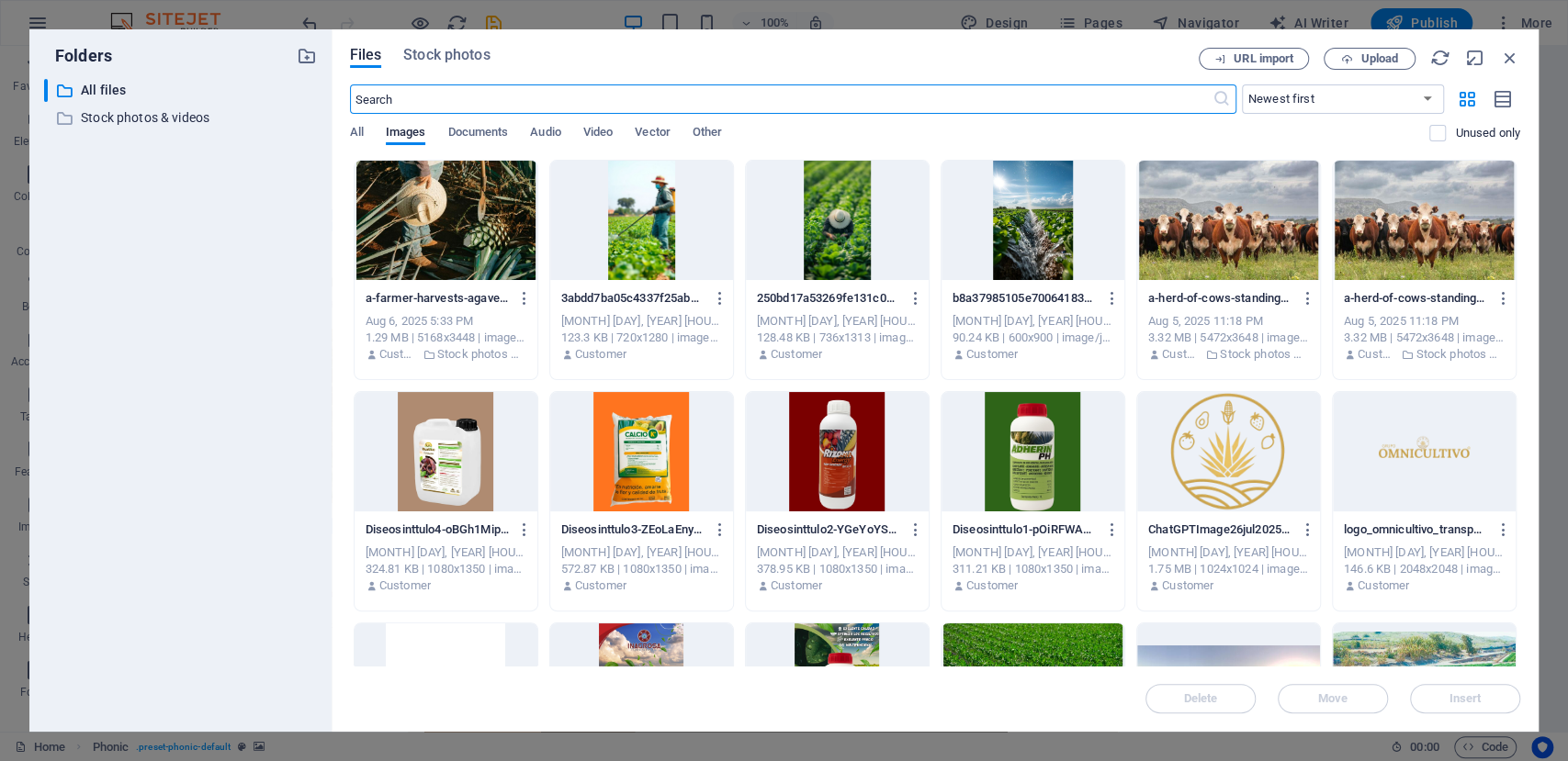 click on "​ All files All files ​ Stock photos & videos Stock photos & videos" at bounding box center (180, 397) 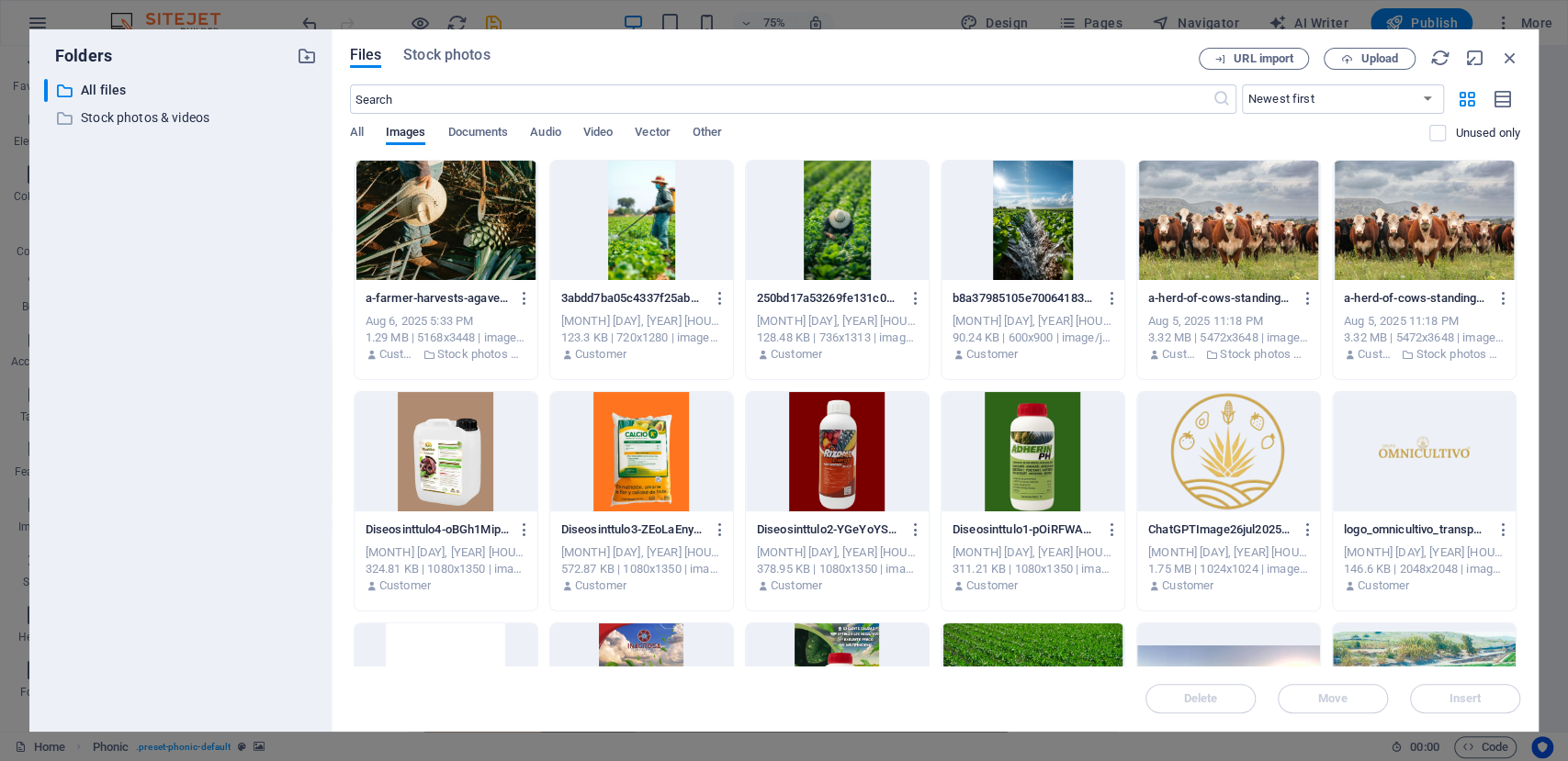 click at bounding box center (641, 220) 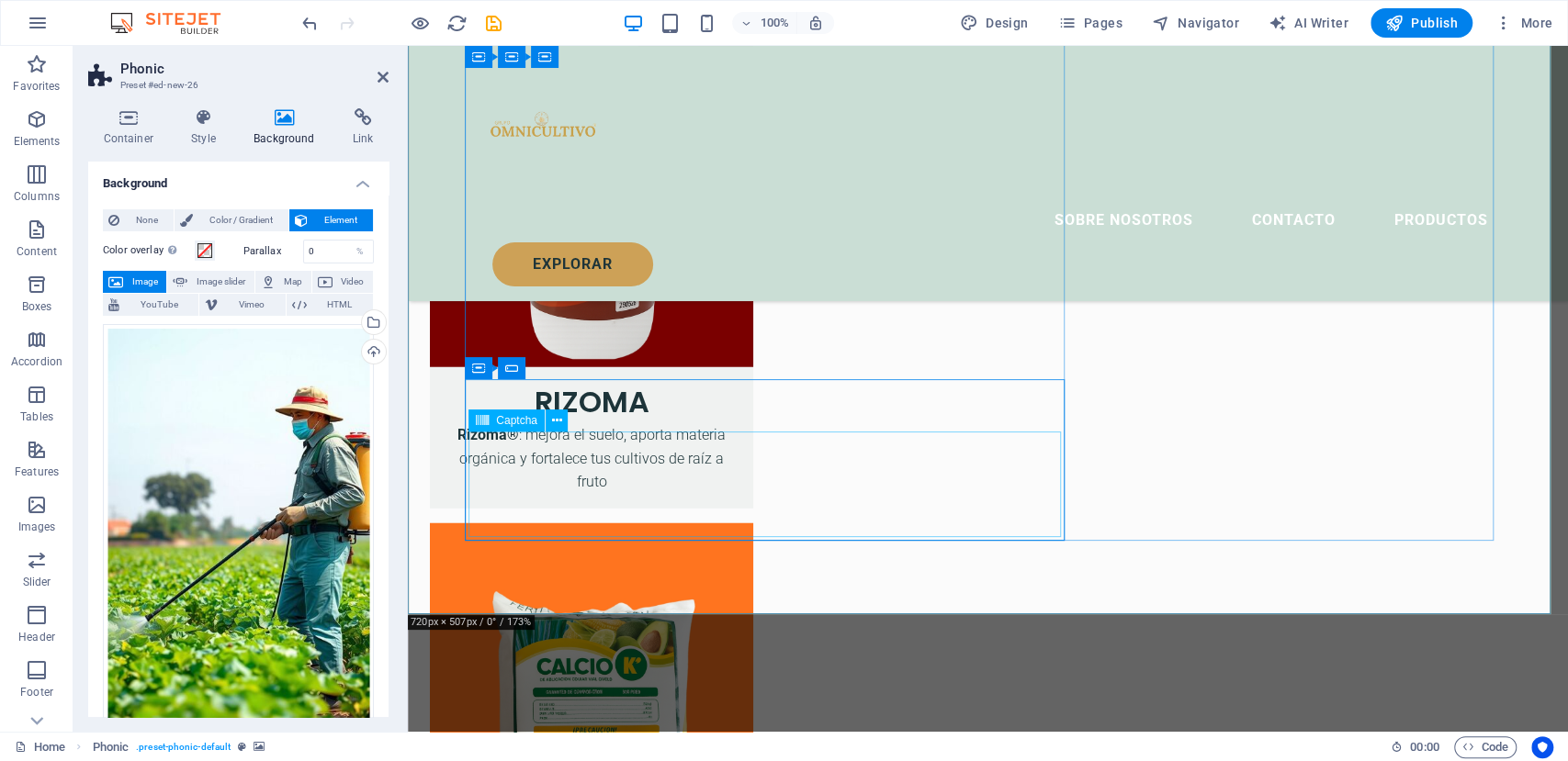 scroll, scrollTop: 3088, scrollLeft: 0, axis: vertical 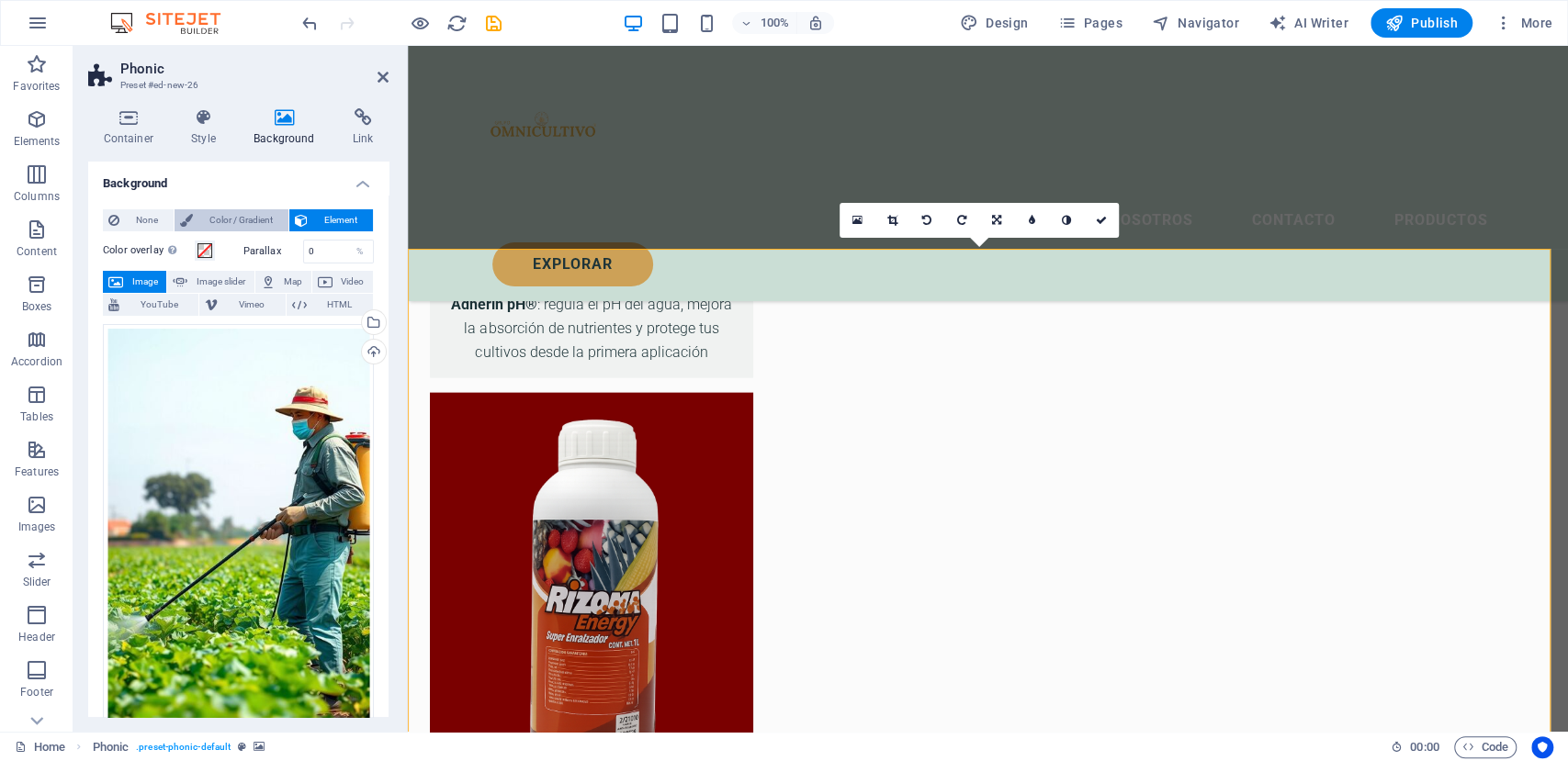 click on "Color / Gradient" at bounding box center (241, 220) 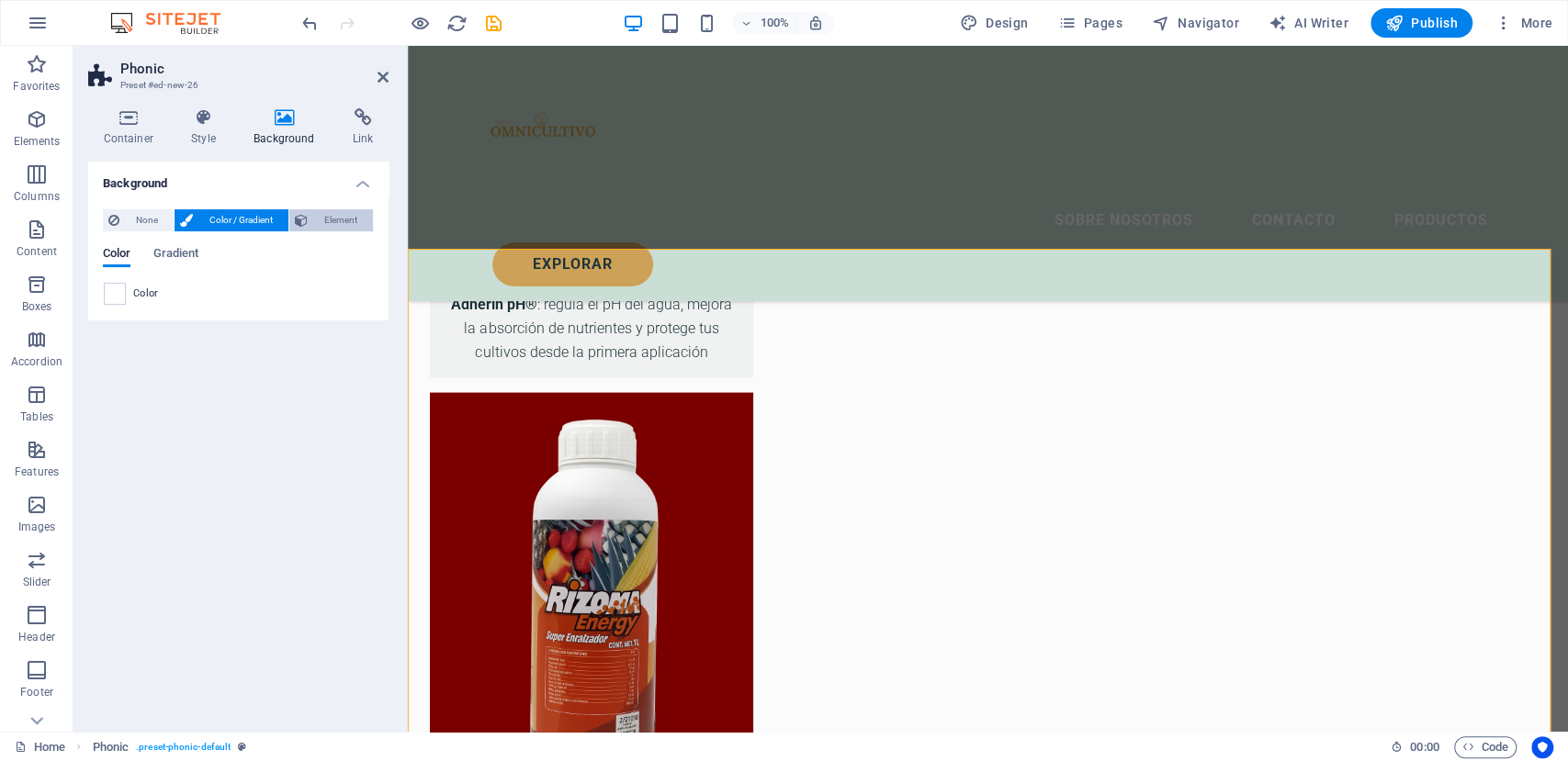 click on "Element" at bounding box center [340, 220] 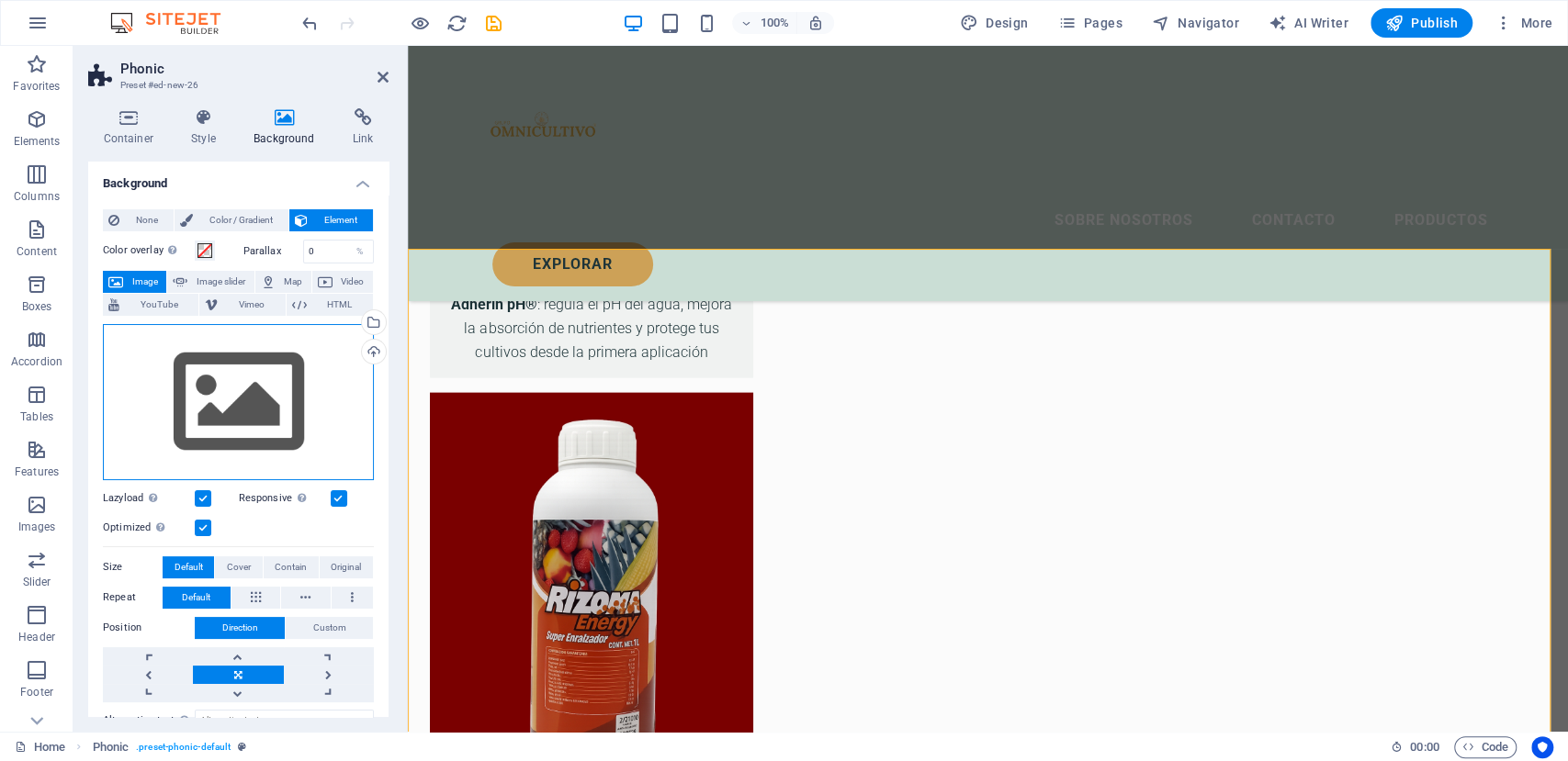 click on "Drag files here, click to choose files or select files from Files or our free stock photos & videos" at bounding box center [238, 402] 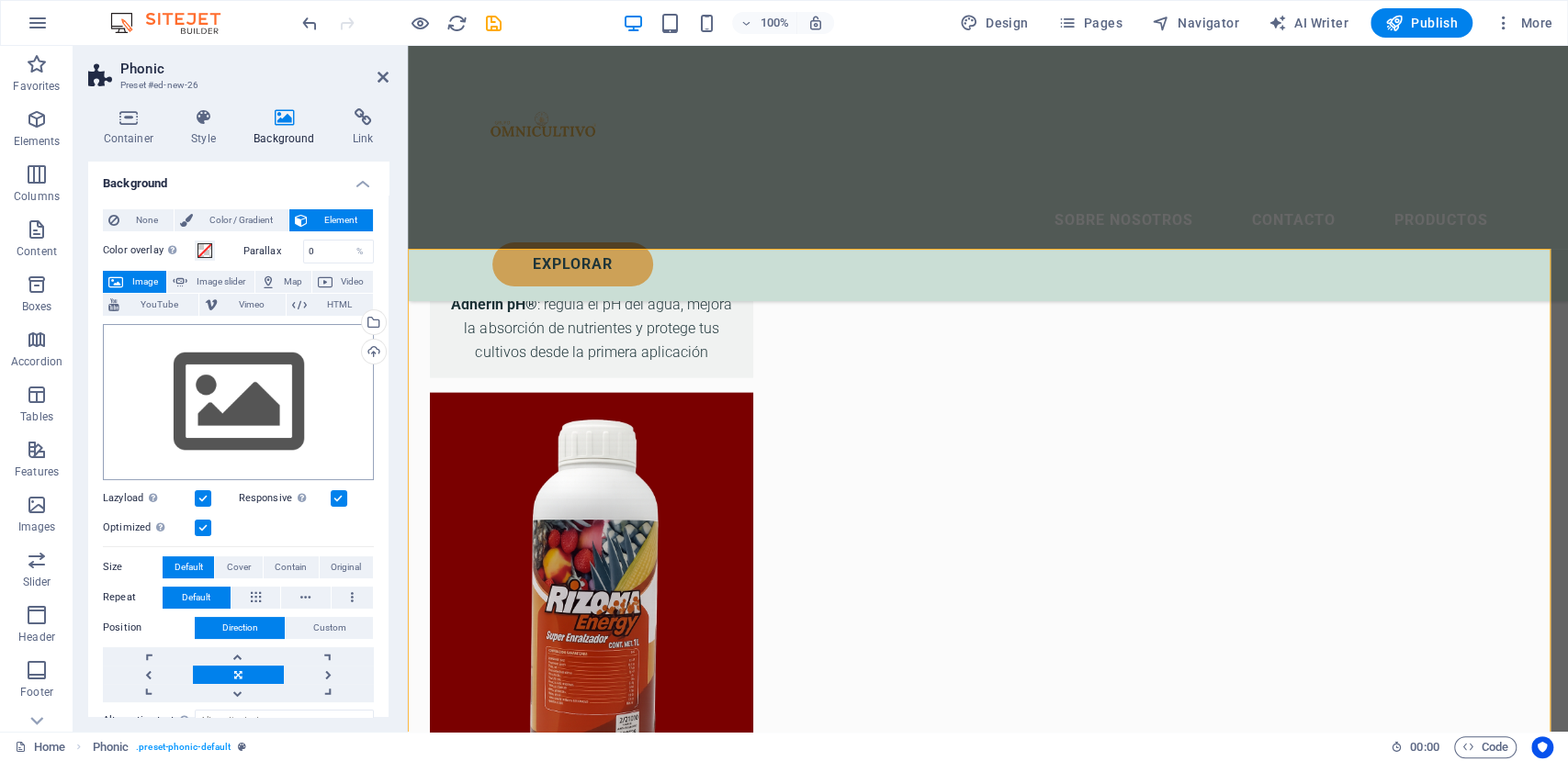 scroll, scrollTop: 2839, scrollLeft: 0, axis: vertical 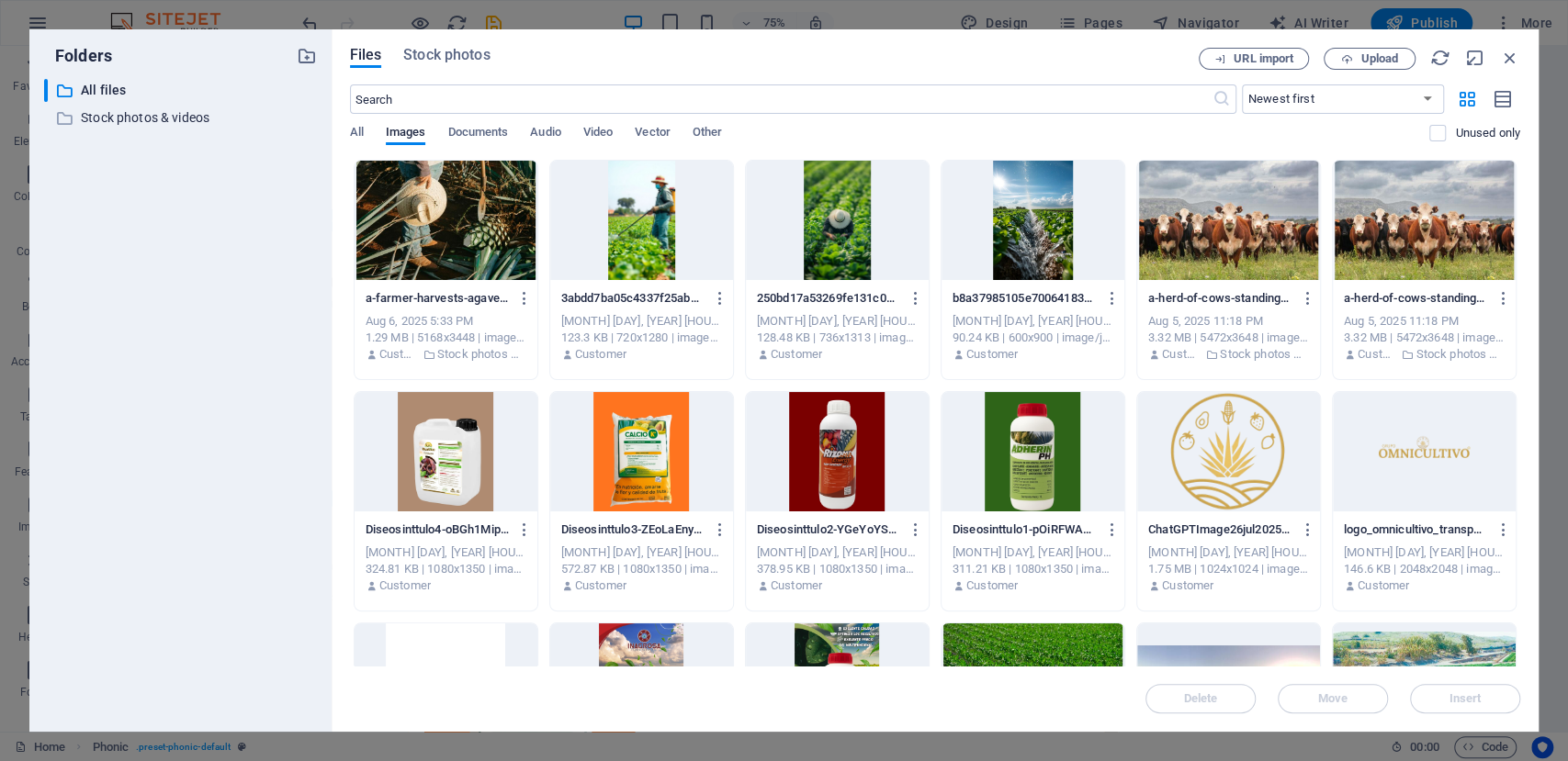 click at bounding box center (446, 220) 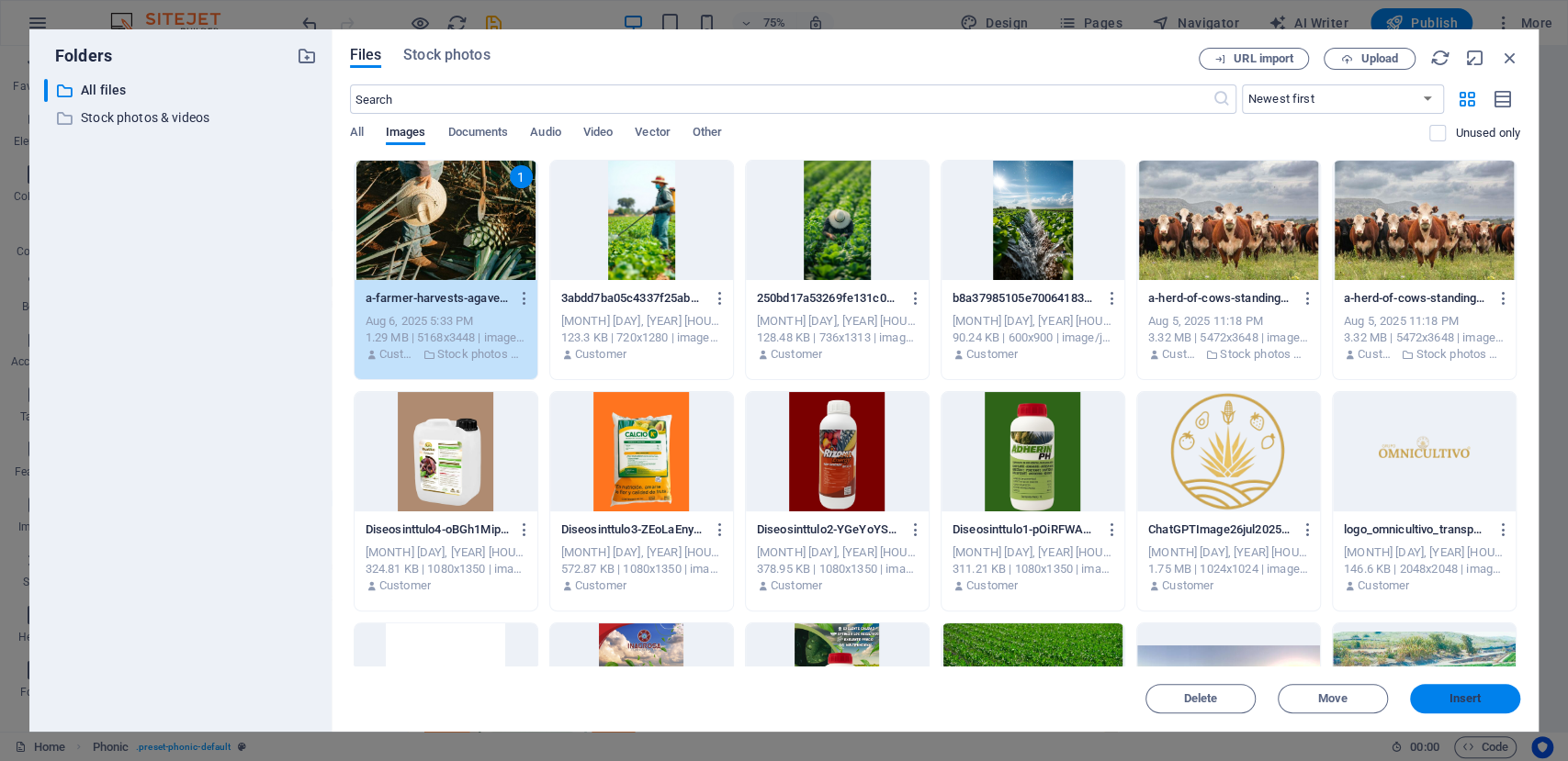 click on "Insert" at bounding box center (1465, 699) 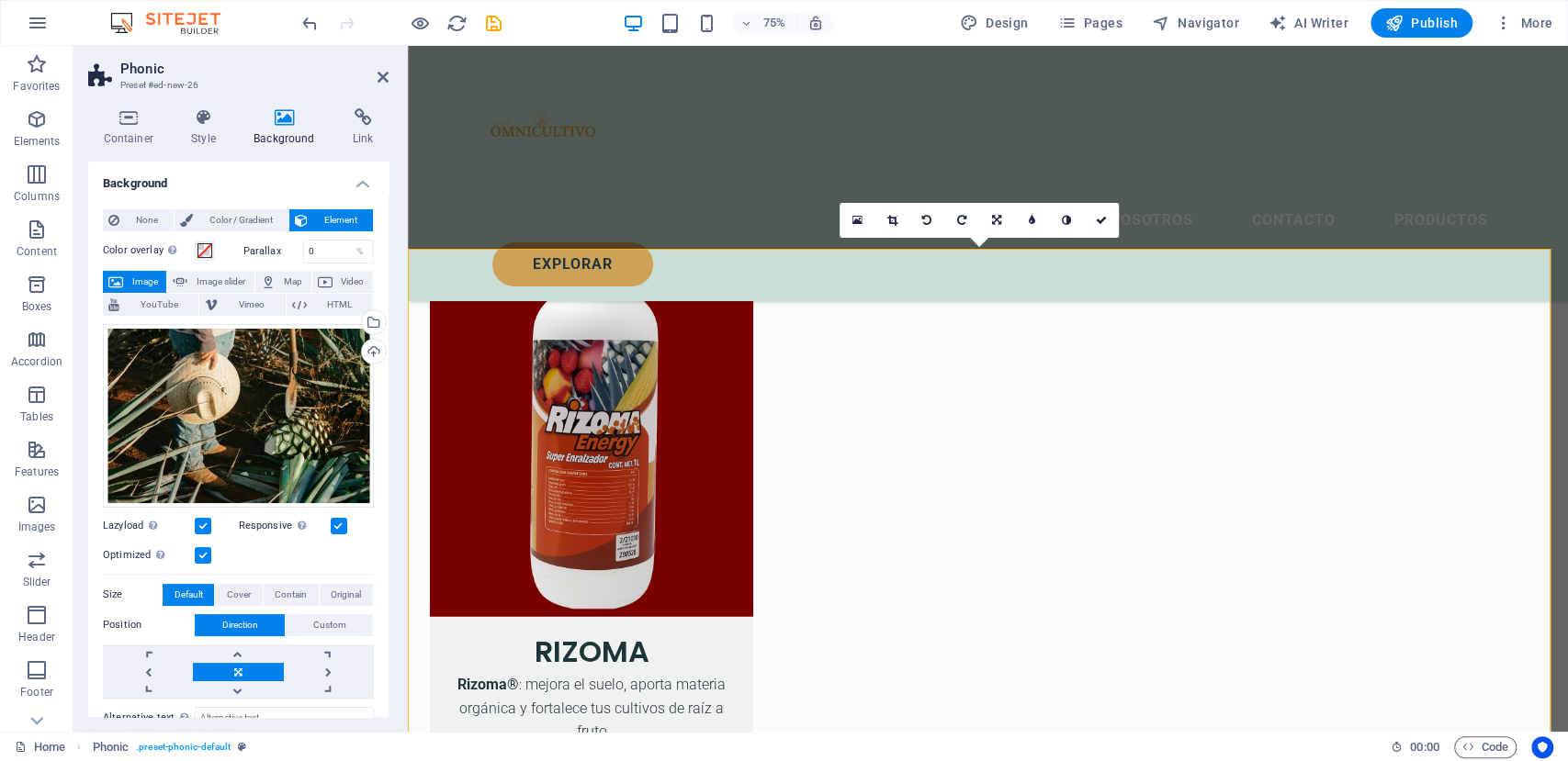 scroll, scrollTop: 2659, scrollLeft: 0, axis: vertical 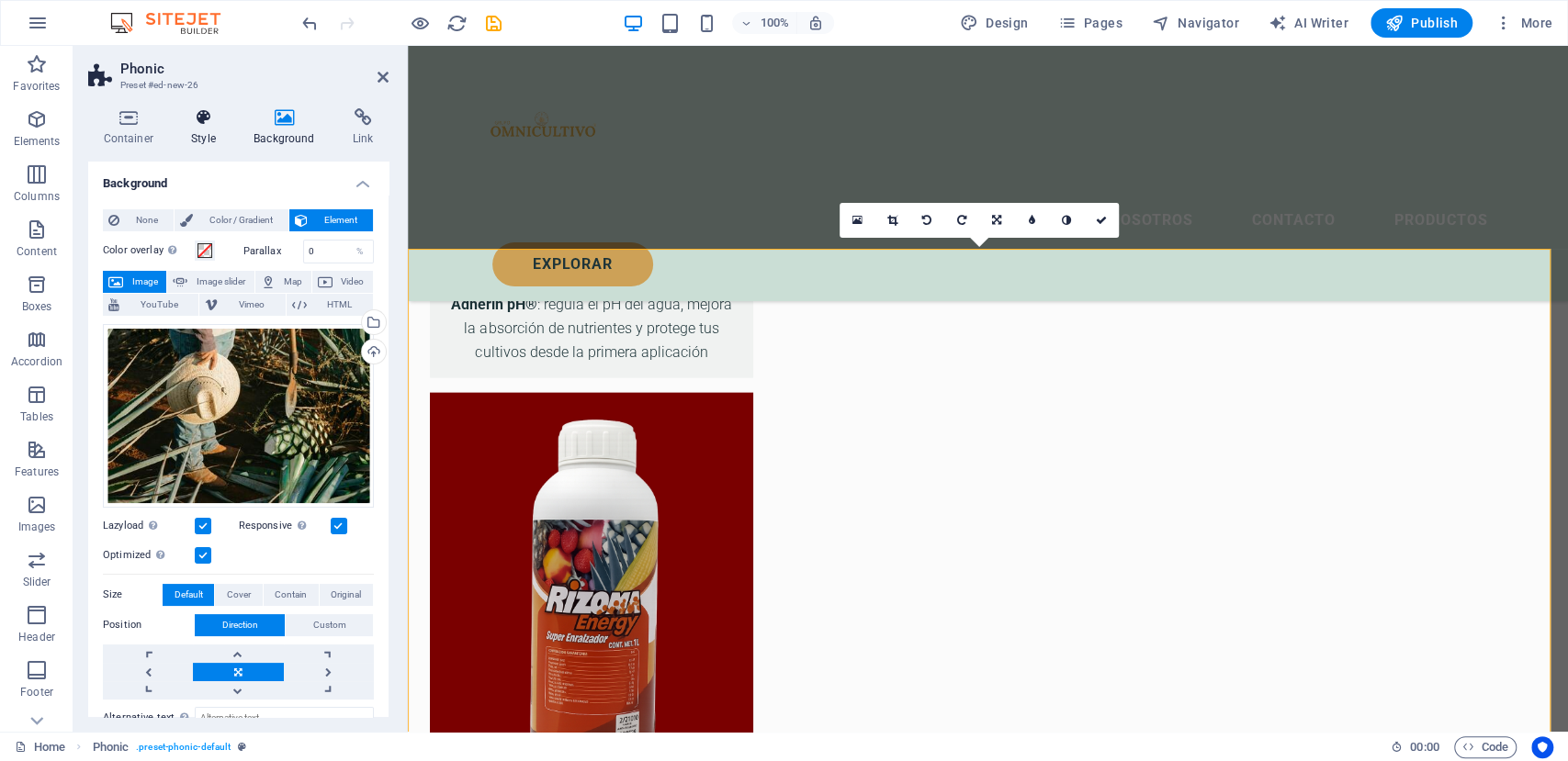 click at bounding box center (204, 118) 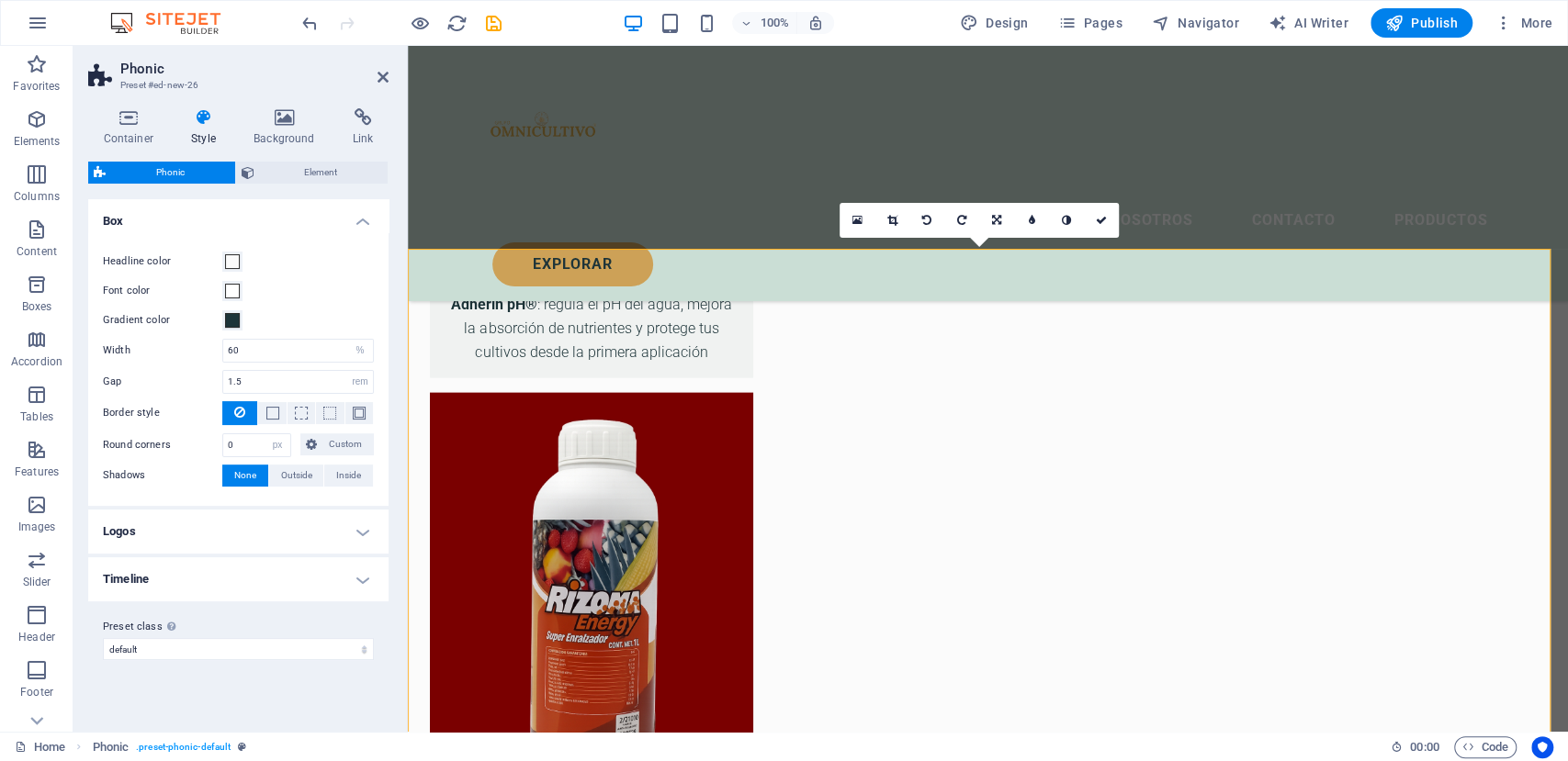 drag, startPoint x: 234, startPoint y: 177, endPoint x: 243, endPoint y: 189, distance: 15 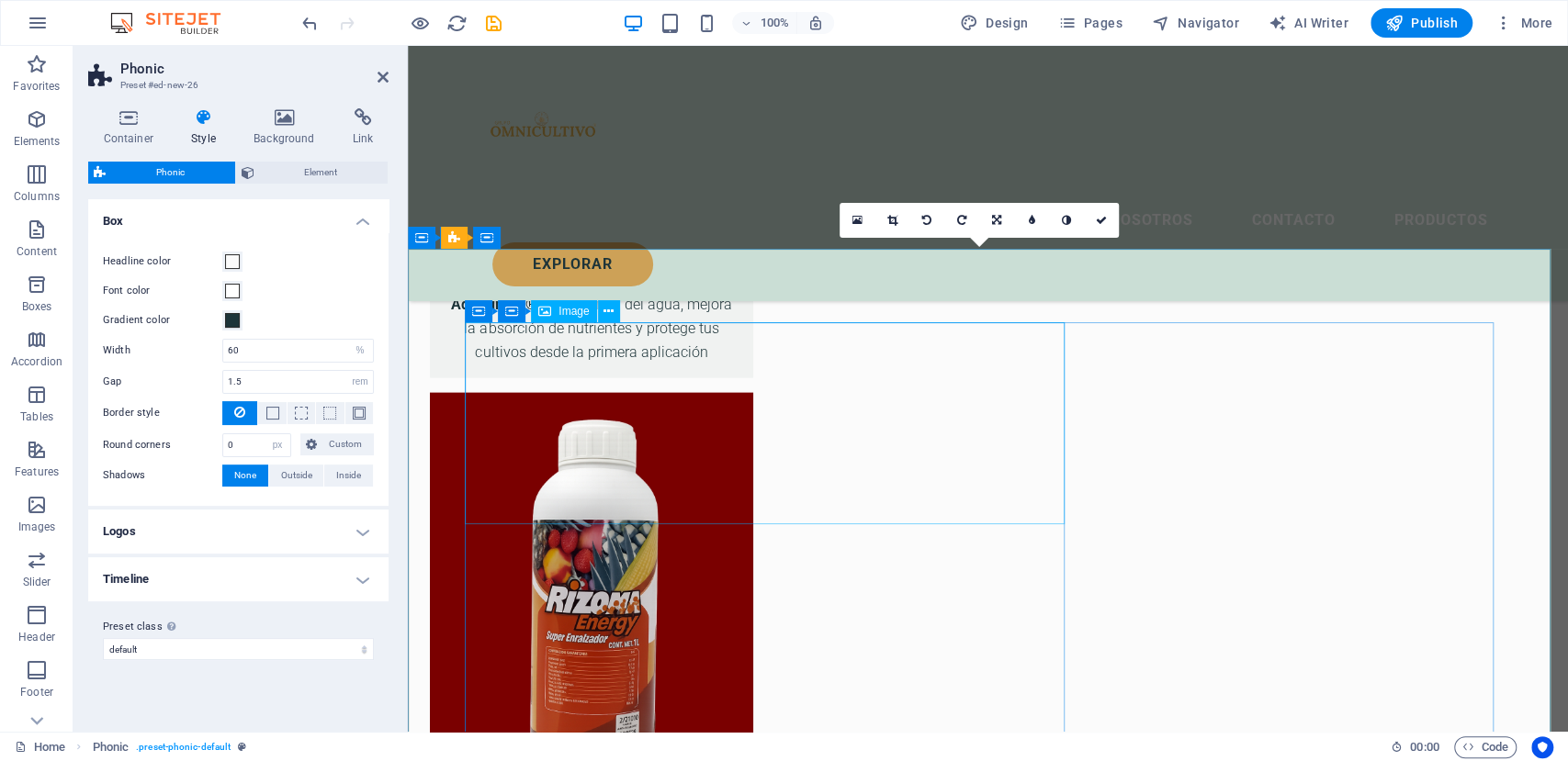 drag, startPoint x: 805, startPoint y: 438, endPoint x: 549, endPoint y: 498, distance: 262.9373 